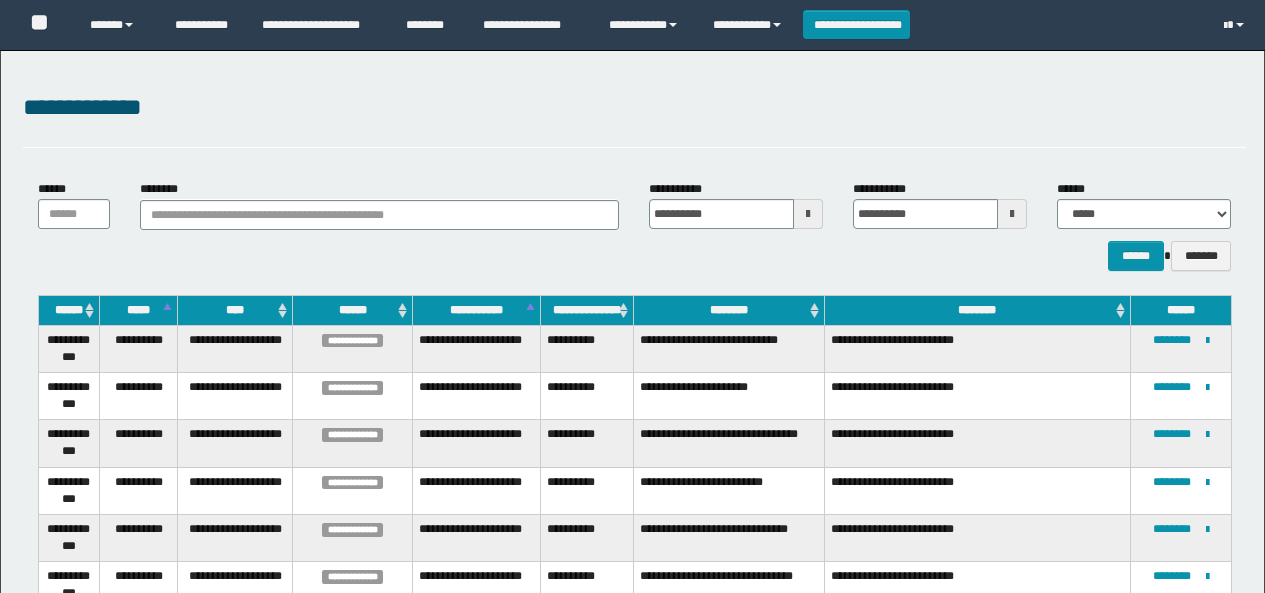 scroll, scrollTop: 0, scrollLeft: 0, axis: both 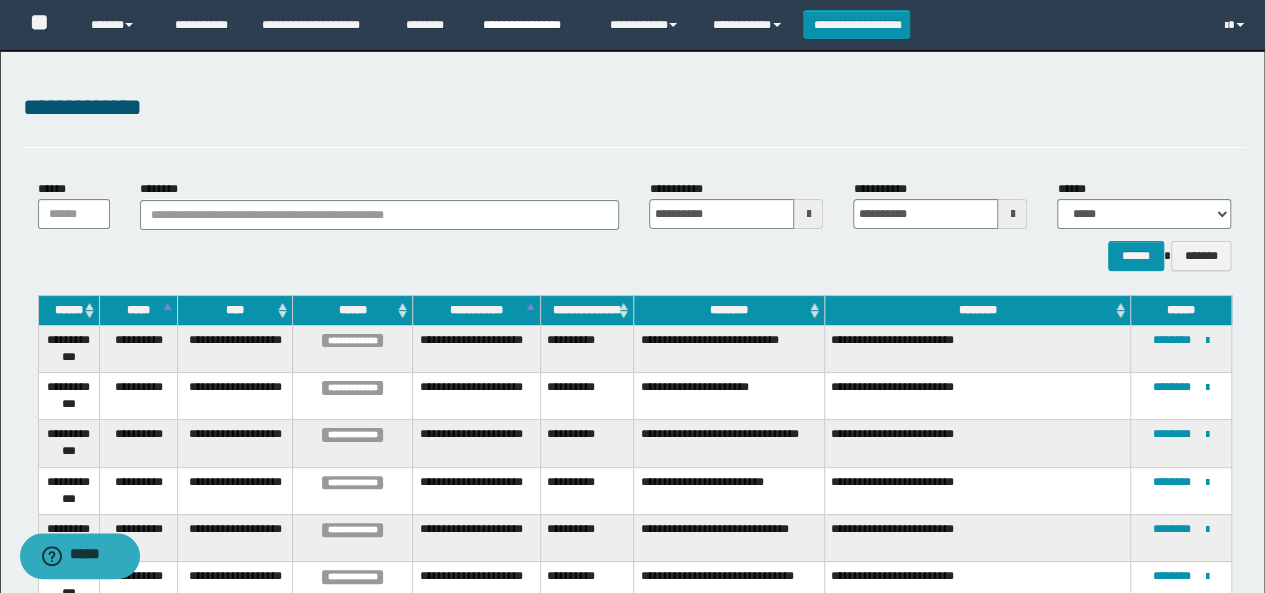 click on "**********" at bounding box center [531, 25] 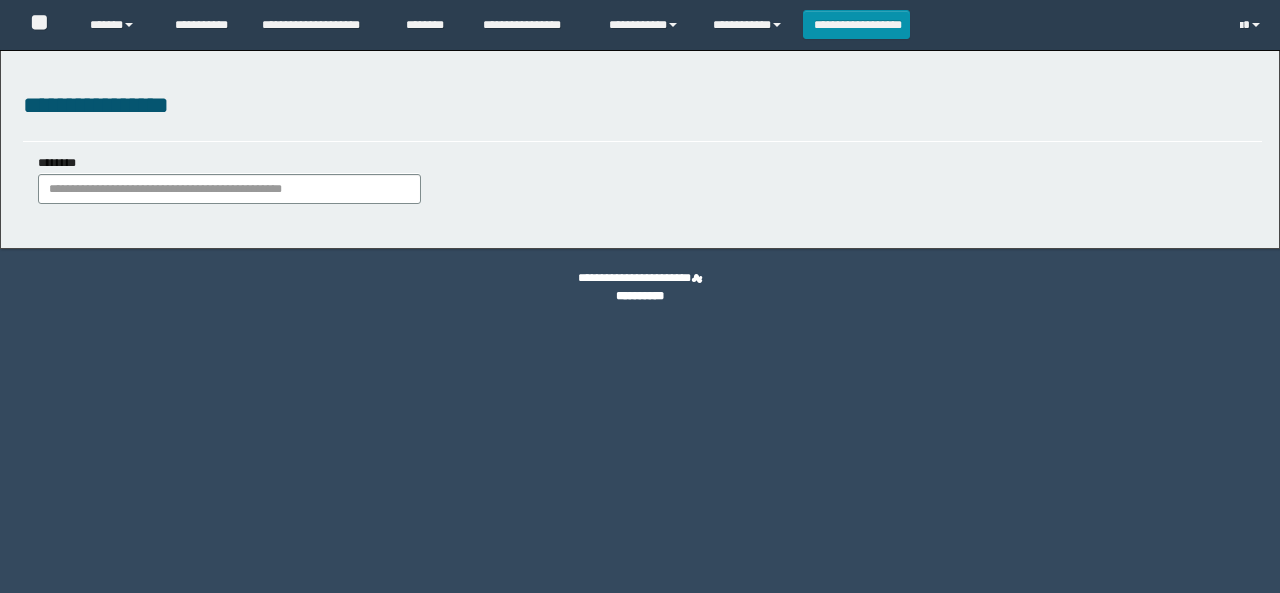 scroll, scrollTop: 0, scrollLeft: 0, axis: both 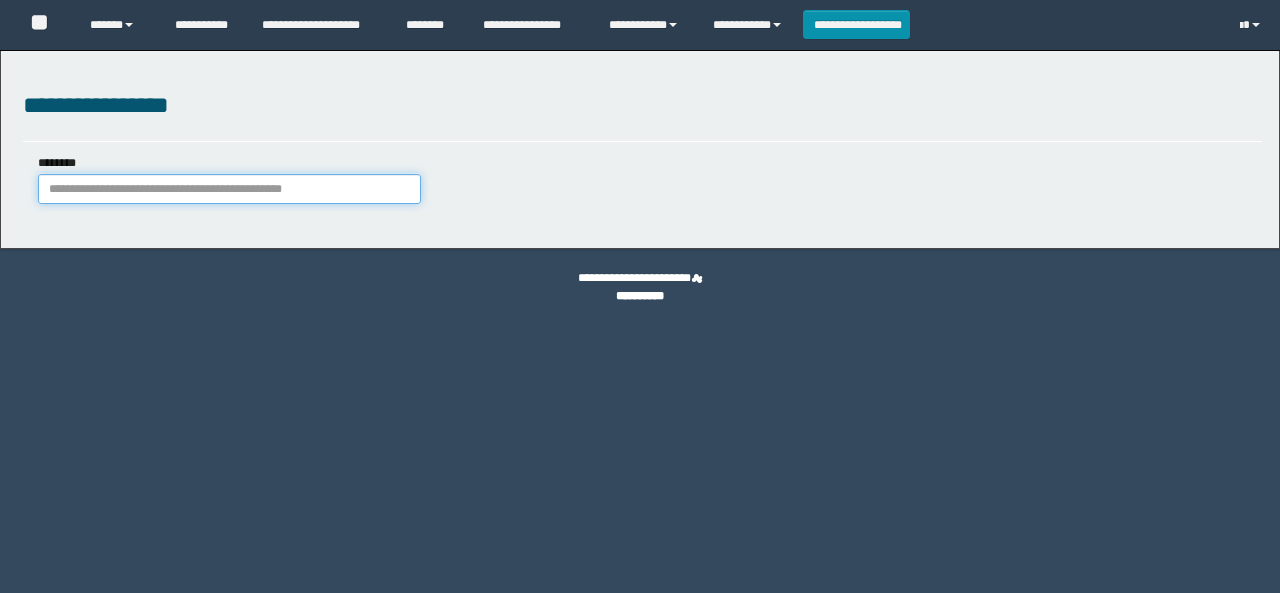 click on "********" at bounding box center [229, 189] 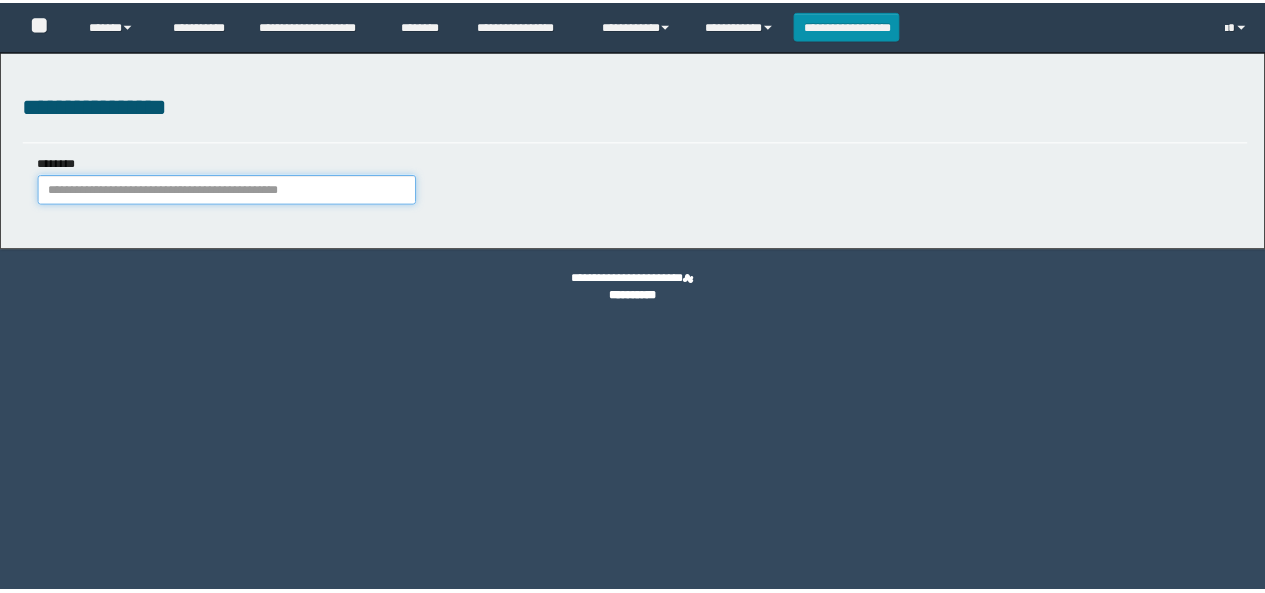 scroll, scrollTop: 0, scrollLeft: 0, axis: both 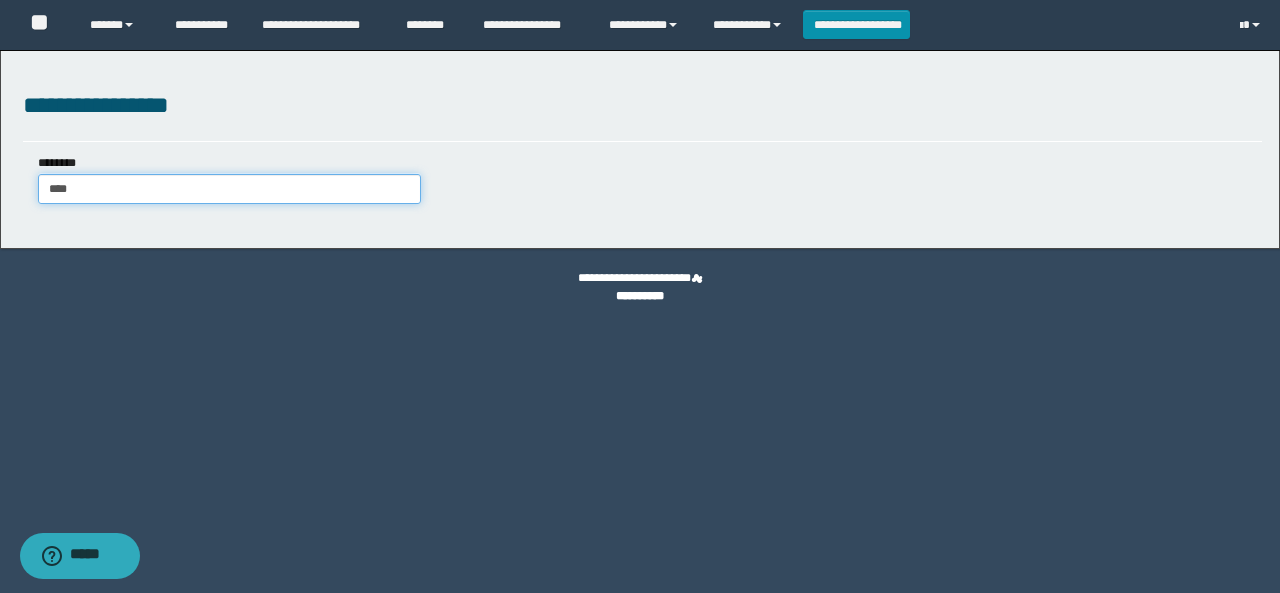 type on "****" 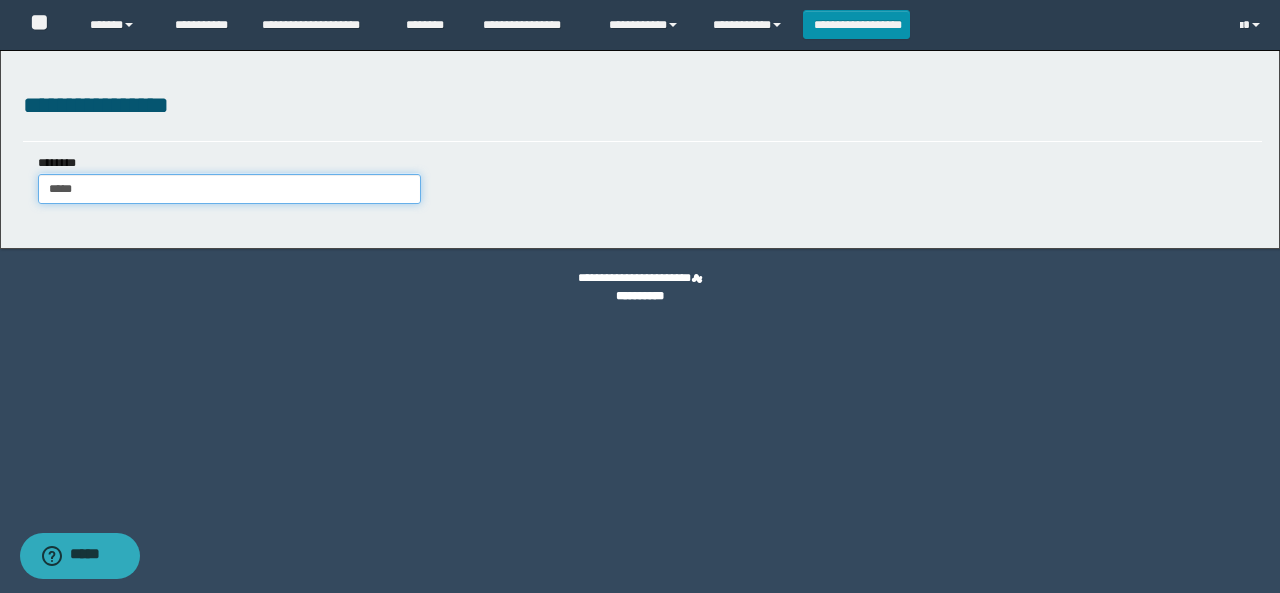 type on "****" 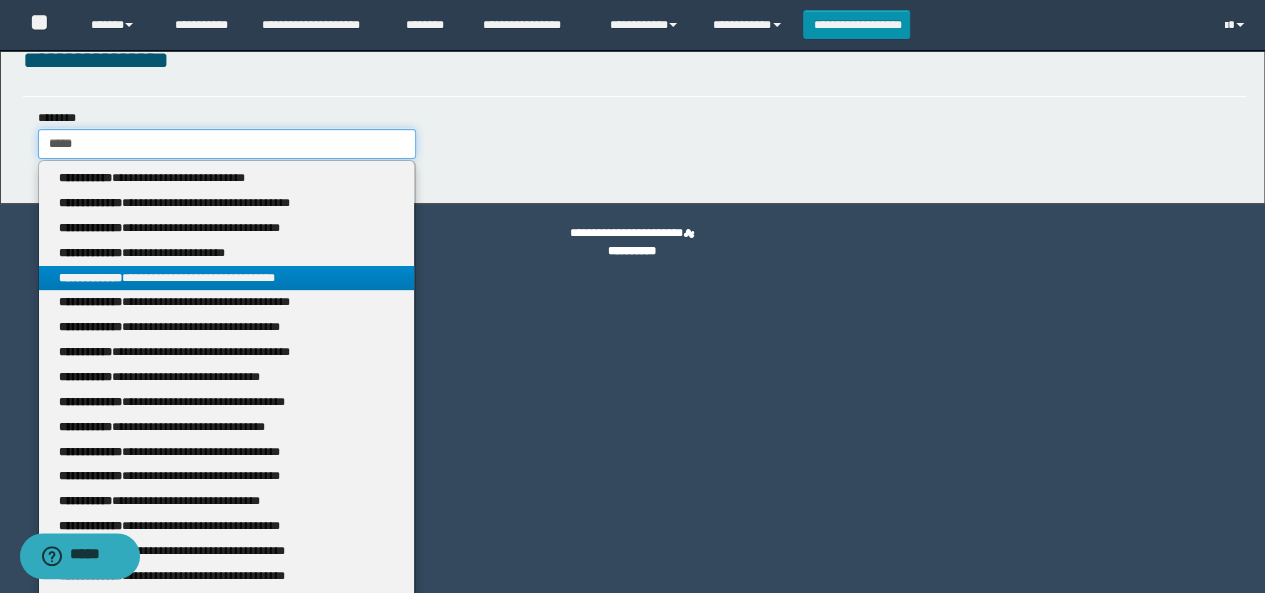 scroll, scrollTop: 0, scrollLeft: 0, axis: both 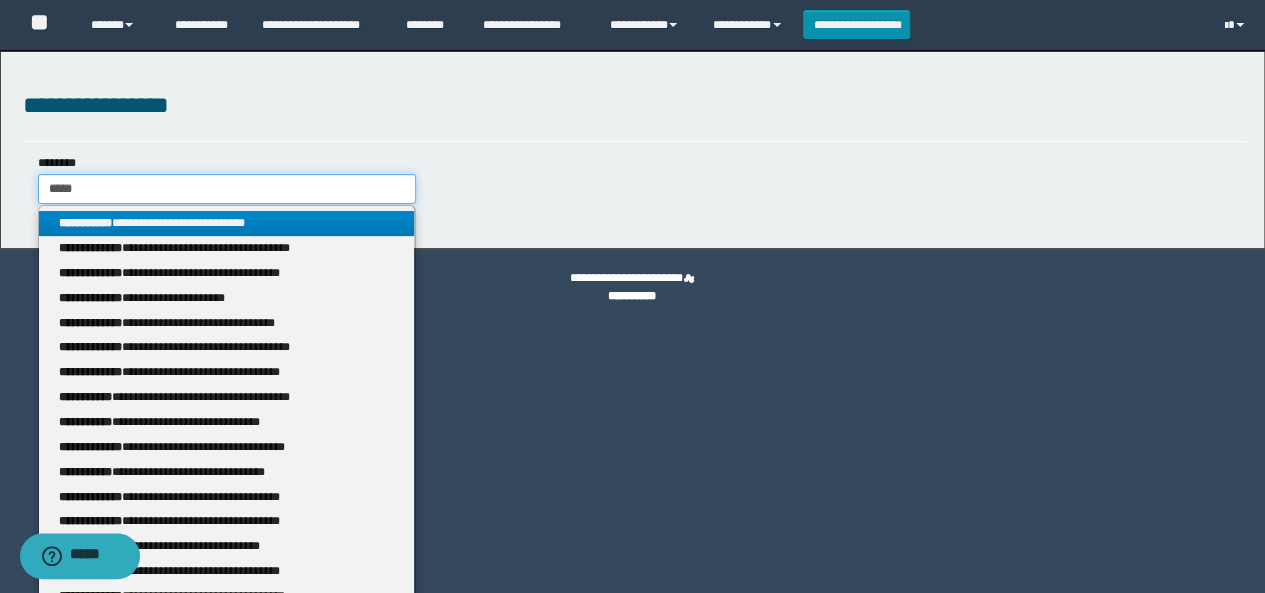 type 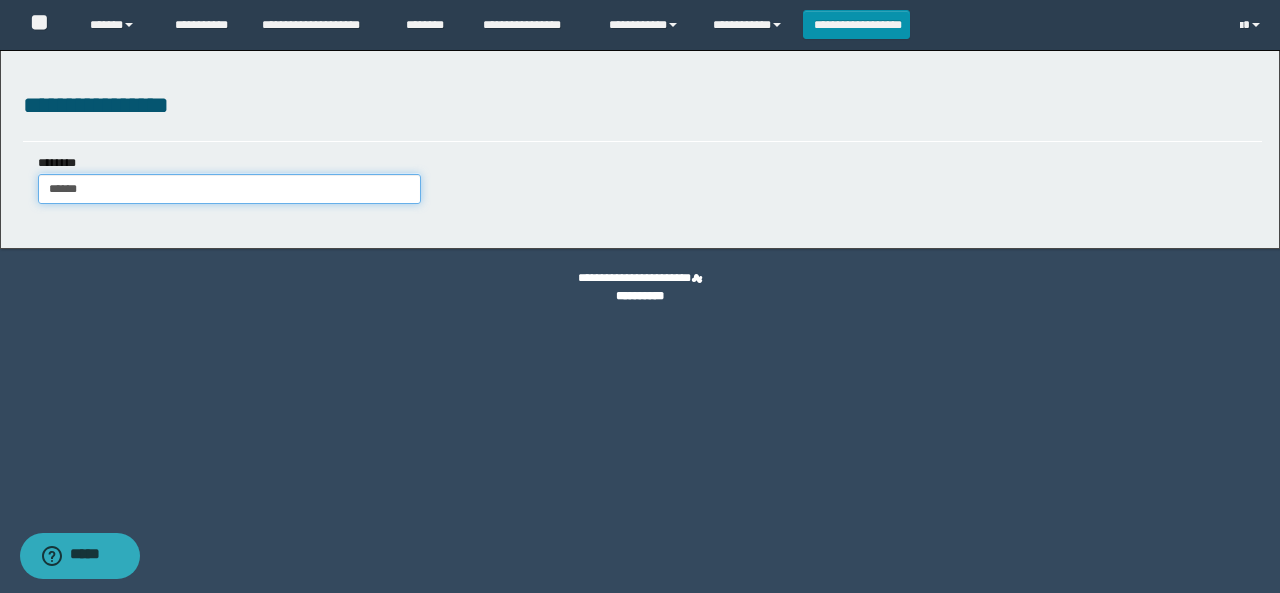 type on "****" 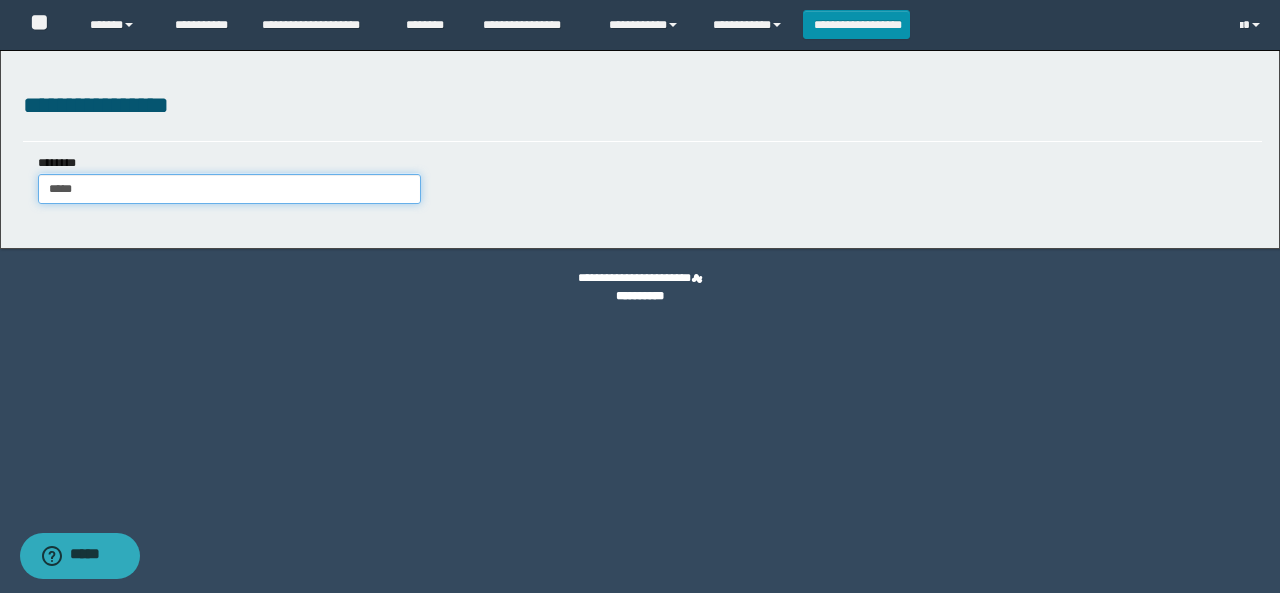 type on "****" 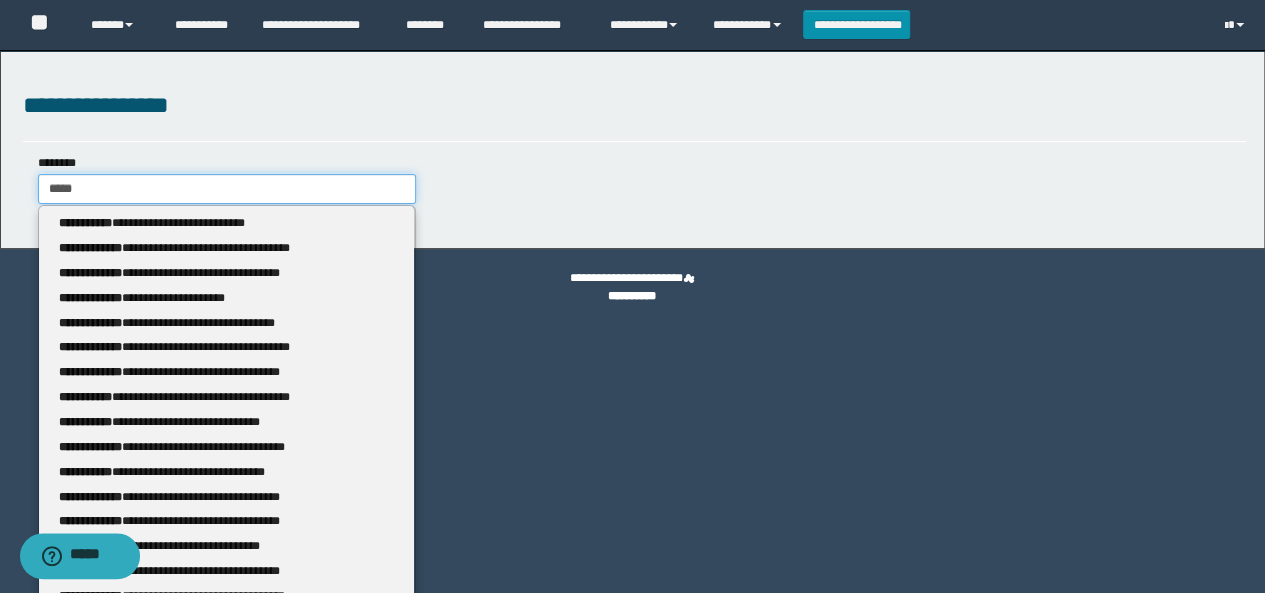 type 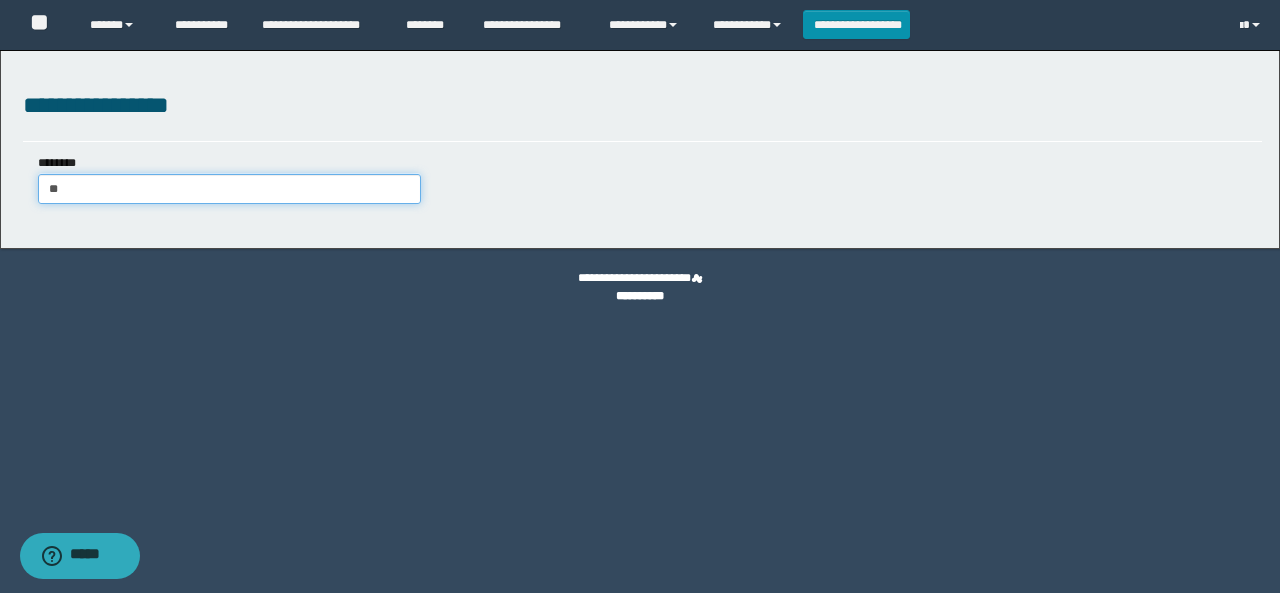 type on "*" 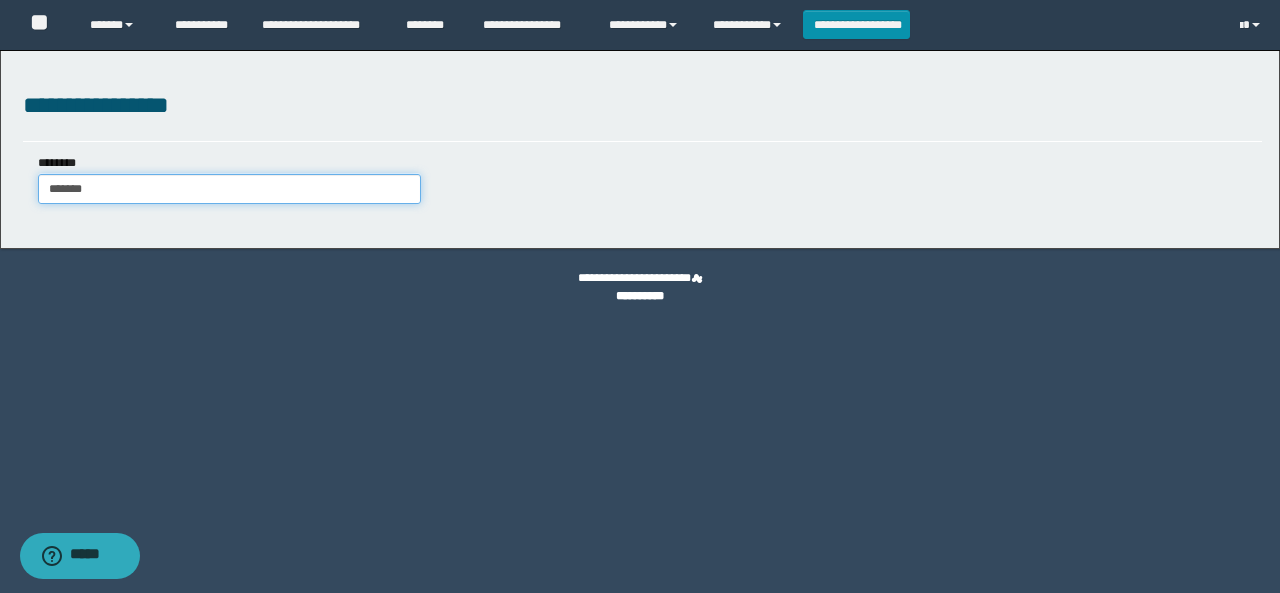 type on "*******" 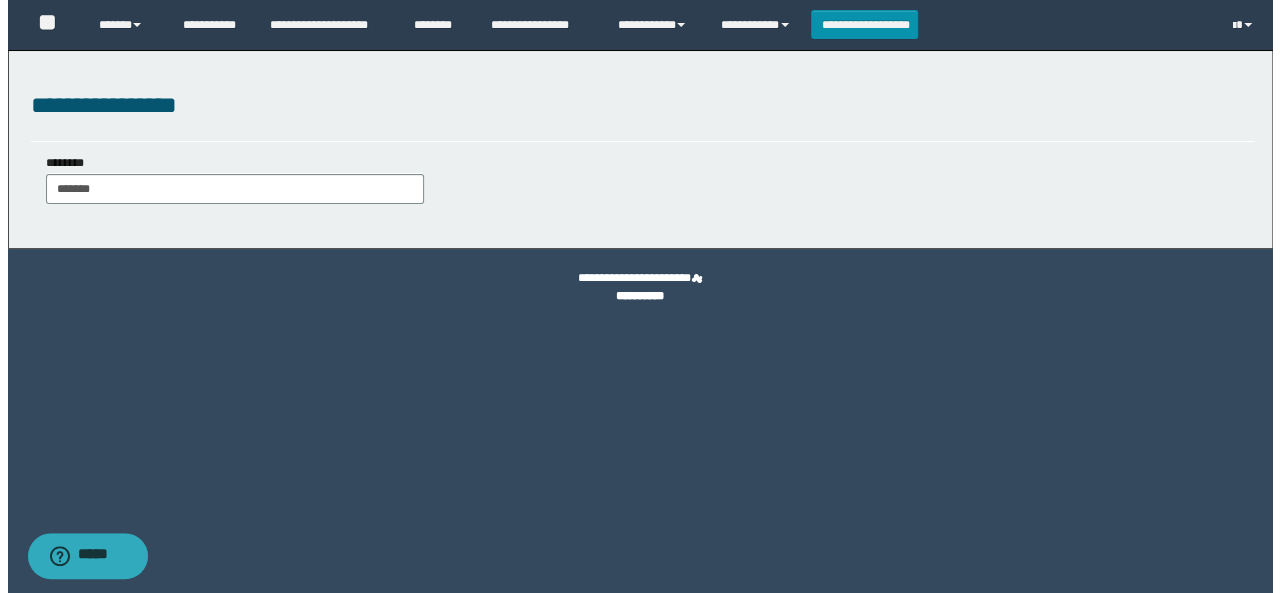 scroll, scrollTop: 0, scrollLeft: 0, axis: both 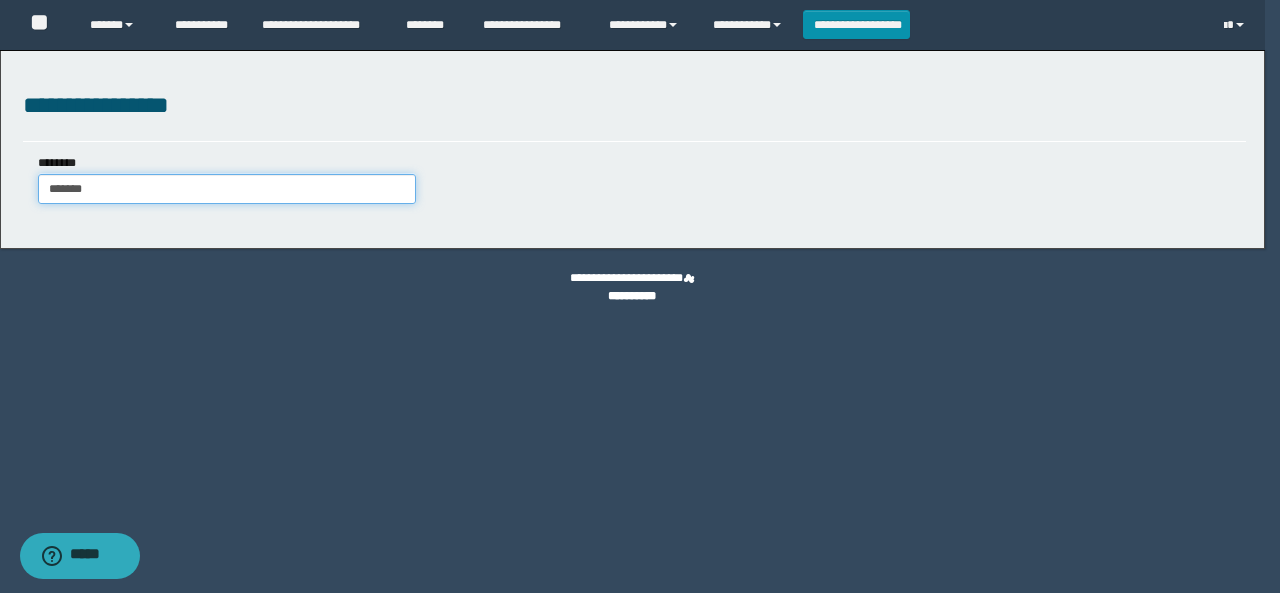 type on "*******" 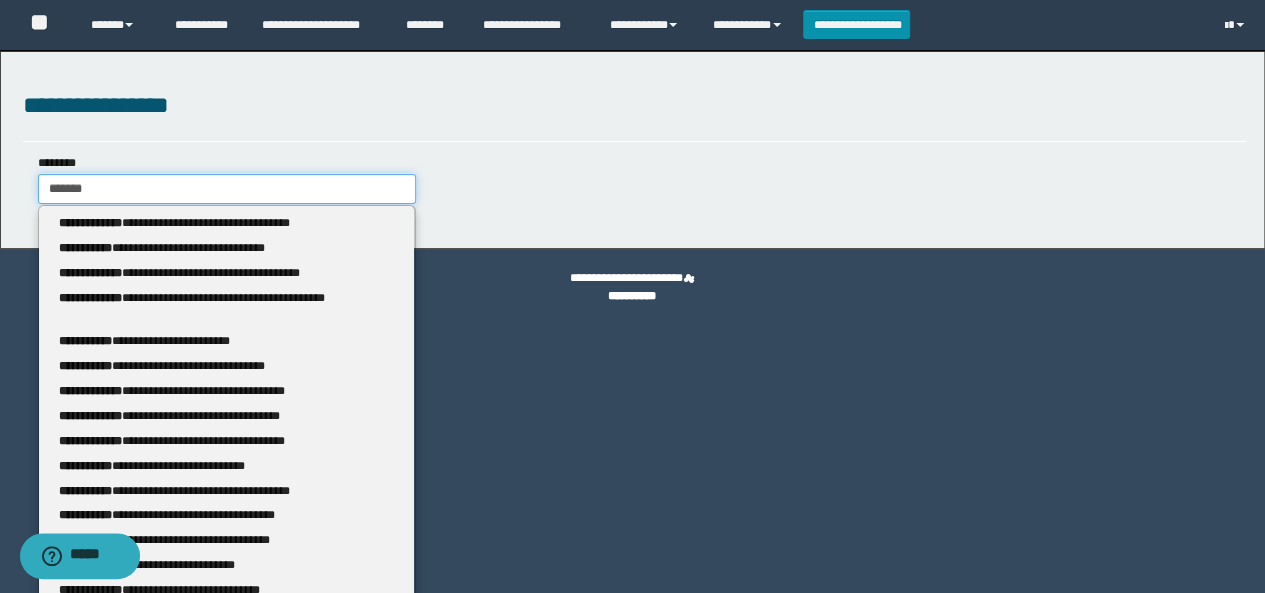 type 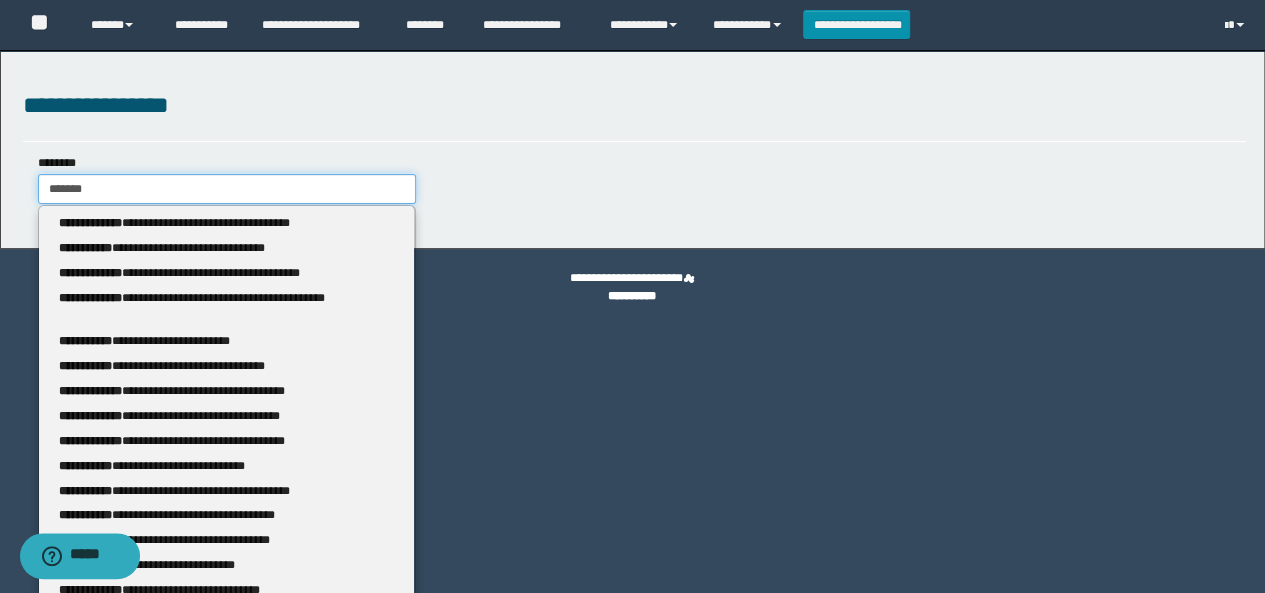 type on "******" 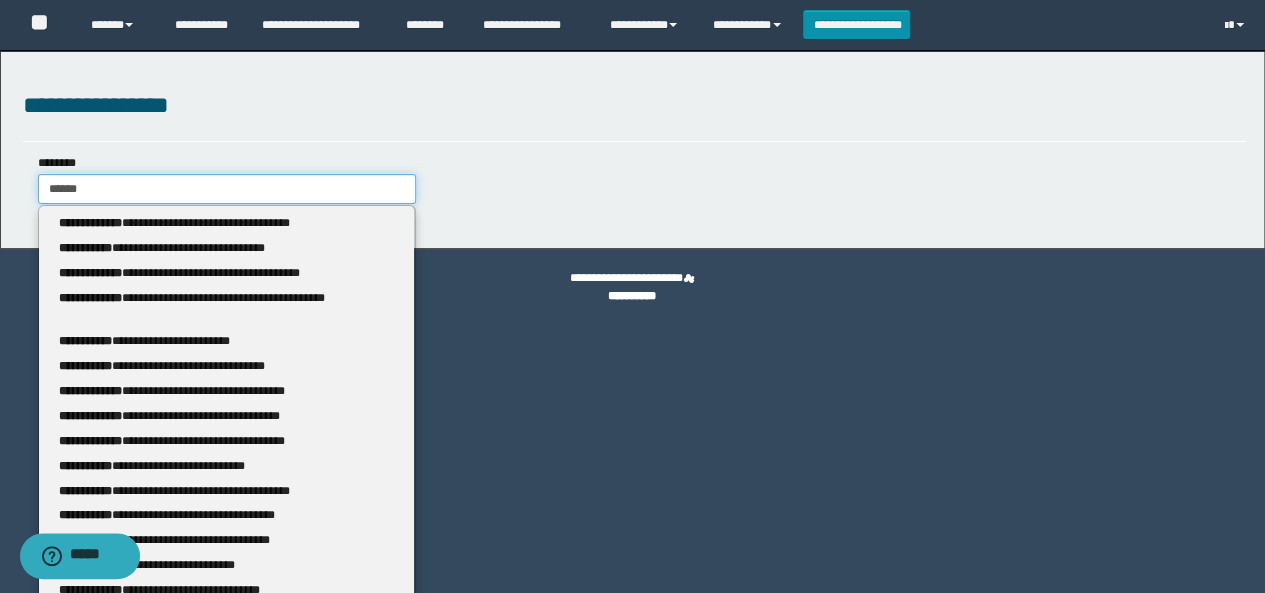 type on "******" 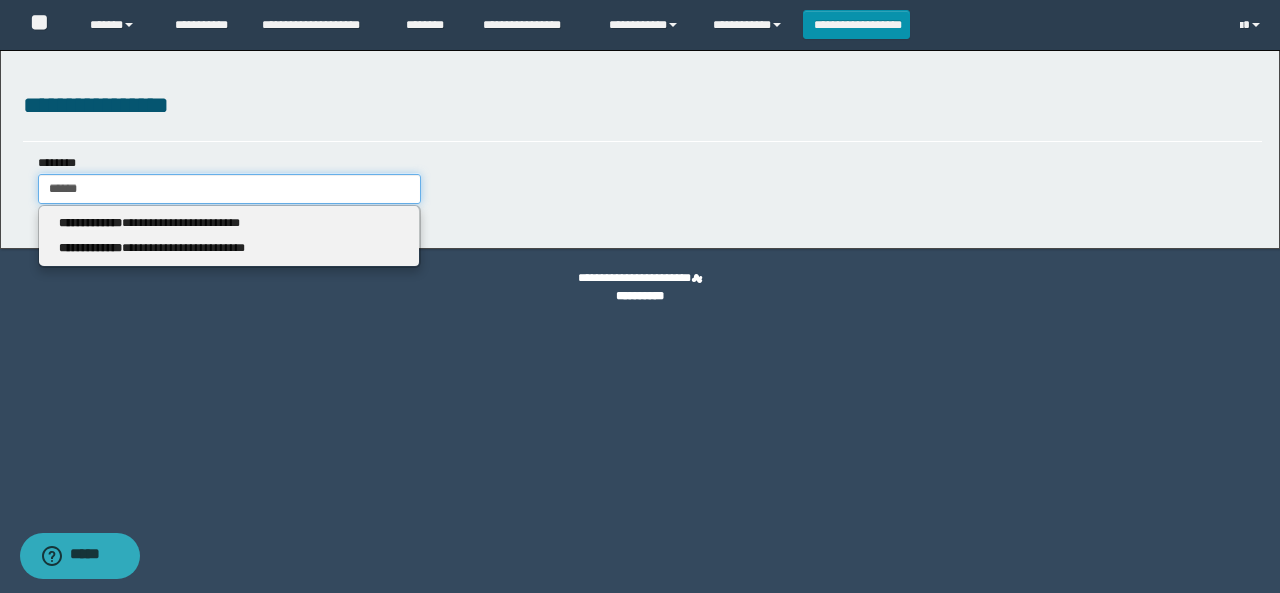 type 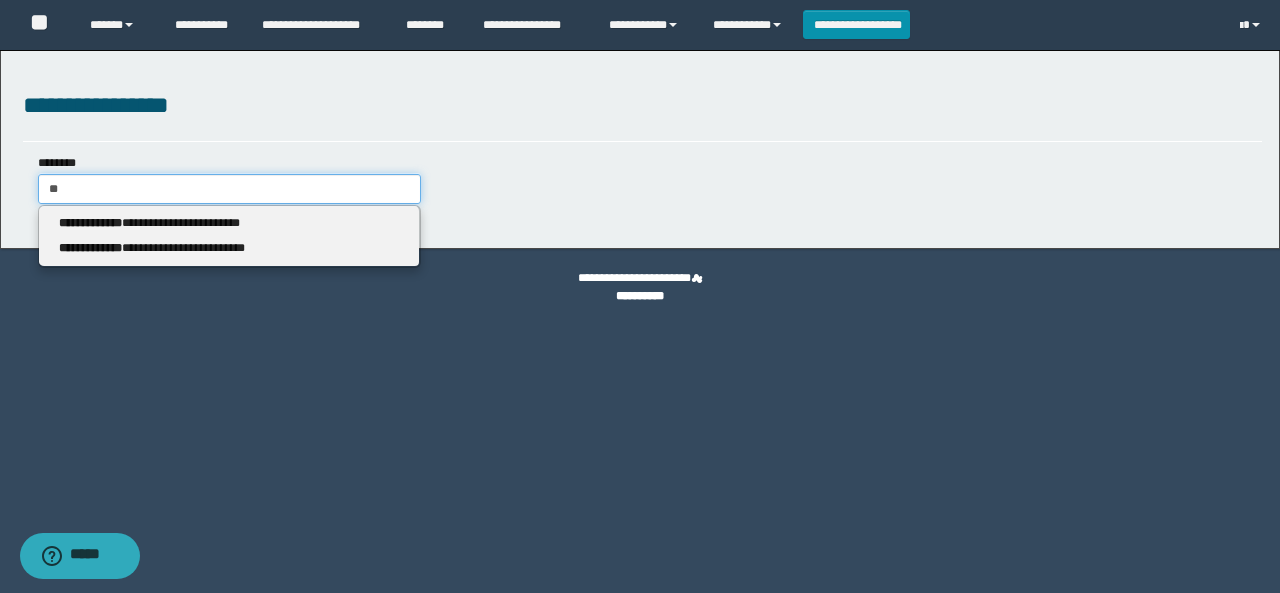 type on "*" 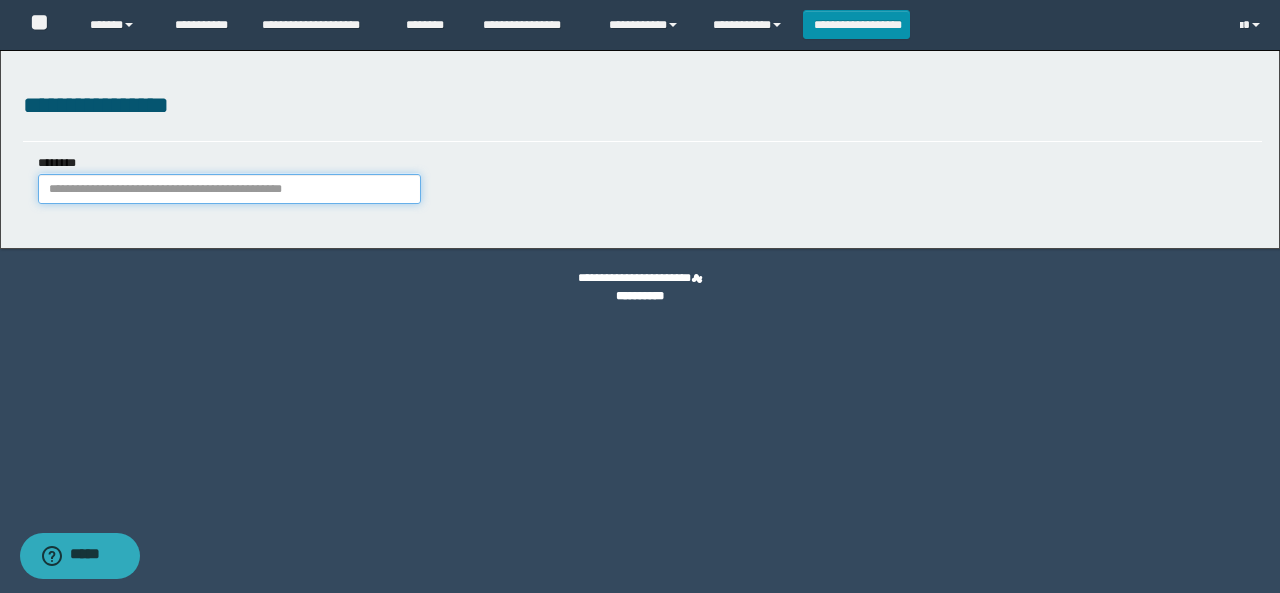 click on "********" at bounding box center (229, 189) 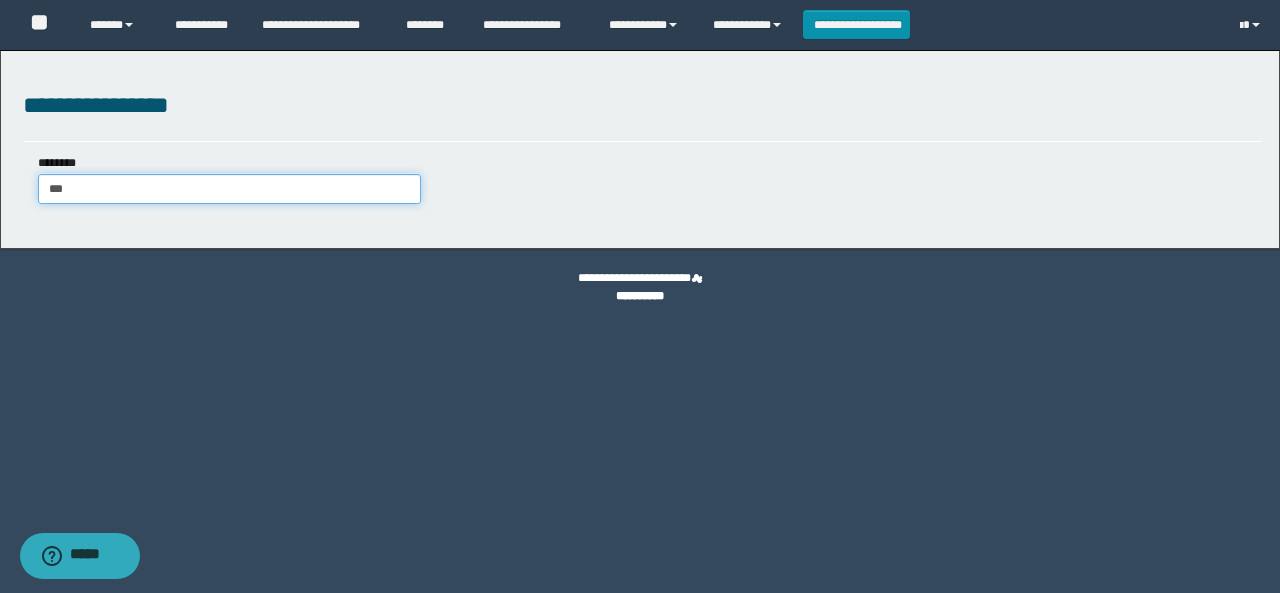 type on "****" 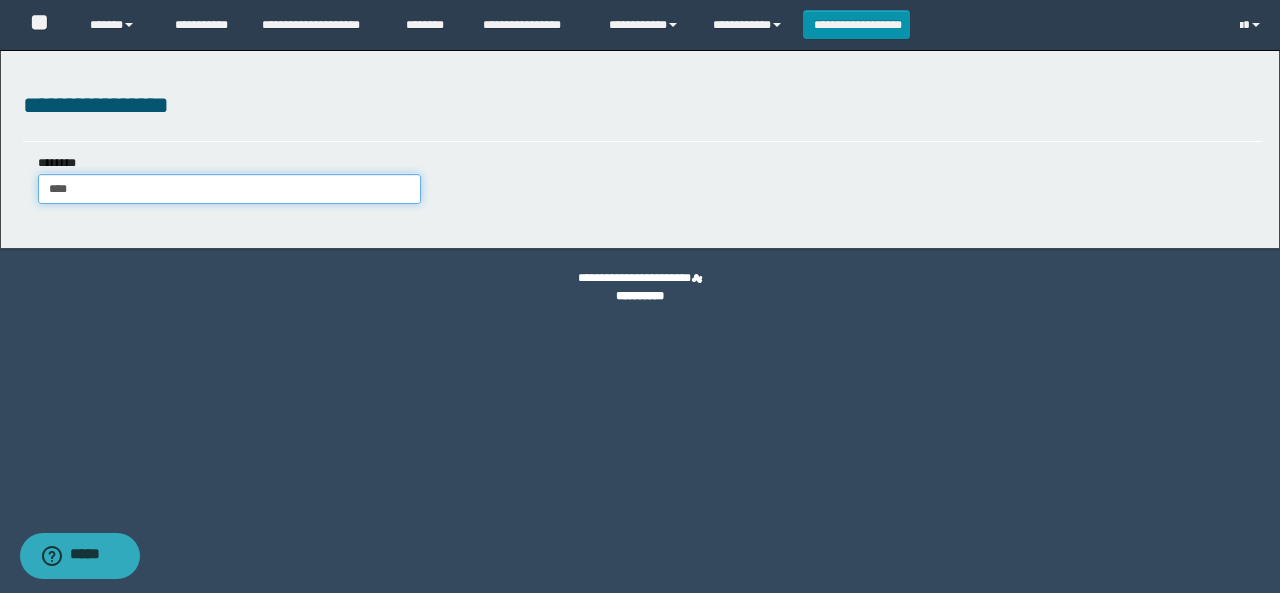 type on "****" 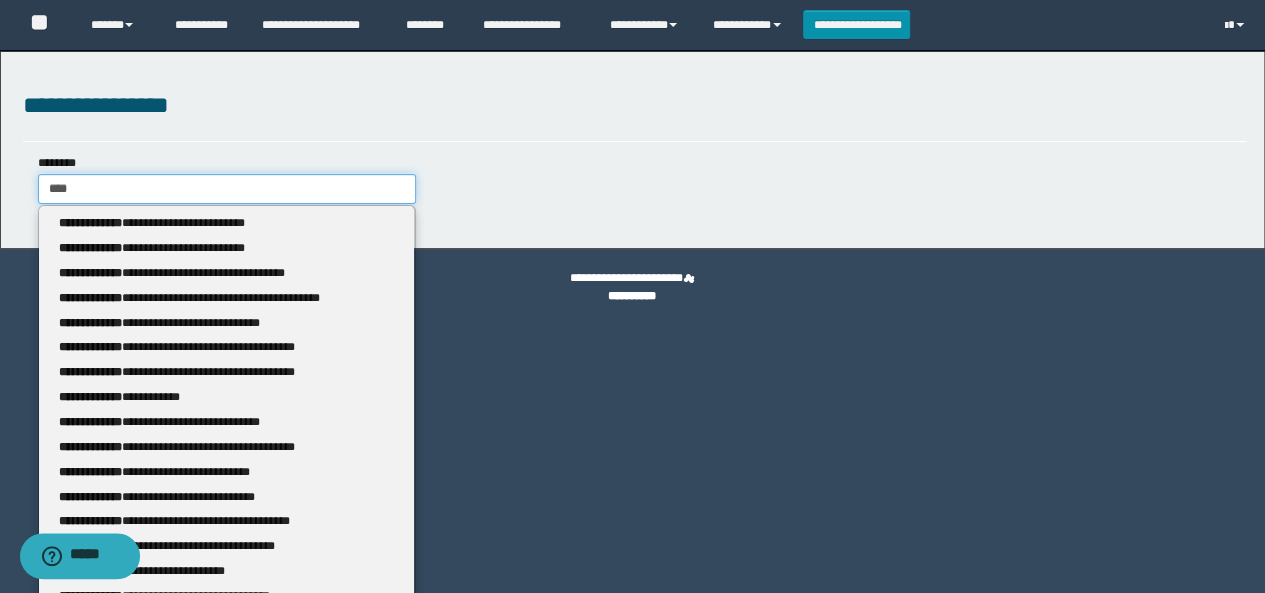 type 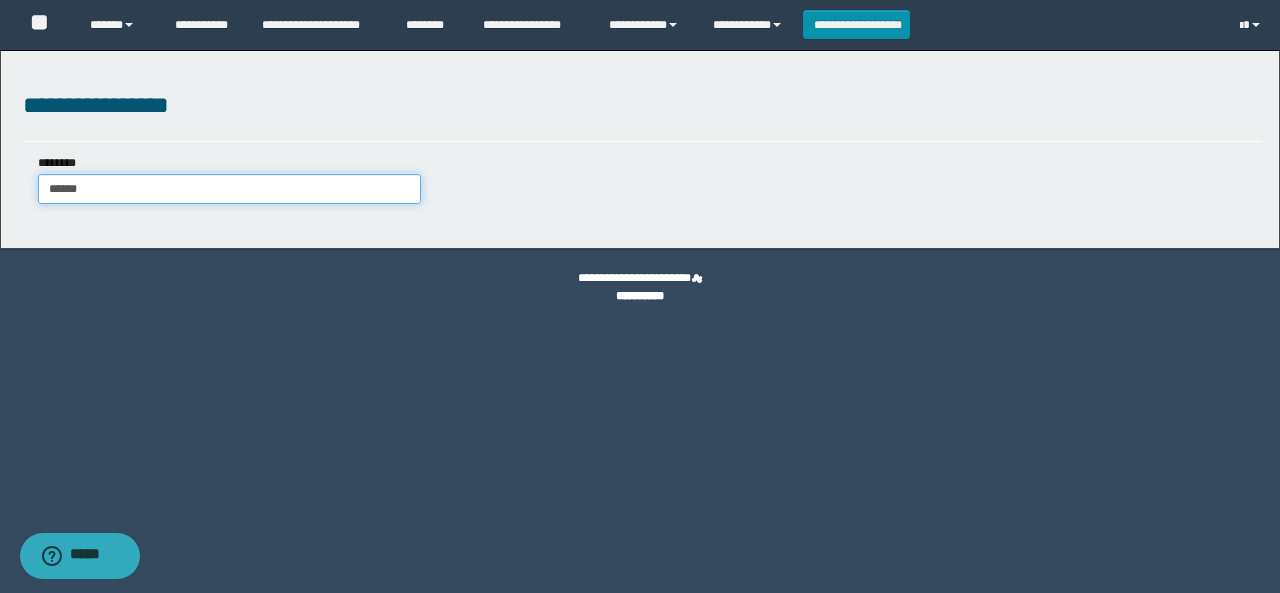 type on "*******" 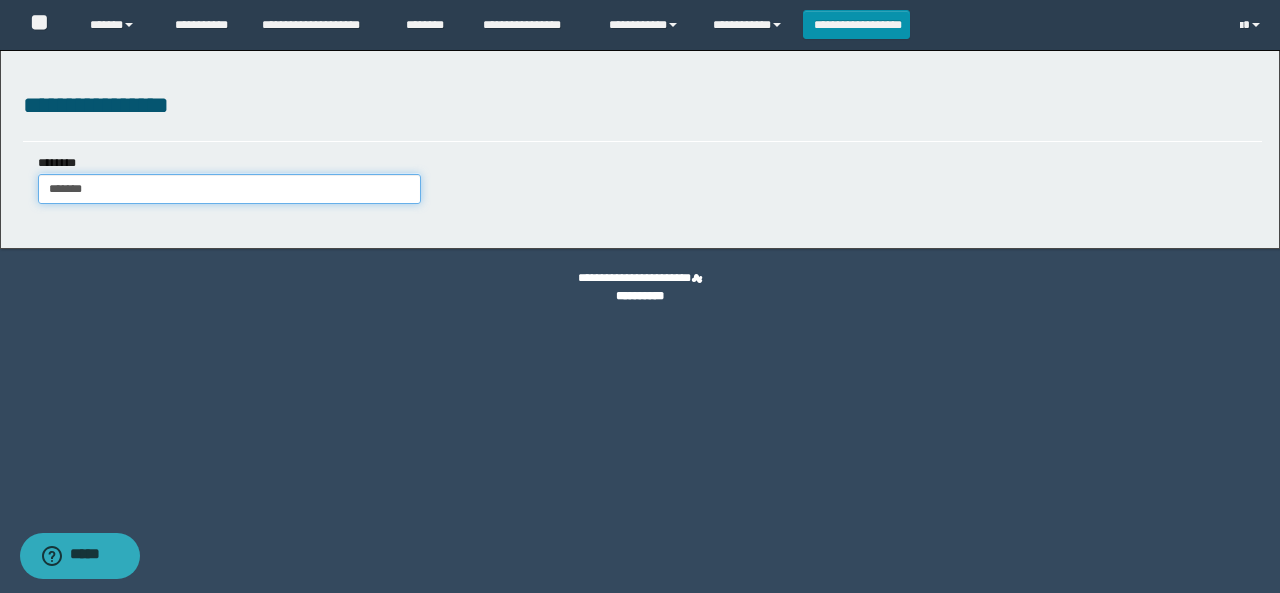 type on "*******" 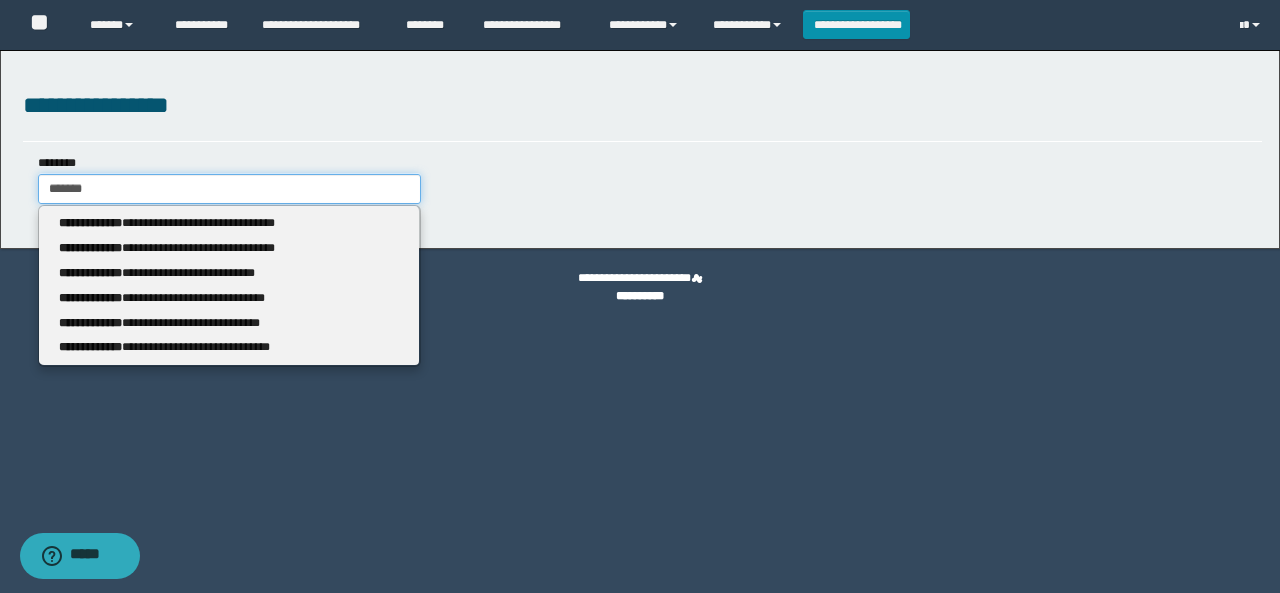 type 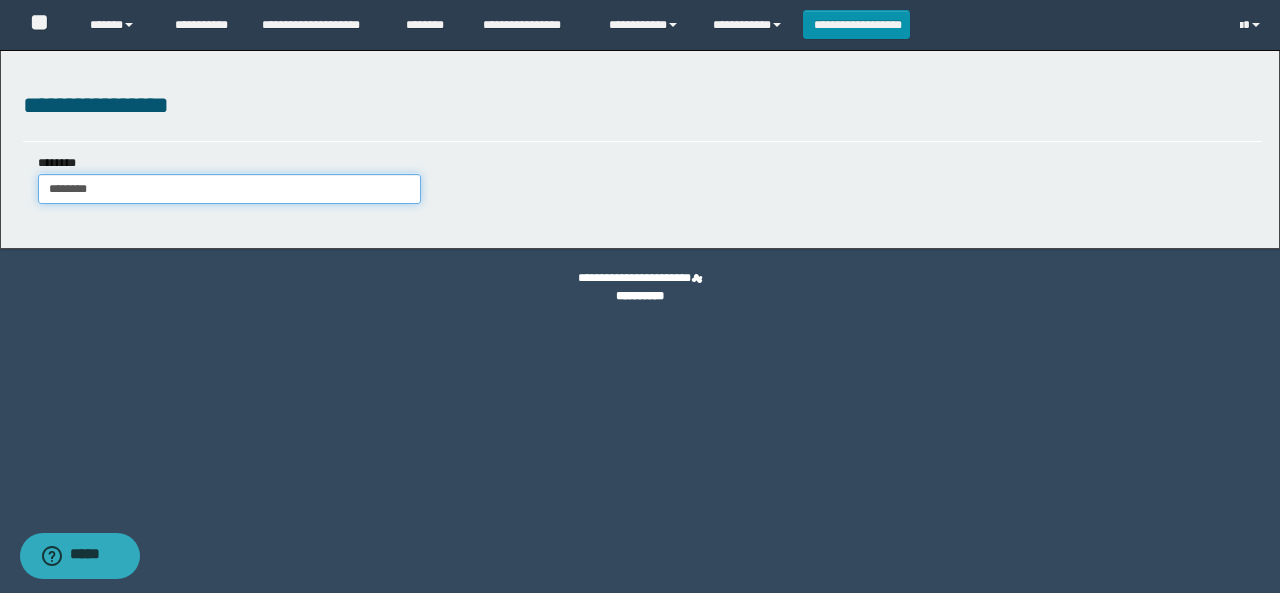 type on "********" 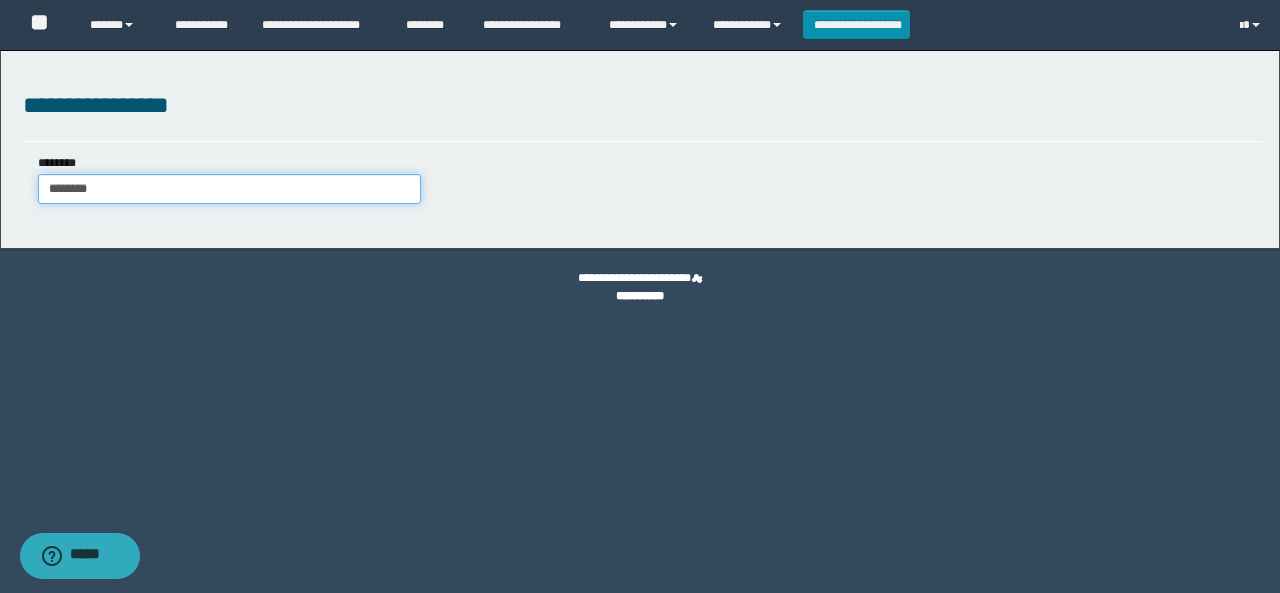 type 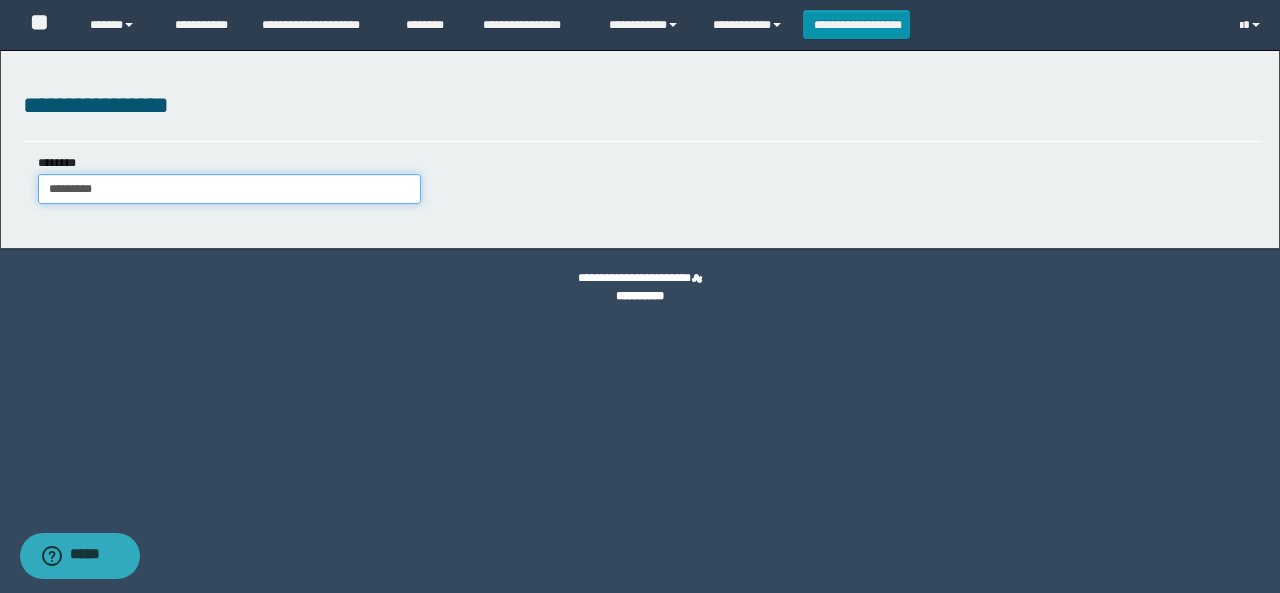 type on "*********" 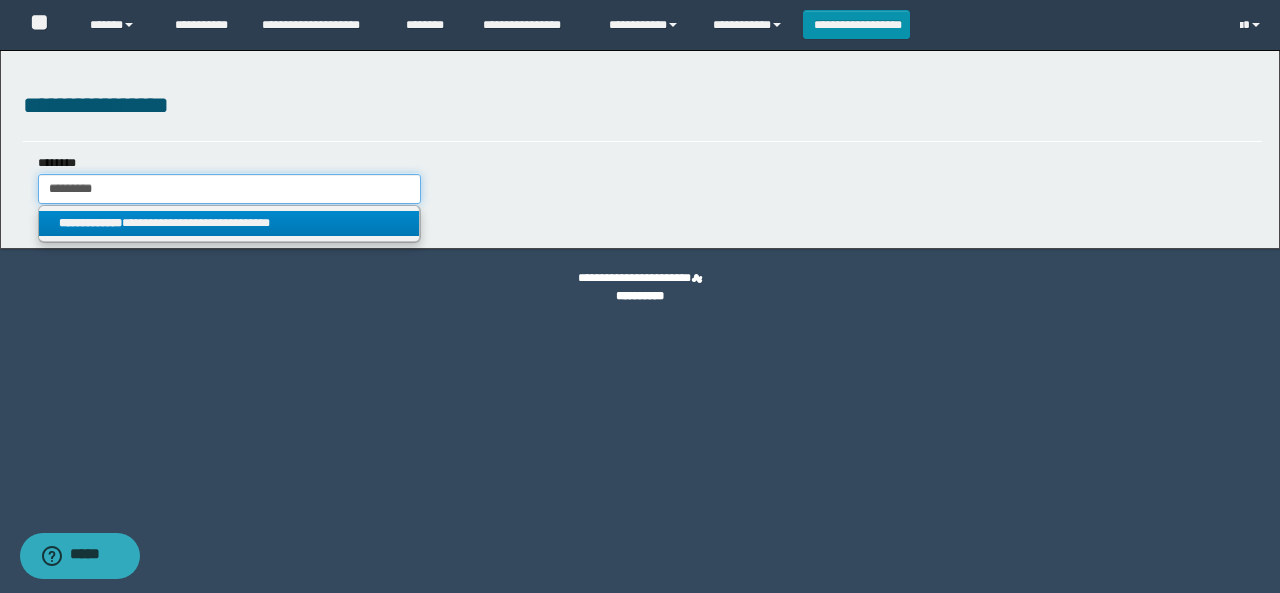type on "*********" 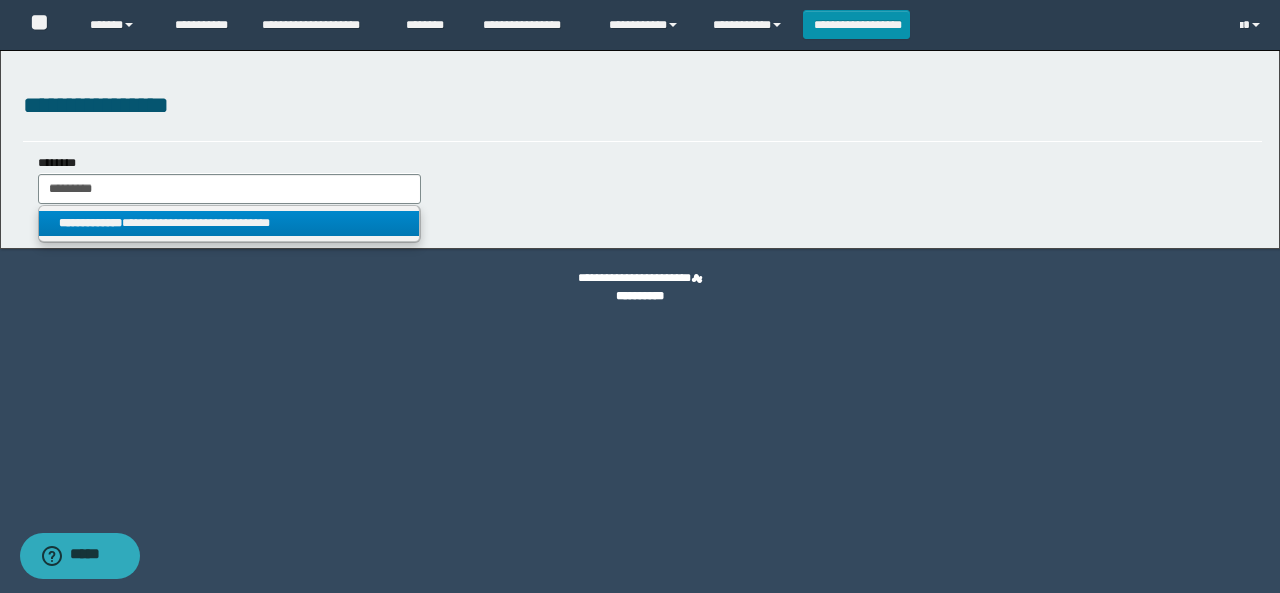 click on "**********" at bounding box center (229, 223) 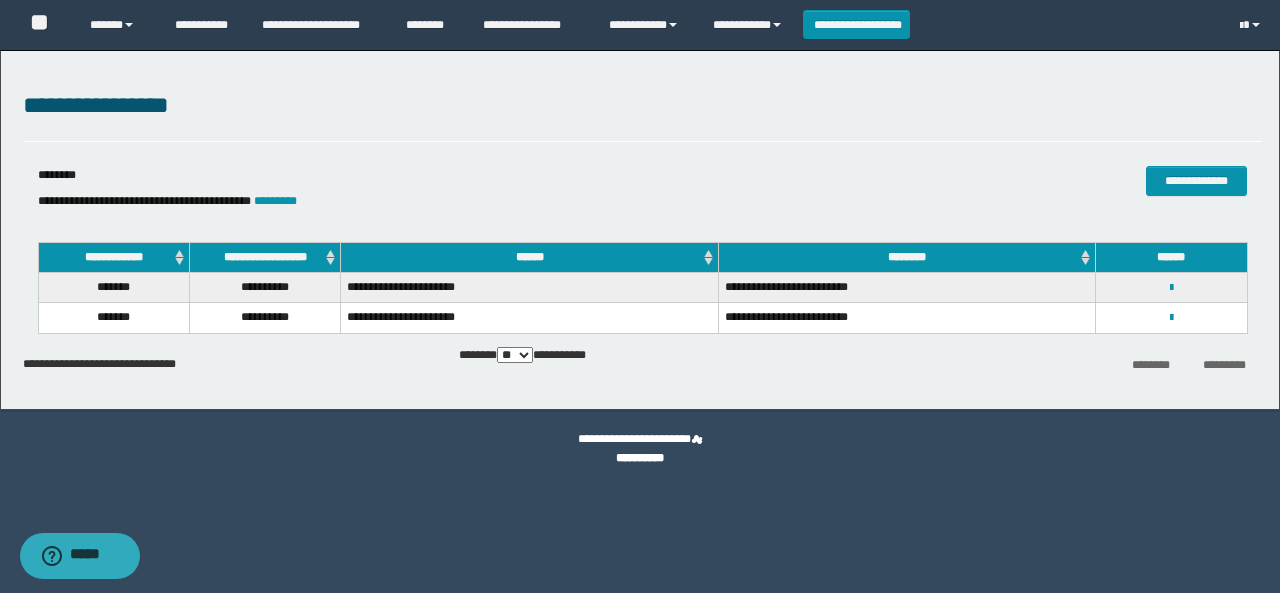 click on "**********" at bounding box center [1171, 317] 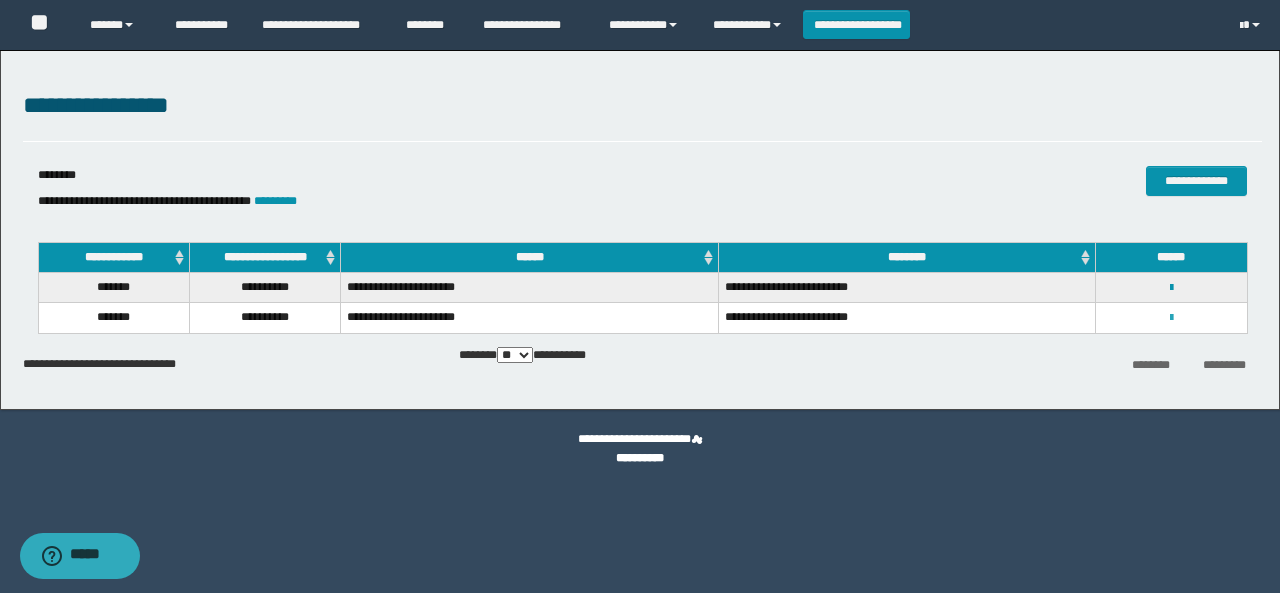 click at bounding box center [1171, 318] 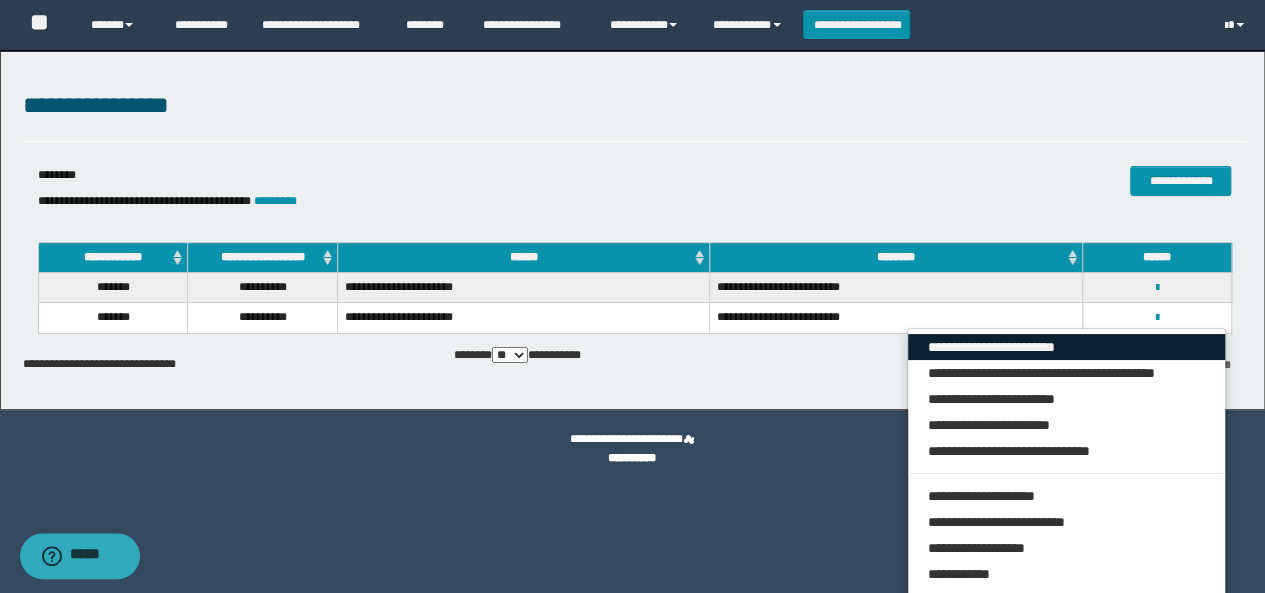 click on "**********" at bounding box center [1067, 347] 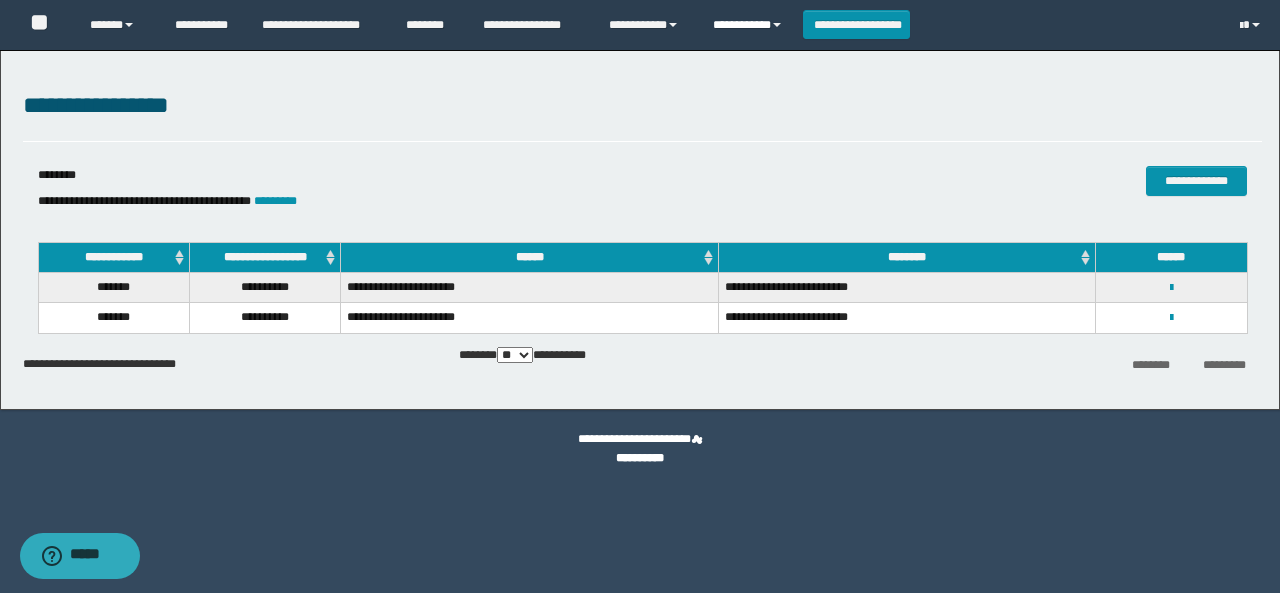 click on "**********" at bounding box center [750, 25] 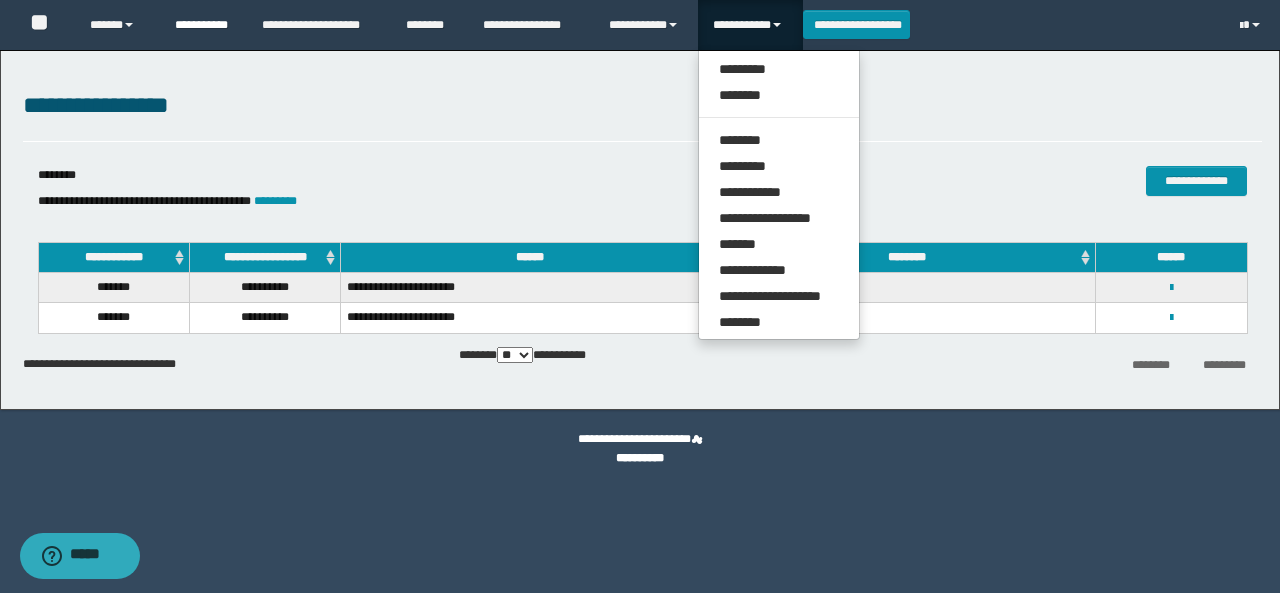 click on "**********" at bounding box center [203, 25] 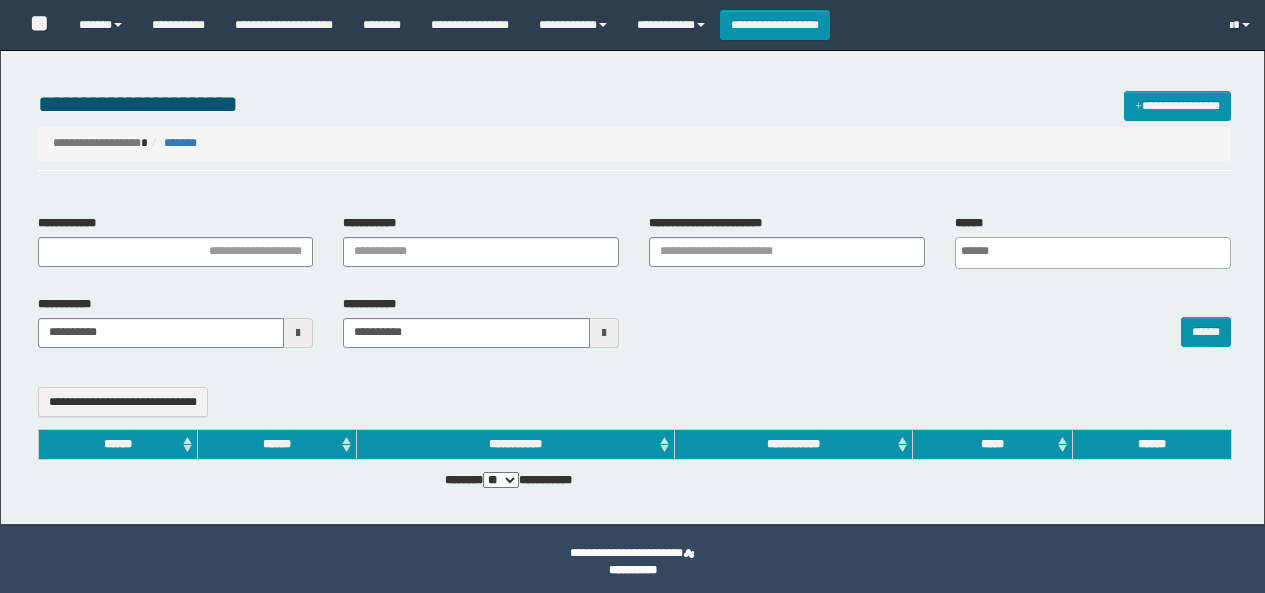 select 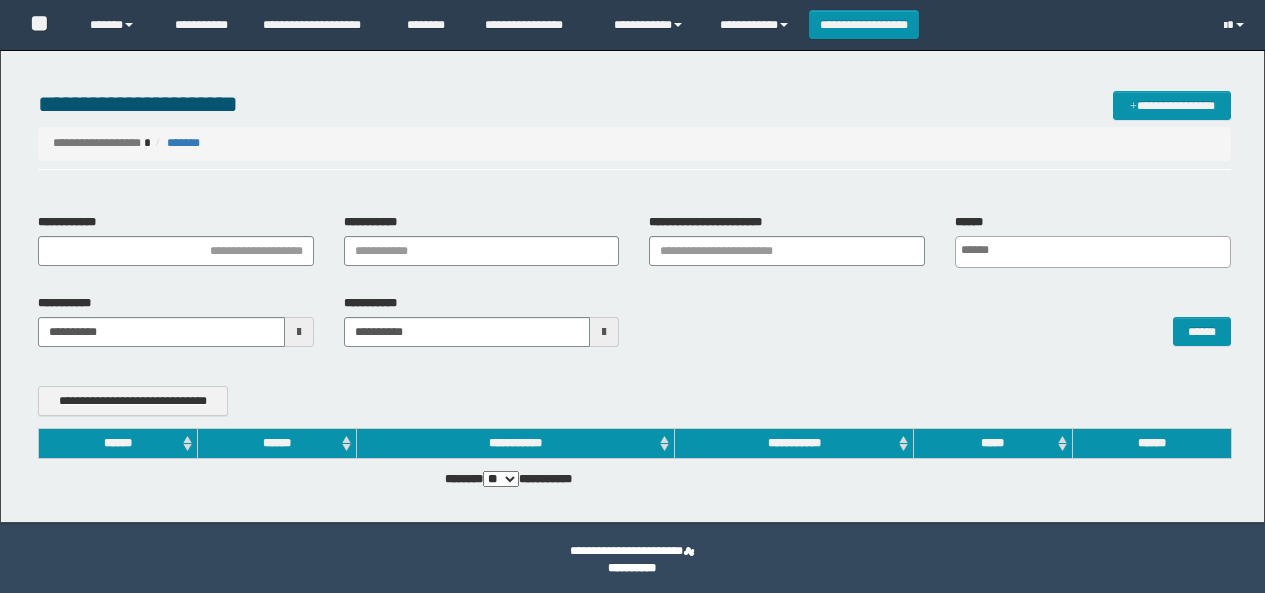 scroll, scrollTop: 0, scrollLeft: 0, axis: both 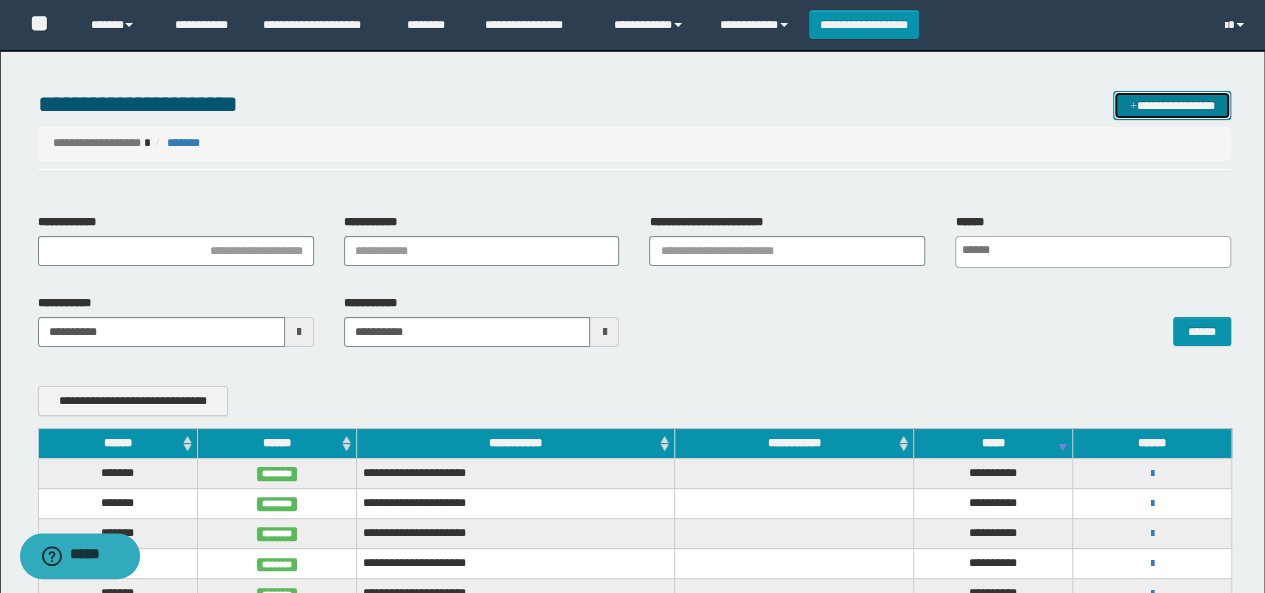 click on "**********" at bounding box center (1172, 105) 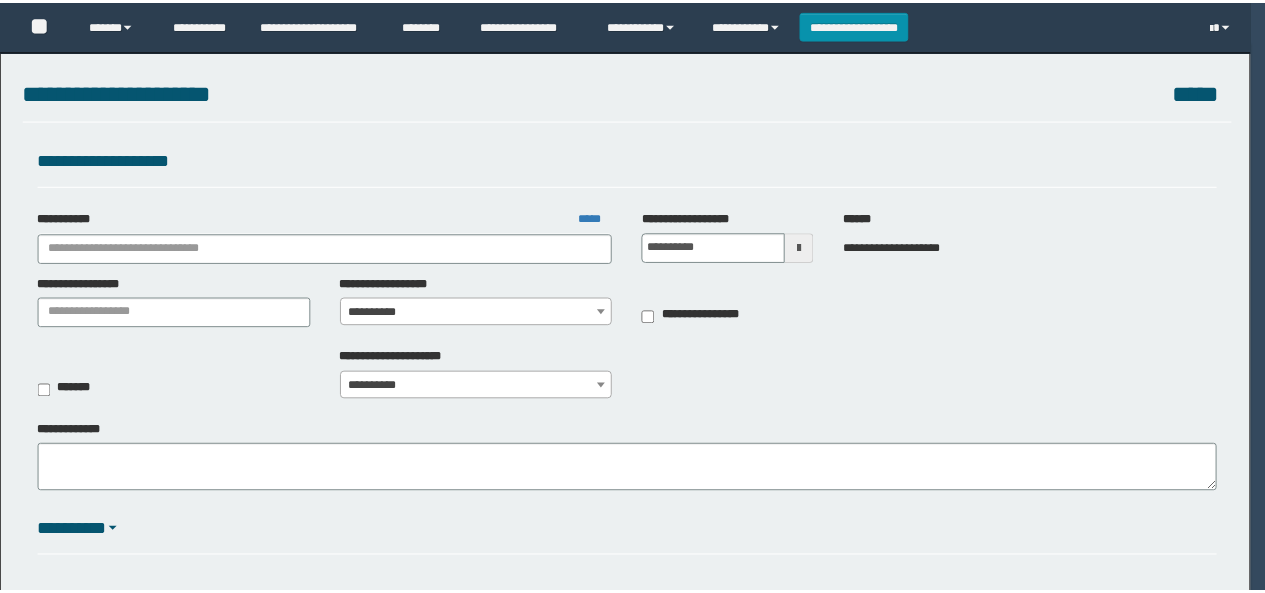 scroll, scrollTop: 0, scrollLeft: 0, axis: both 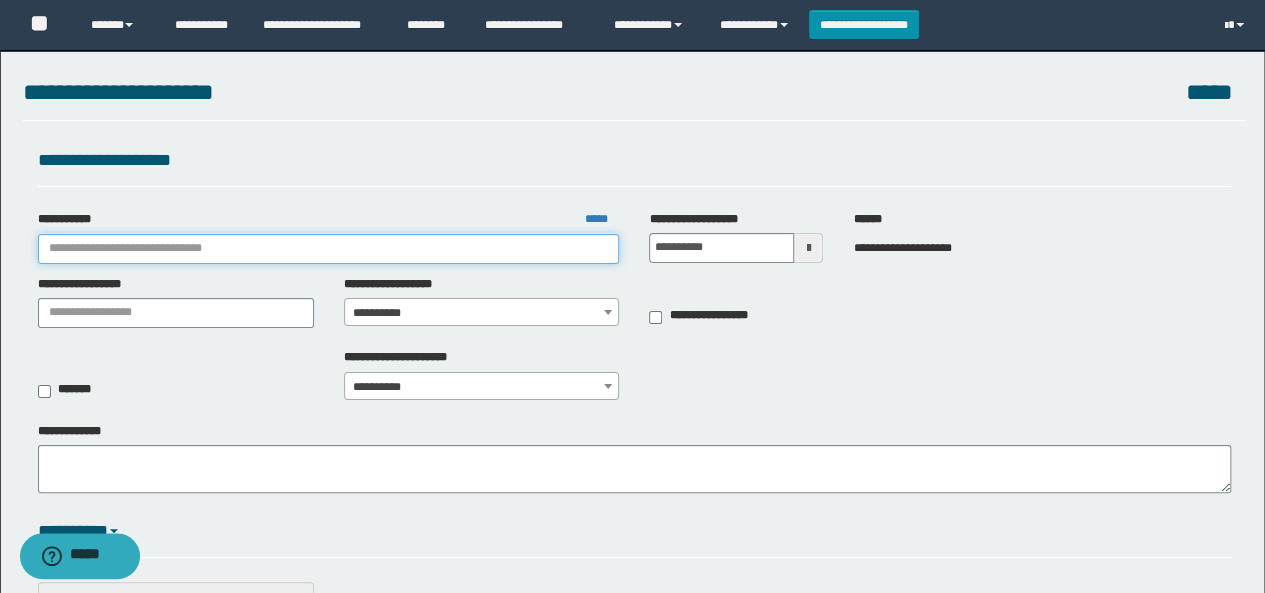 click on "**********" at bounding box center (329, 249) 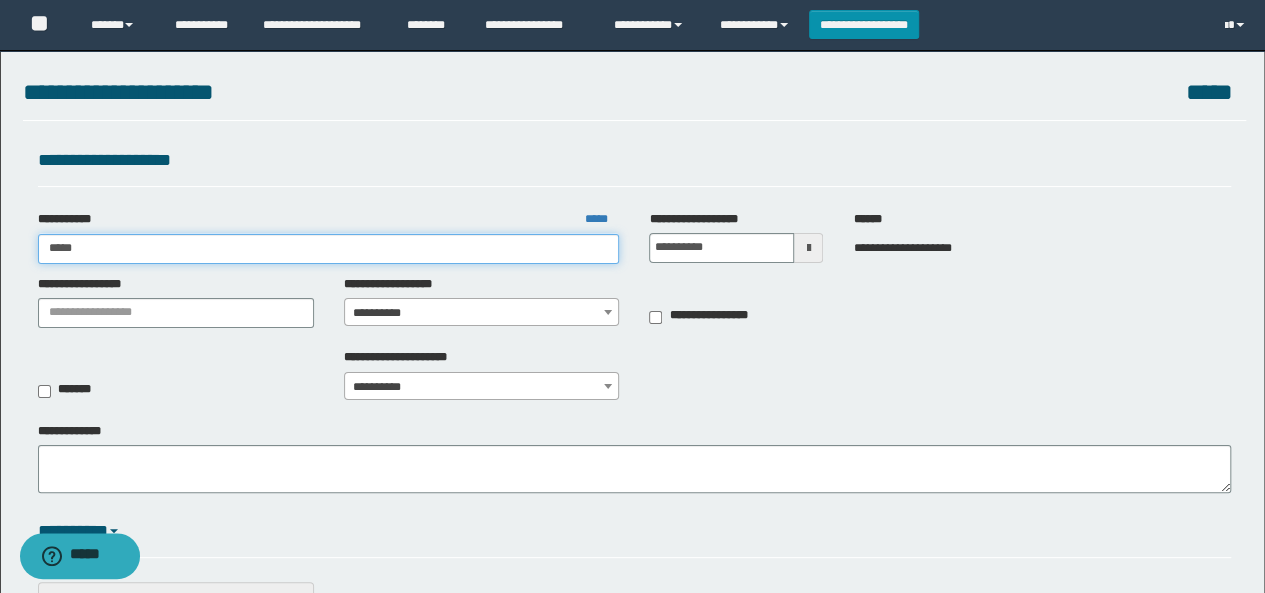 type on "******" 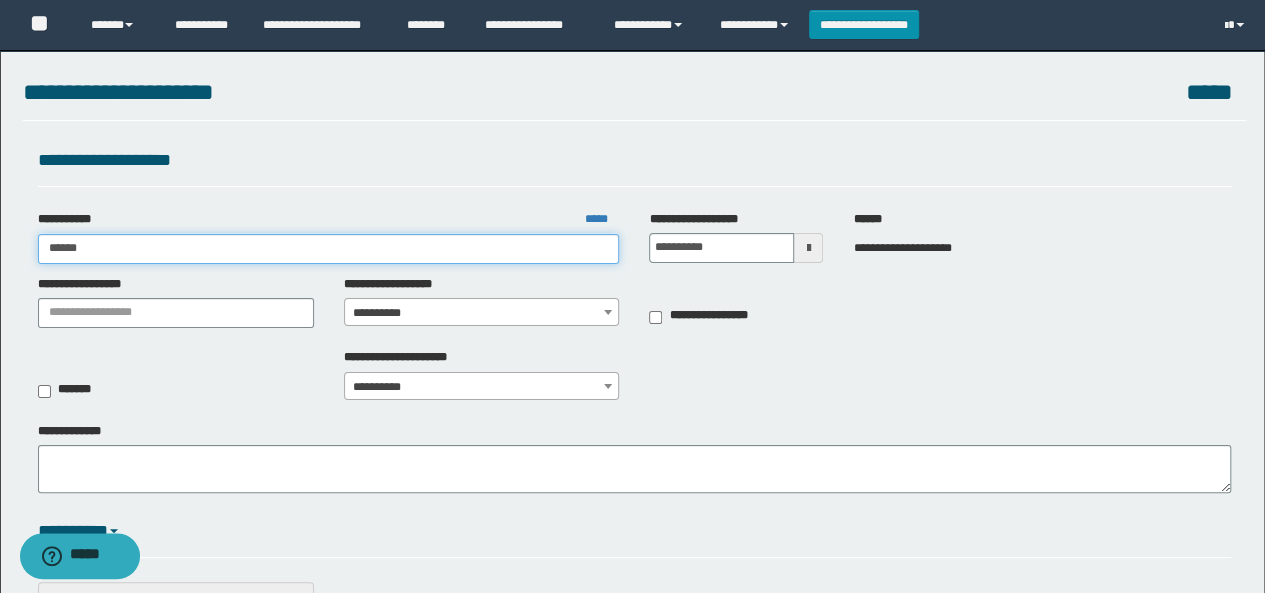 type on "******" 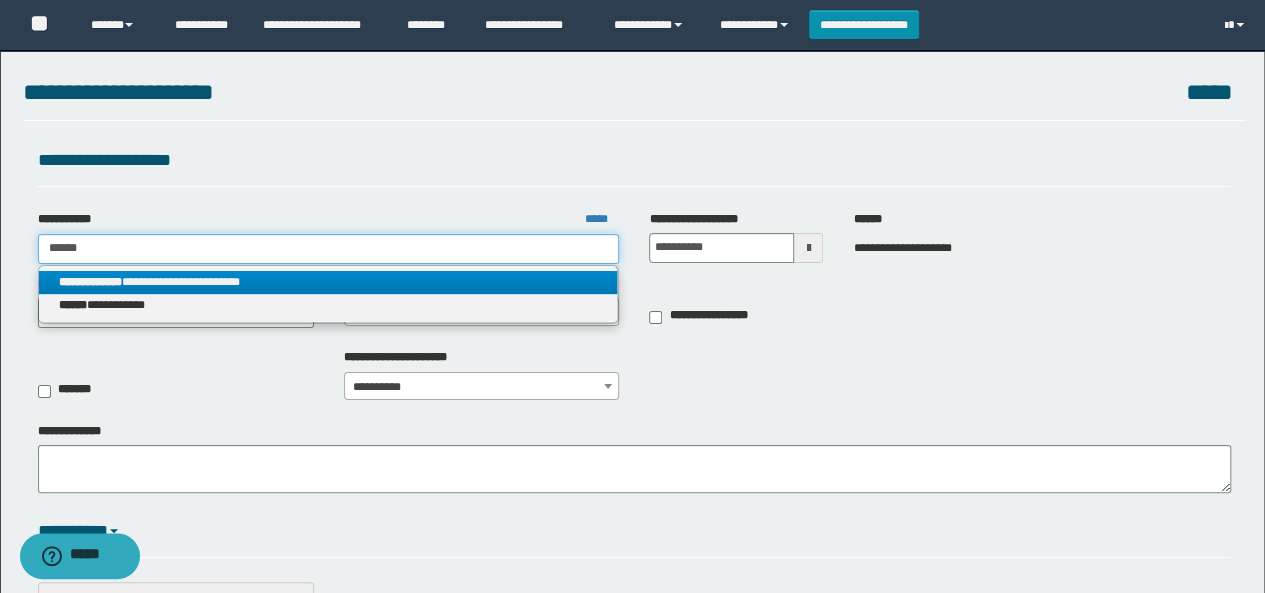 type on "******" 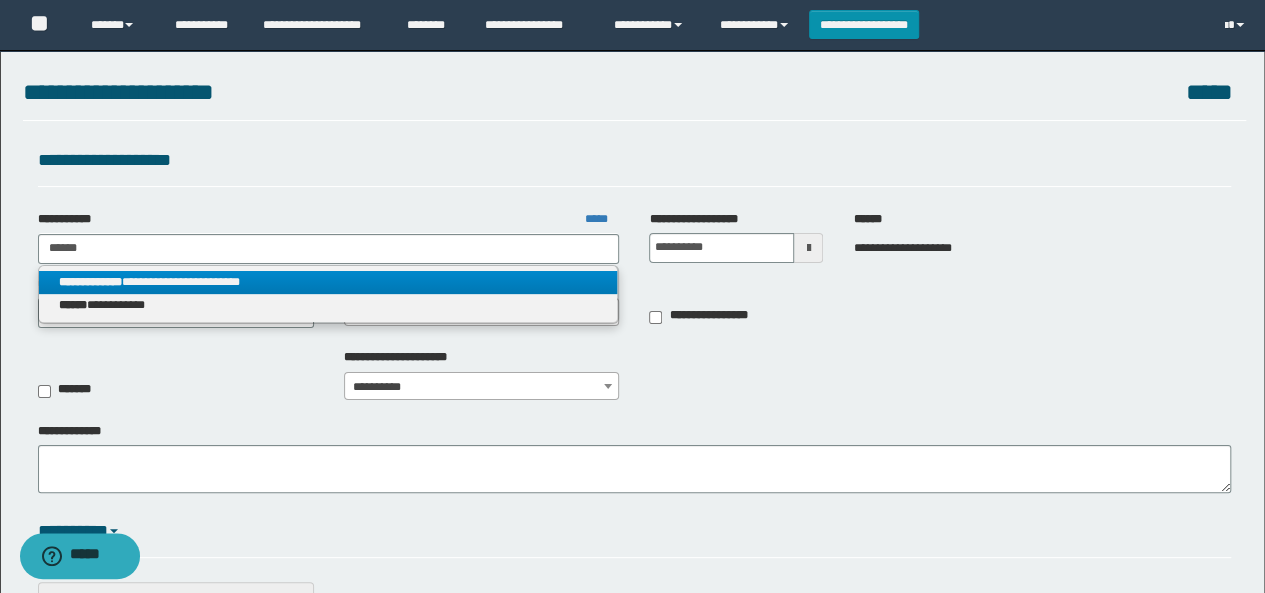 click on "**********" at bounding box center [328, 282] 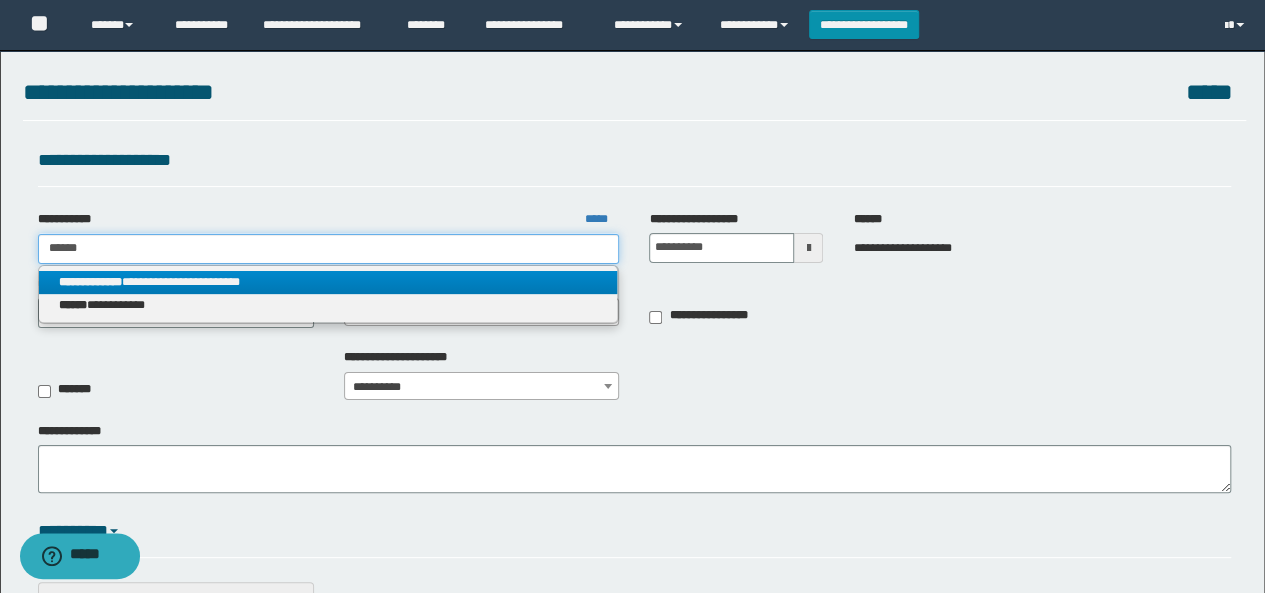 type 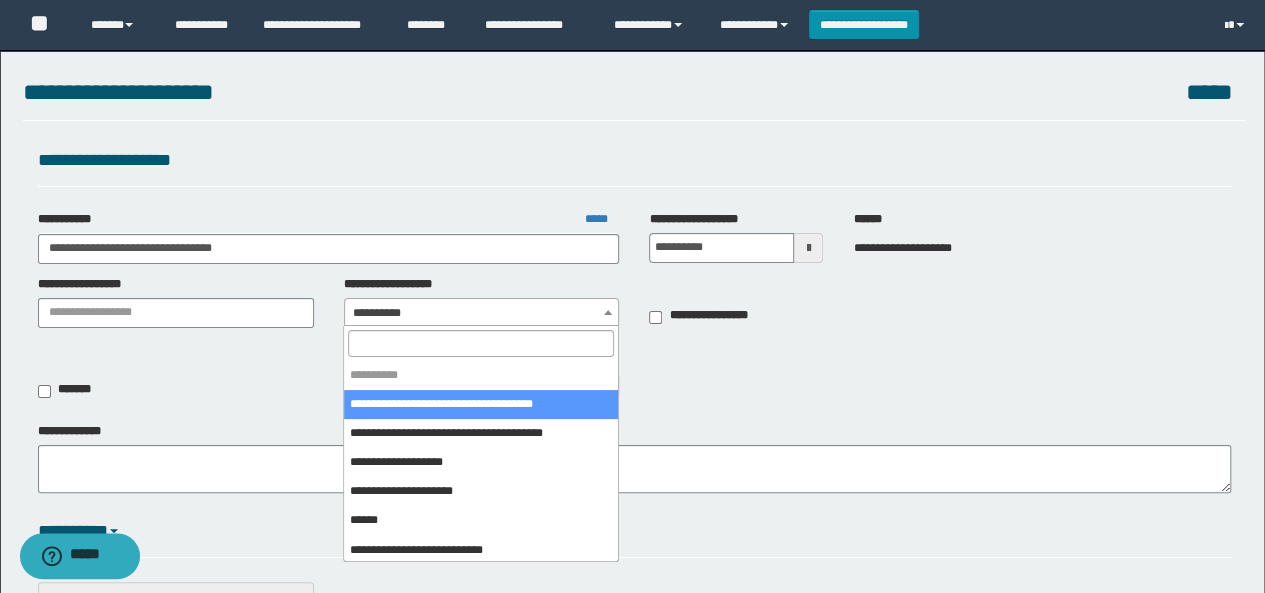 click on "**********" at bounding box center (482, 313) 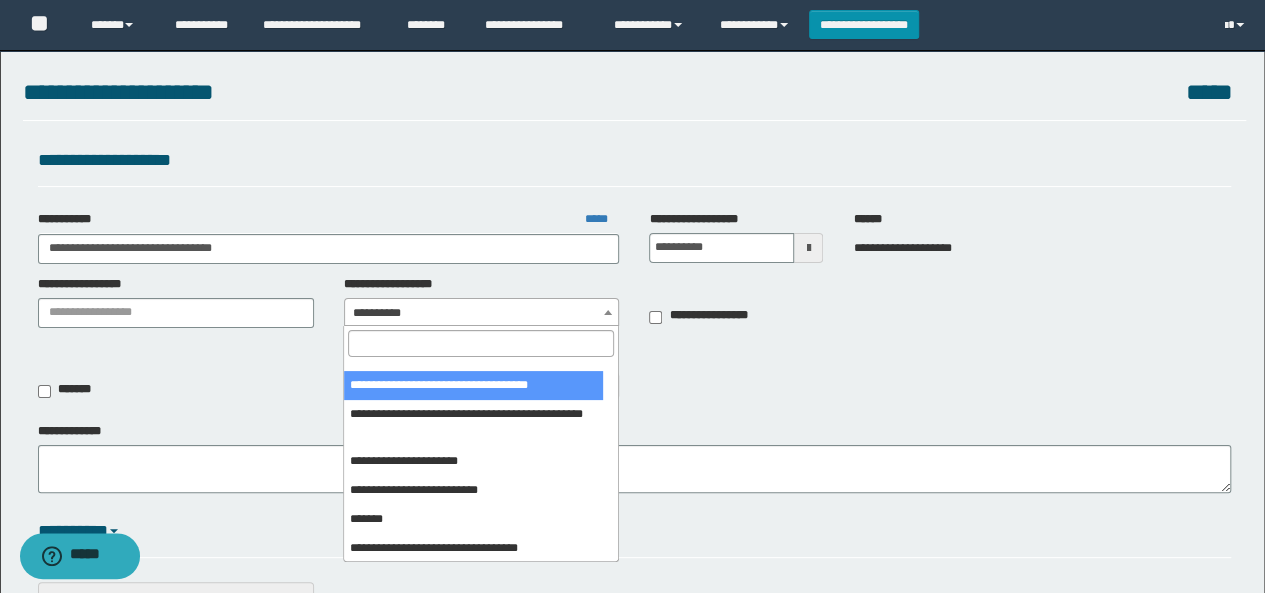 scroll, scrollTop: 1200, scrollLeft: 0, axis: vertical 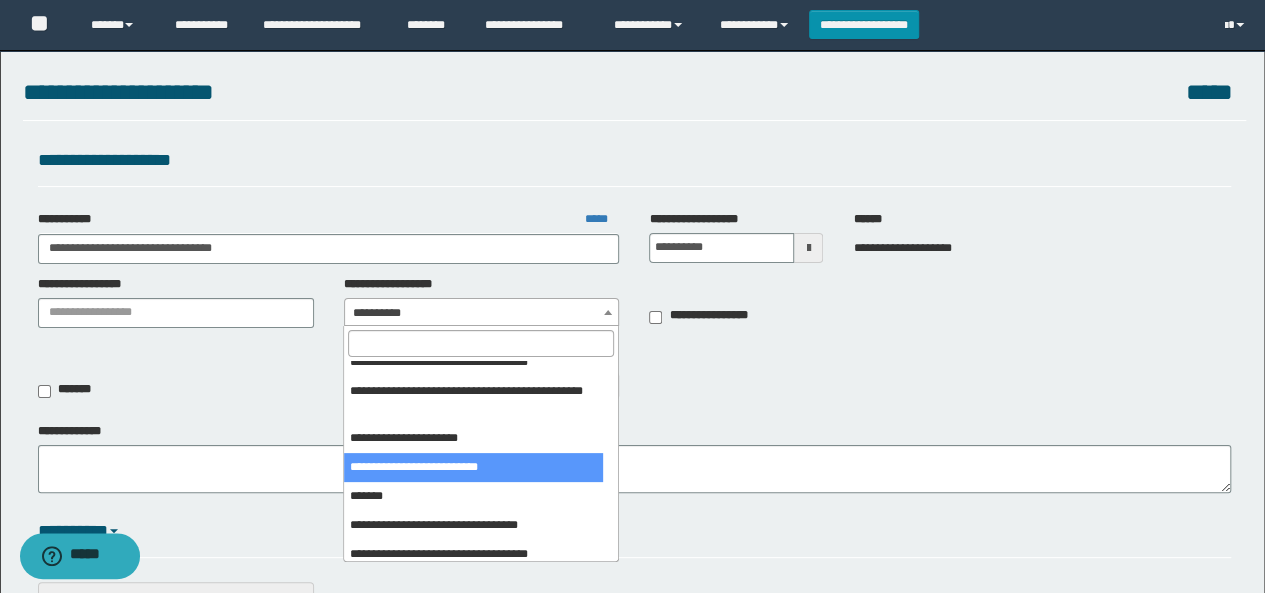 select on "****" 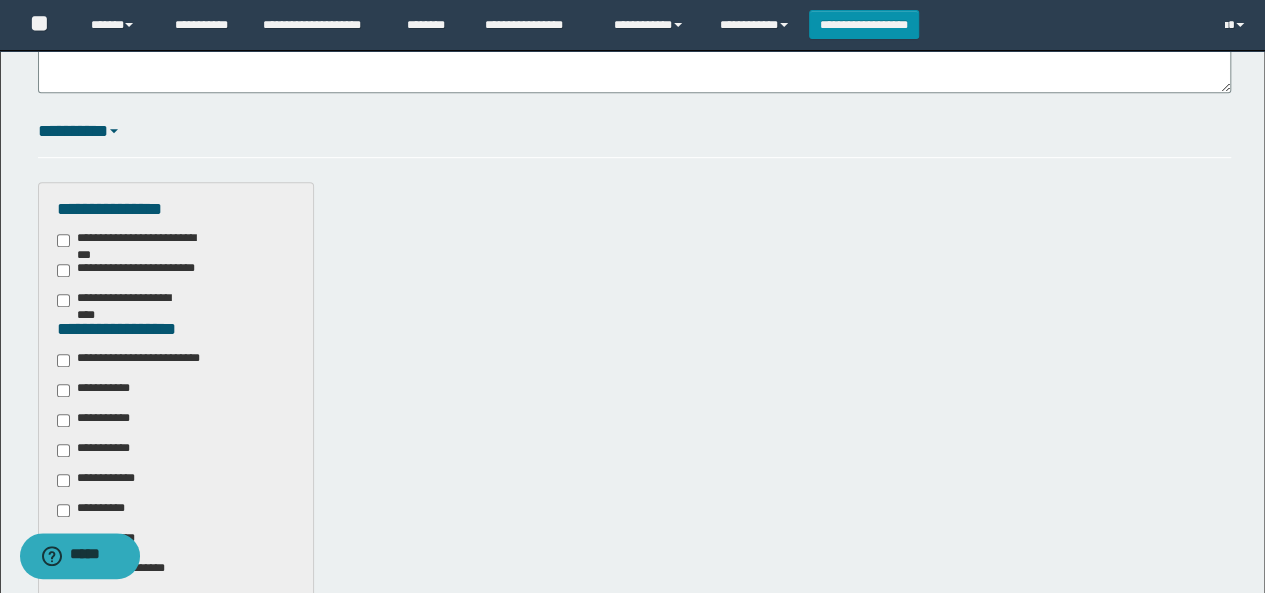 click on "**********" at bounding box center [143, 360] 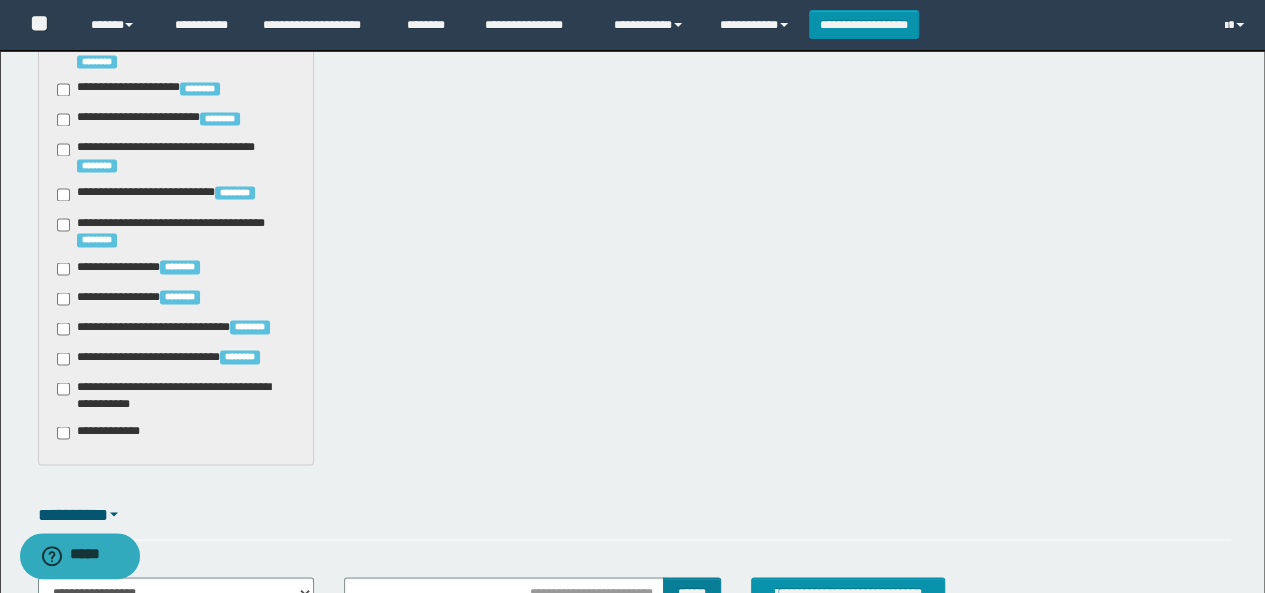 scroll, scrollTop: 1862, scrollLeft: 0, axis: vertical 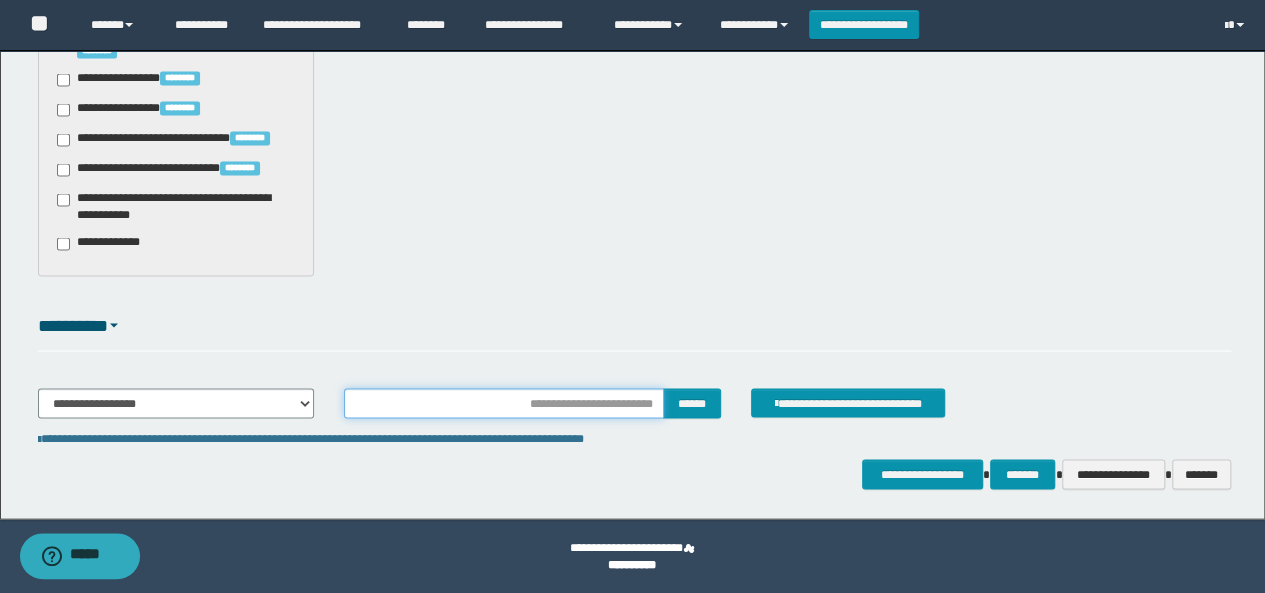 click at bounding box center [504, 403] 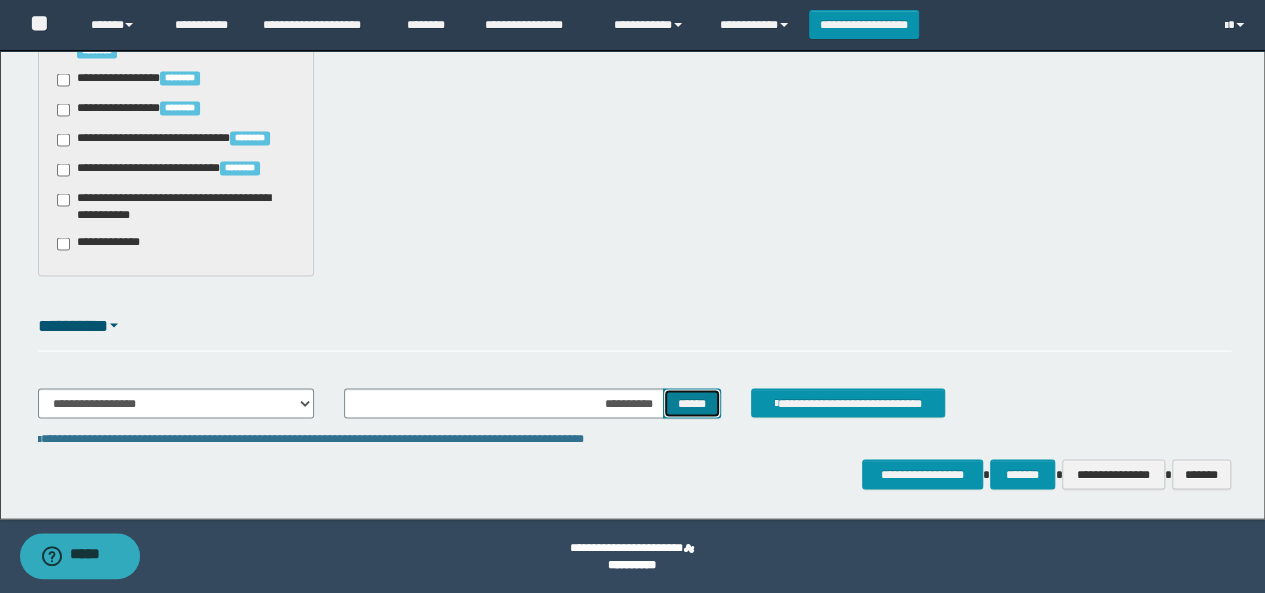 click on "******" at bounding box center [692, 402] 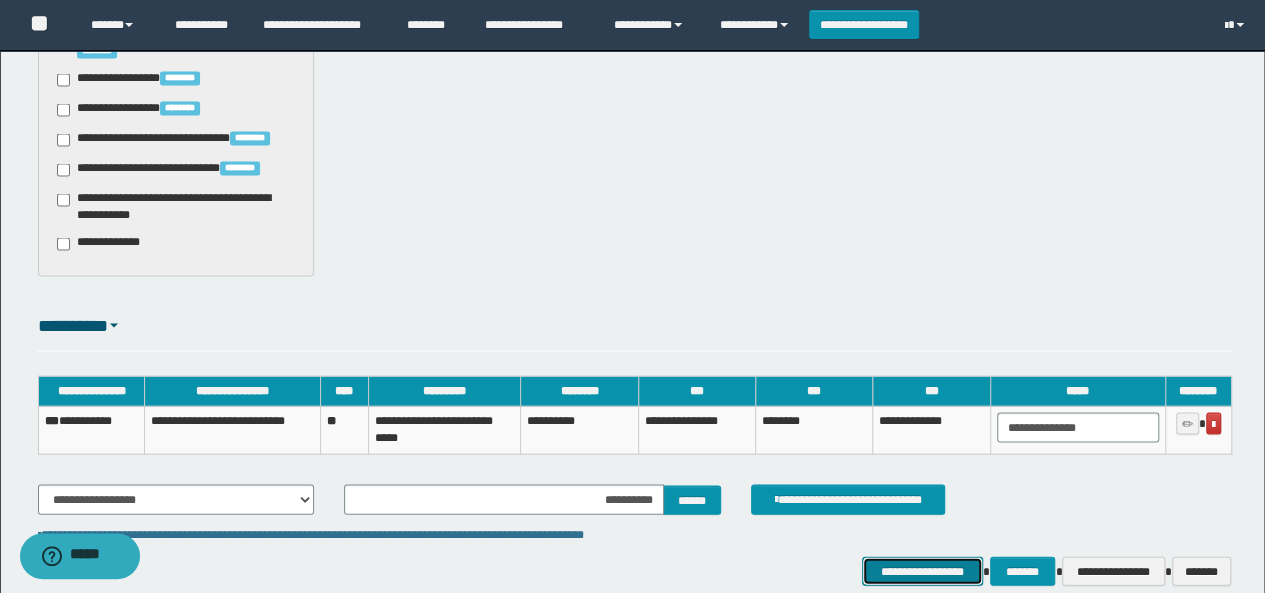 click on "**********" at bounding box center (922, 570) 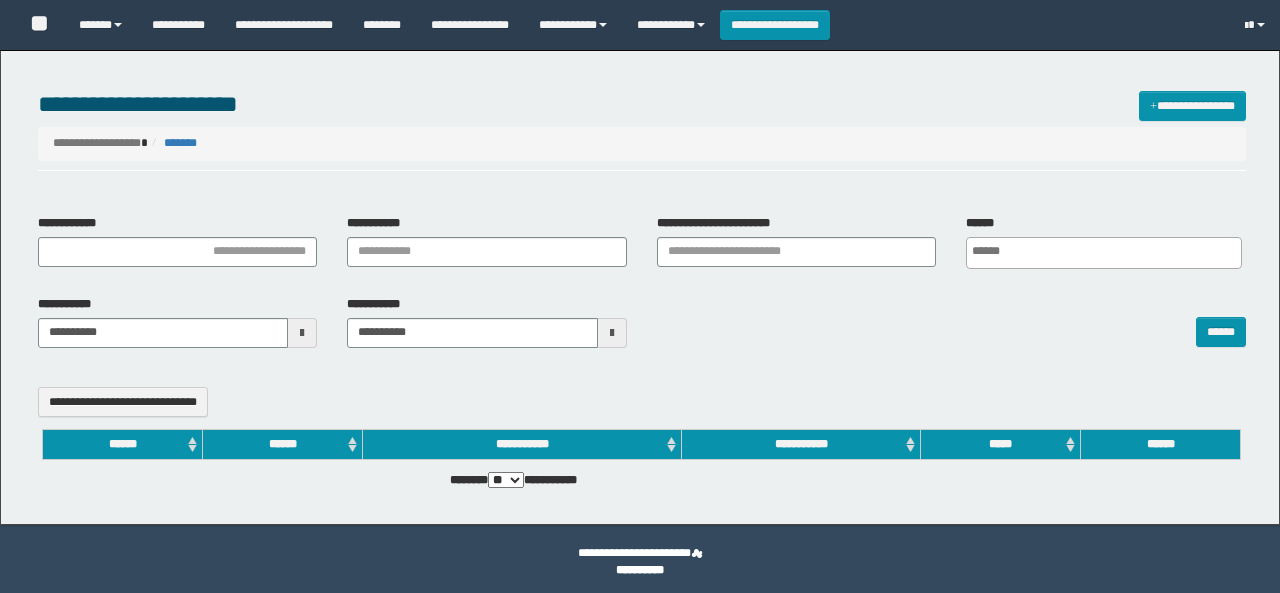 select 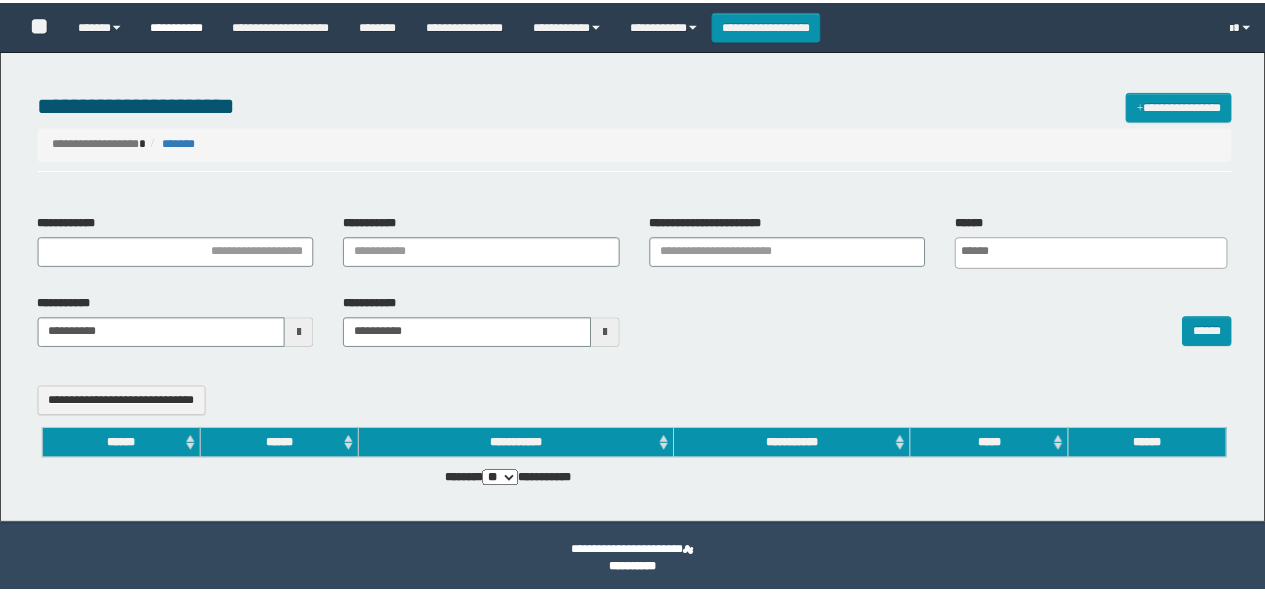 scroll, scrollTop: 0, scrollLeft: 0, axis: both 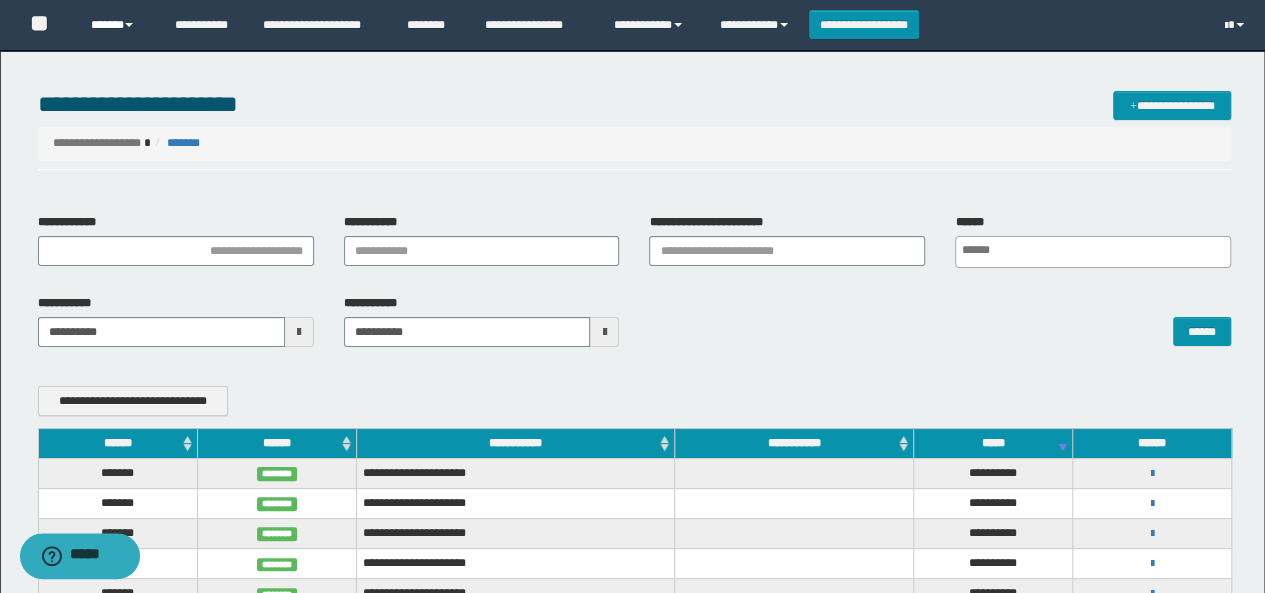 click at bounding box center (129, 25) 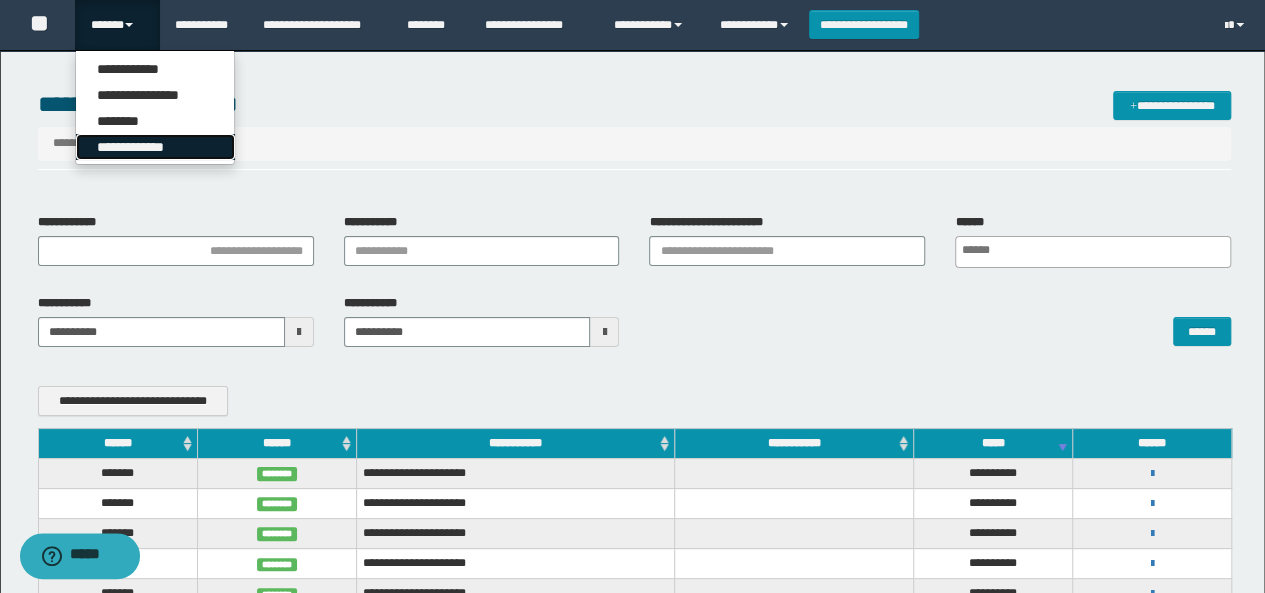 click on "**********" at bounding box center [155, 147] 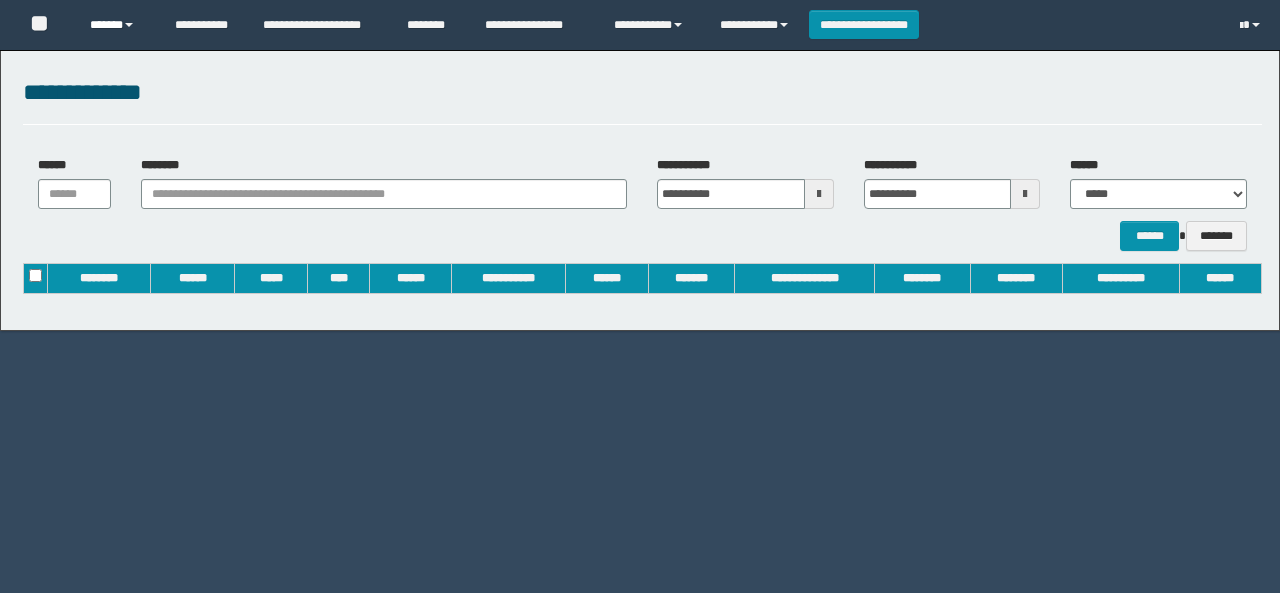 scroll, scrollTop: 0, scrollLeft: 0, axis: both 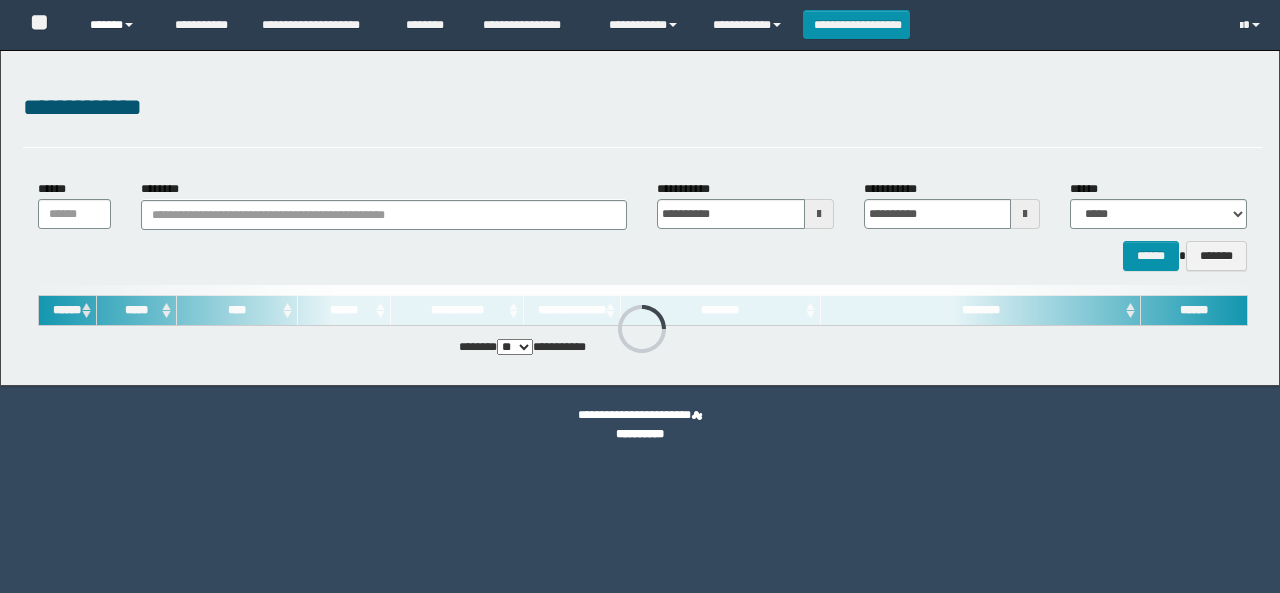 click on "******" at bounding box center (117, 25) 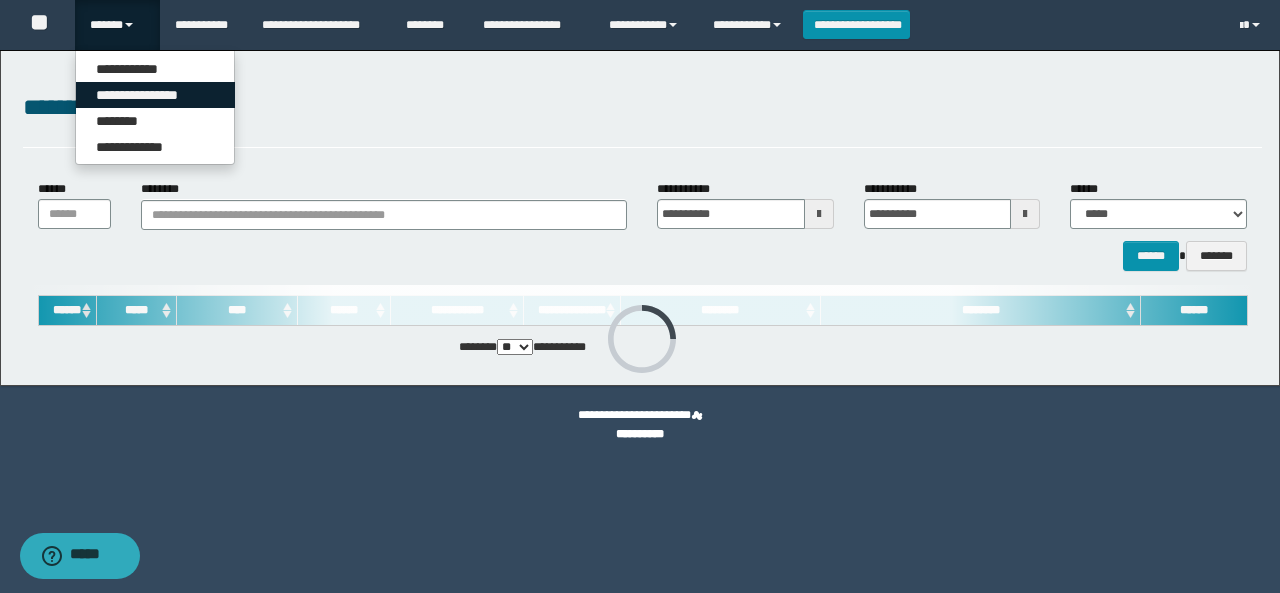 click on "**********" at bounding box center [155, 95] 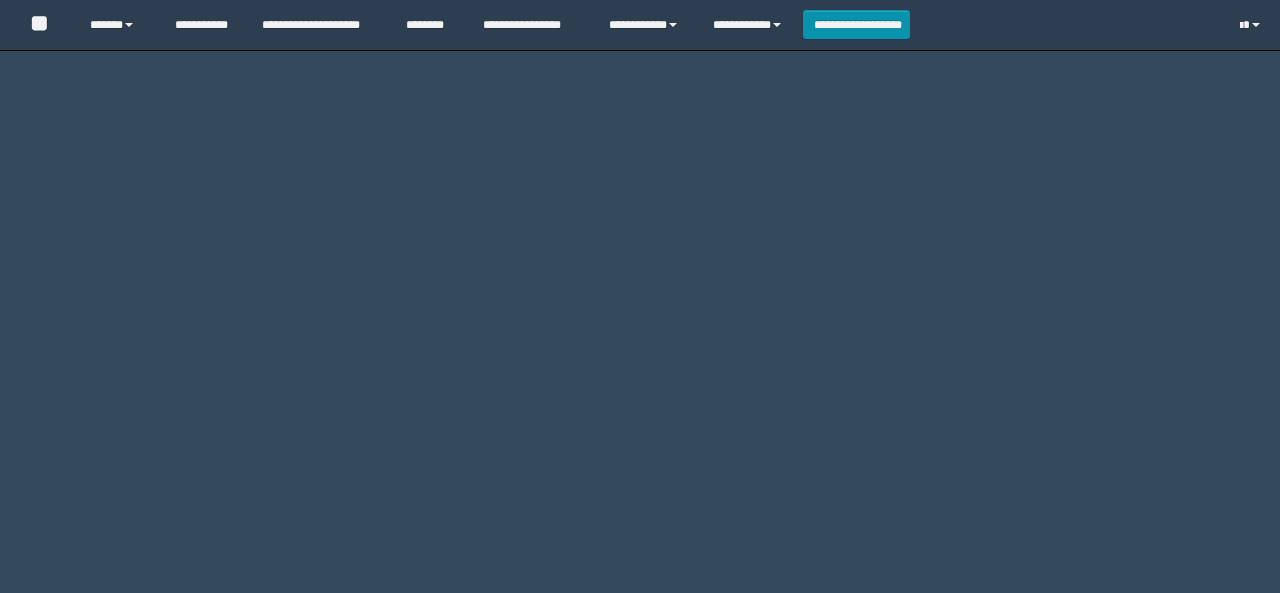 scroll, scrollTop: 0, scrollLeft: 0, axis: both 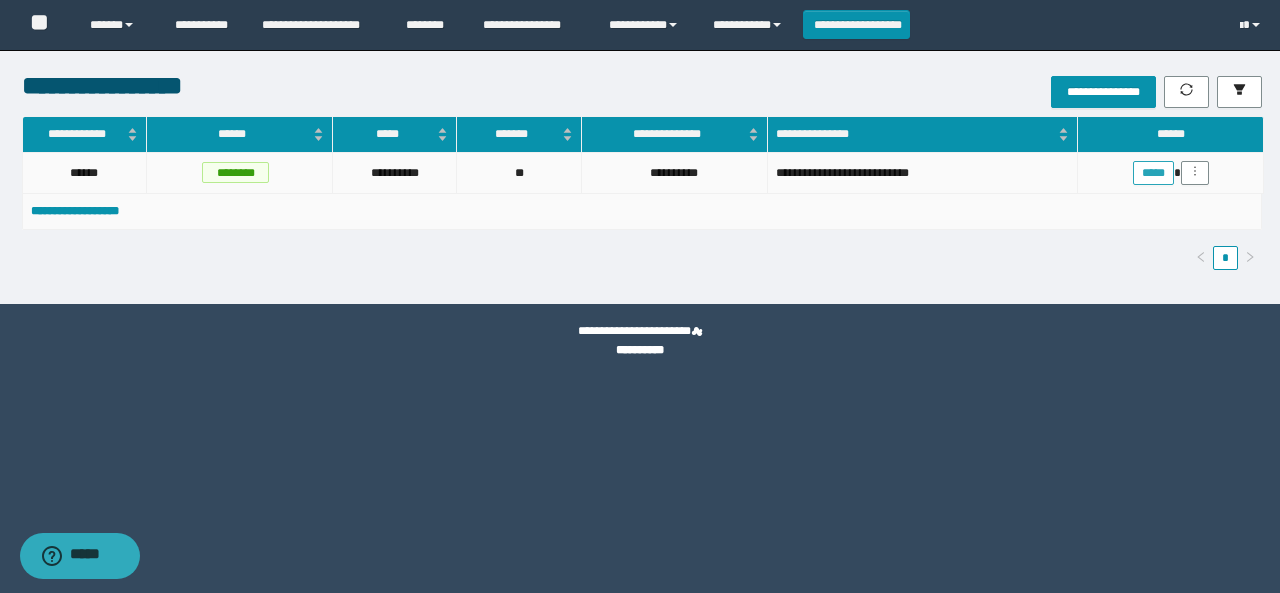 click on "*****" at bounding box center (1153, 173) 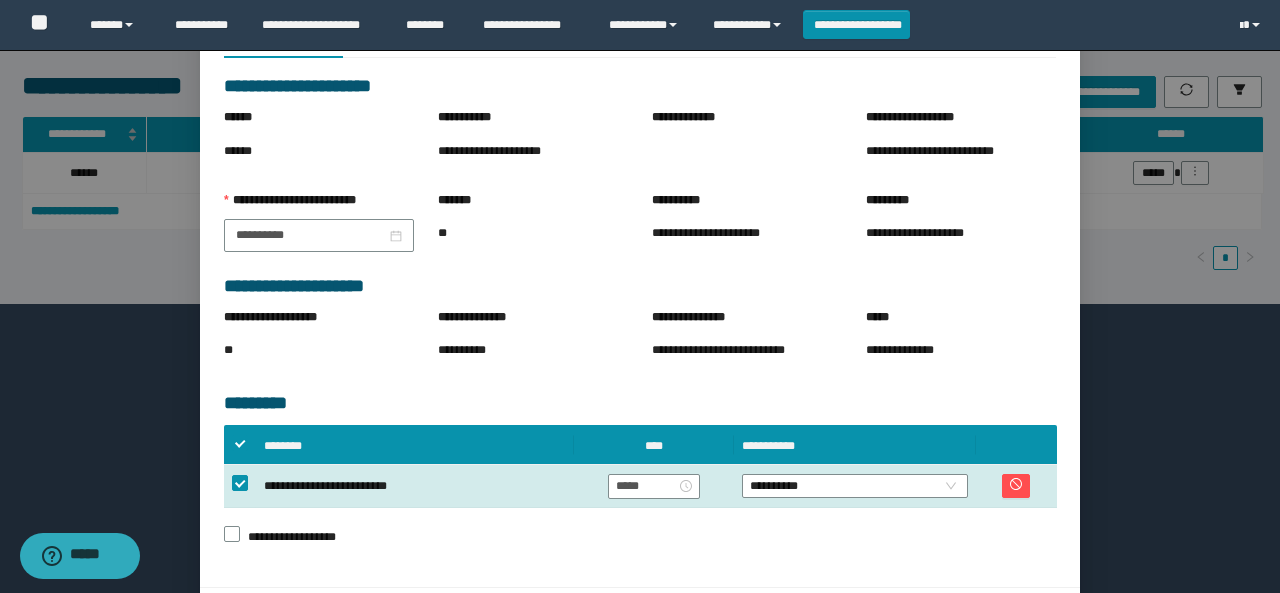 scroll, scrollTop: 184, scrollLeft: 0, axis: vertical 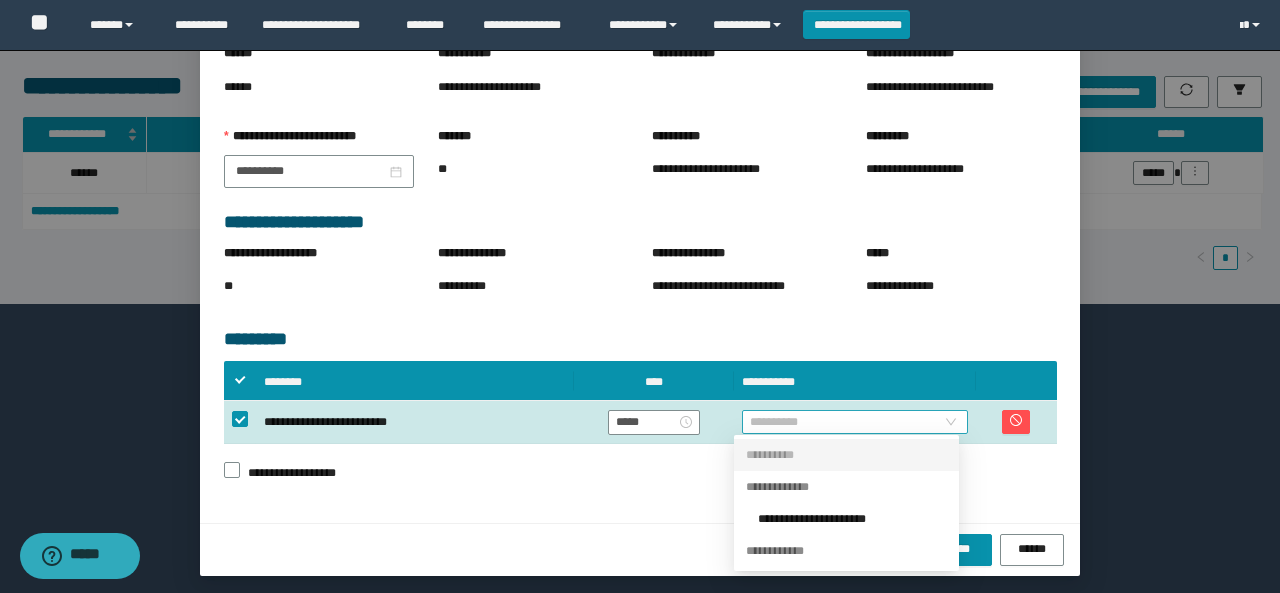 click on "**********" at bounding box center [855, 422] 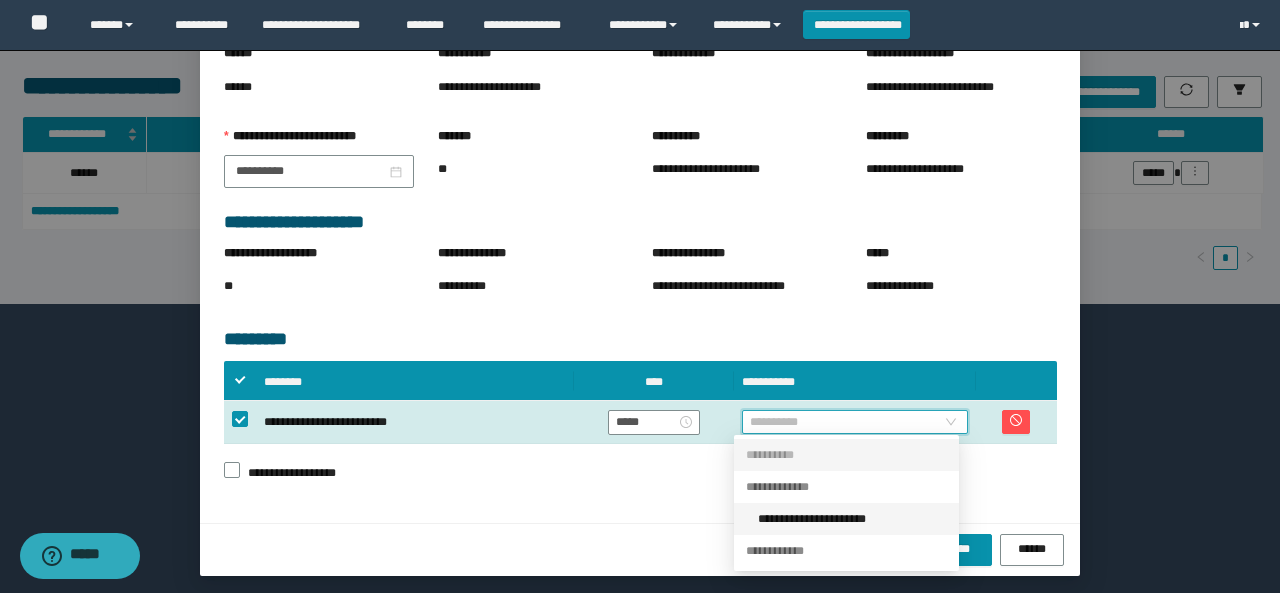 click on "**********" at bounding box center (852, 519) 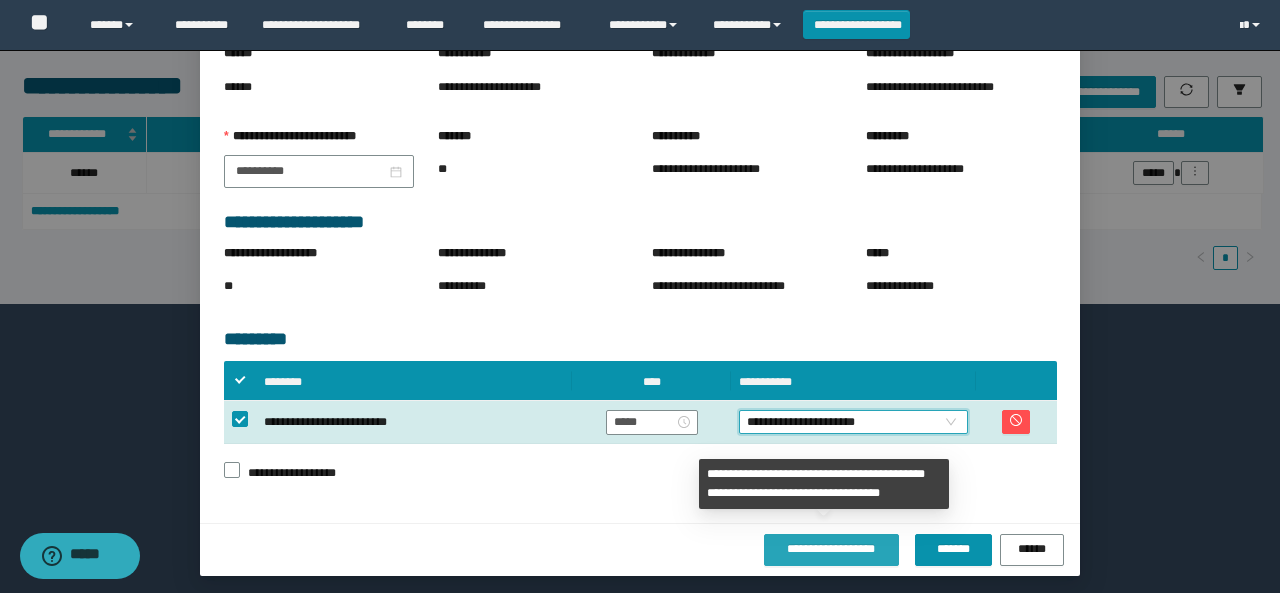 click on "**********" at bounding box center [831, 549] 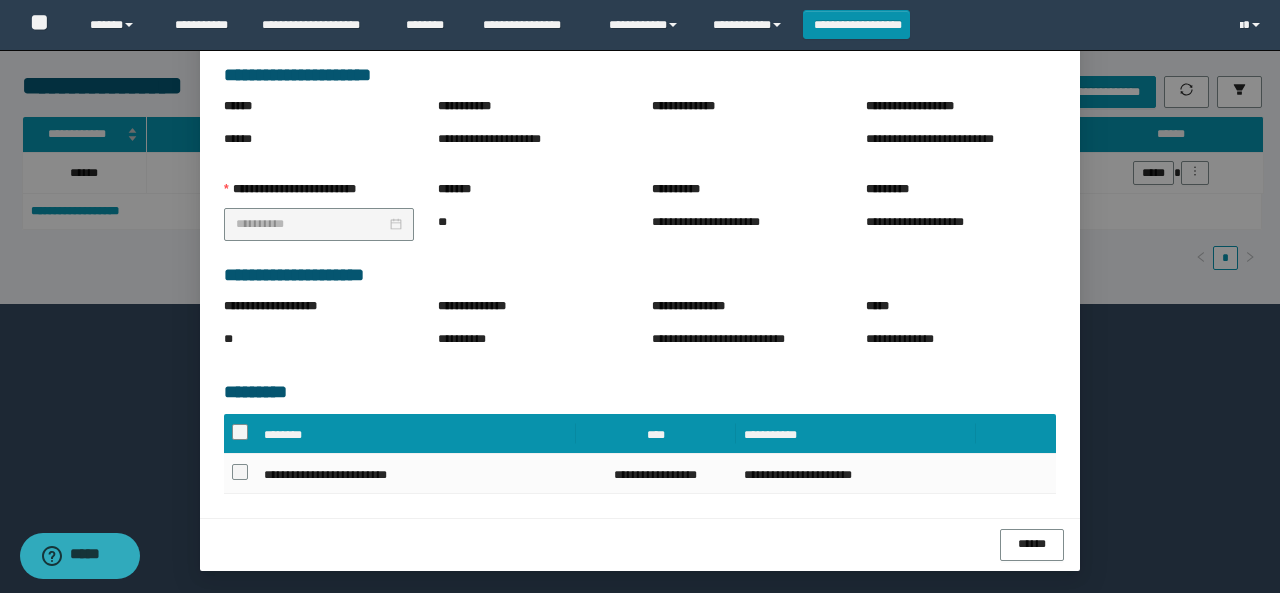 scroll, scrollTop: 180, scrollLeft: 0, axis: vertical 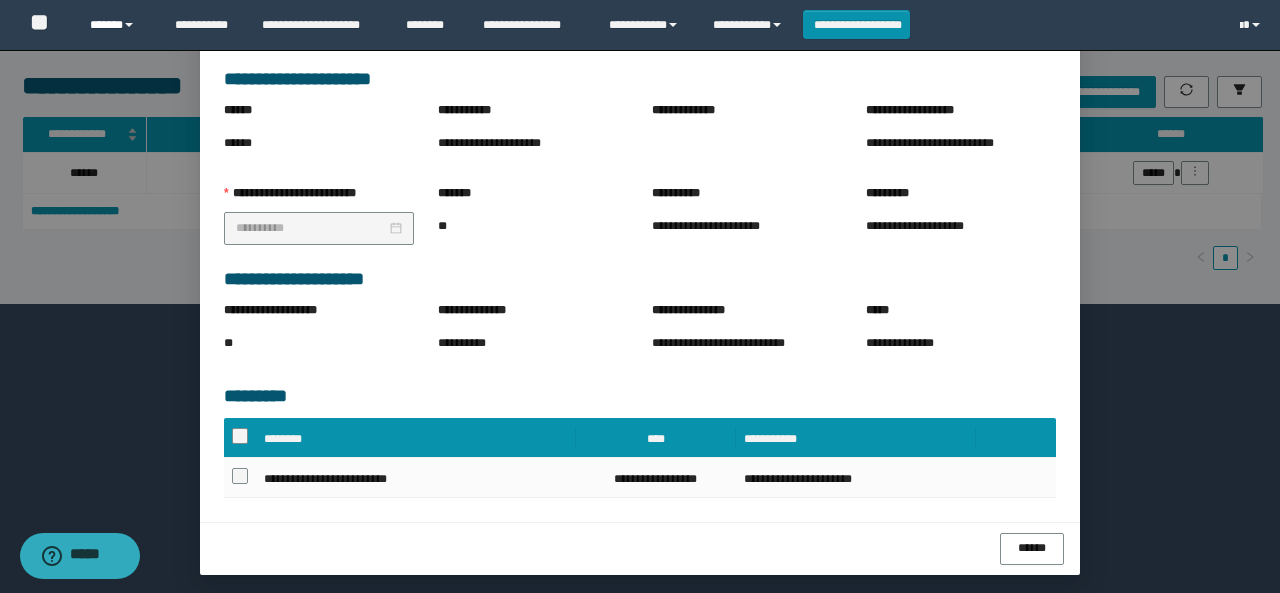 click on "******" at bounding box center (117, 25) 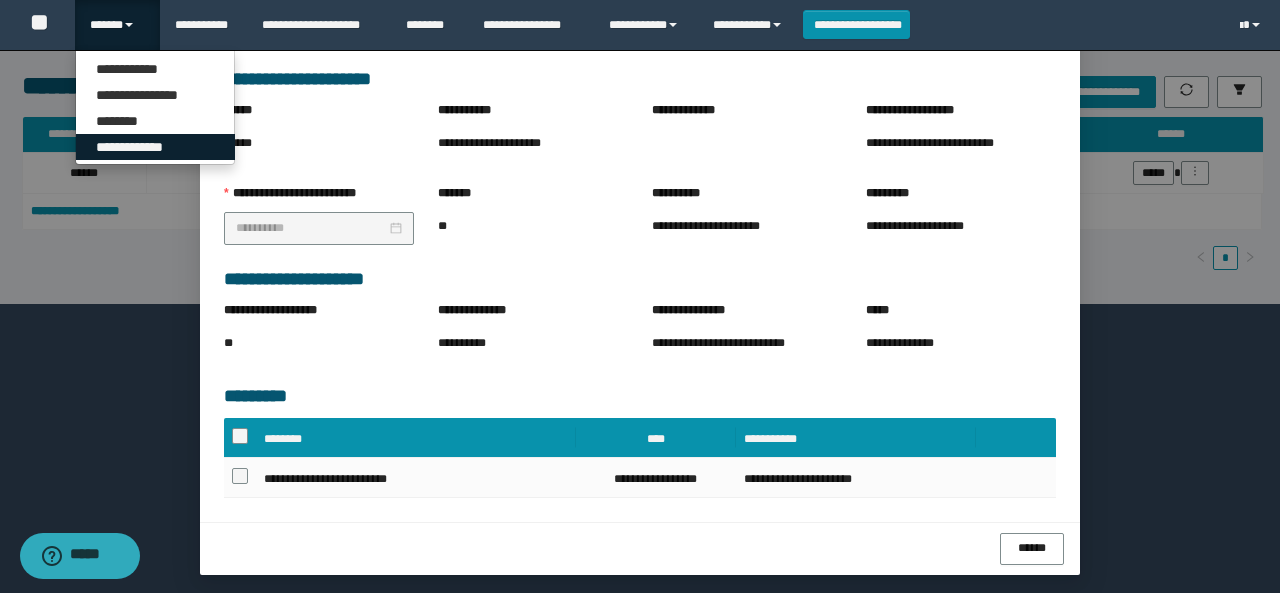 click on "**********" at bounding box center [155, 147] 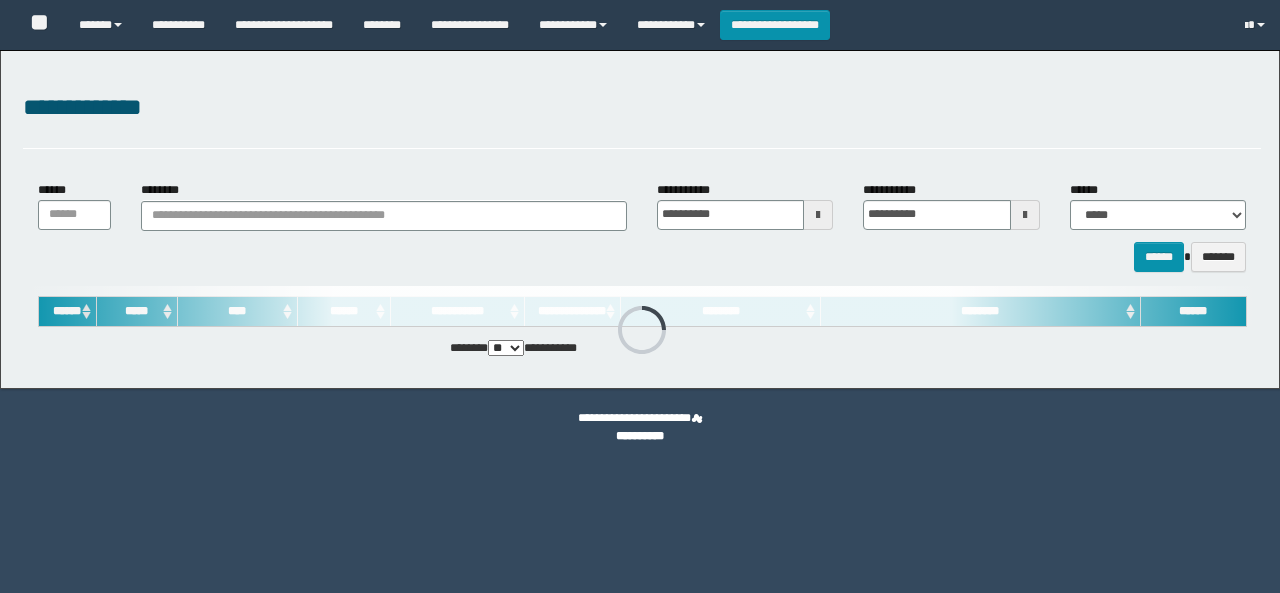scroll, scrollTop: 0, scrollLeft: 0, axis: both 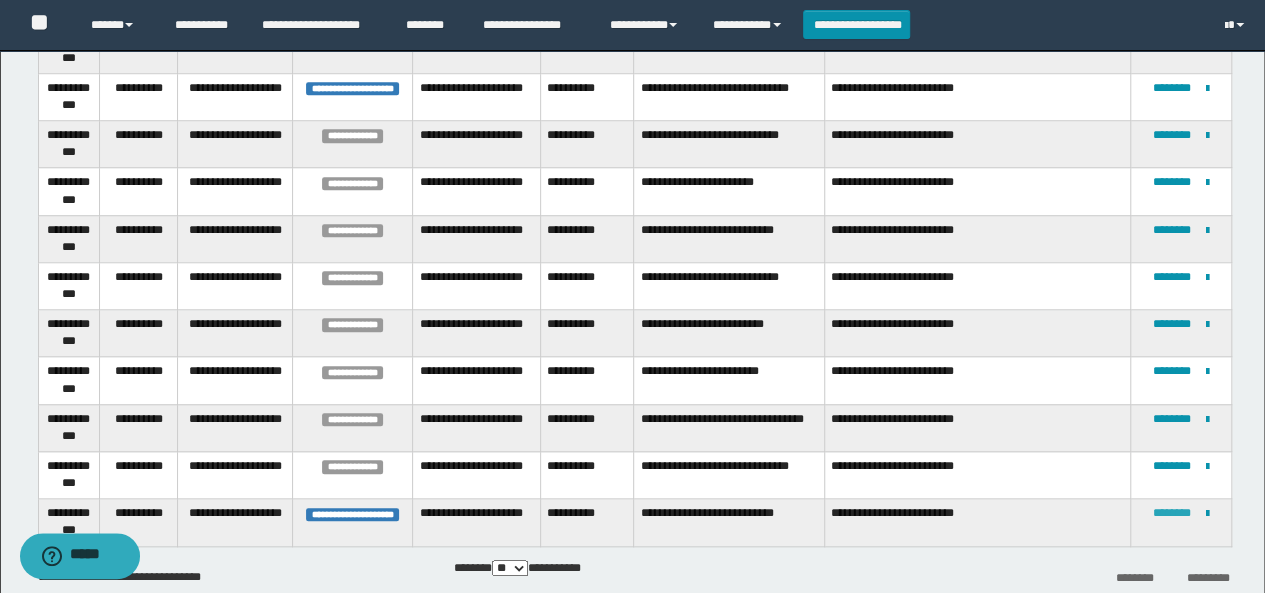 click on "********" at bounding box center [1172, 513] 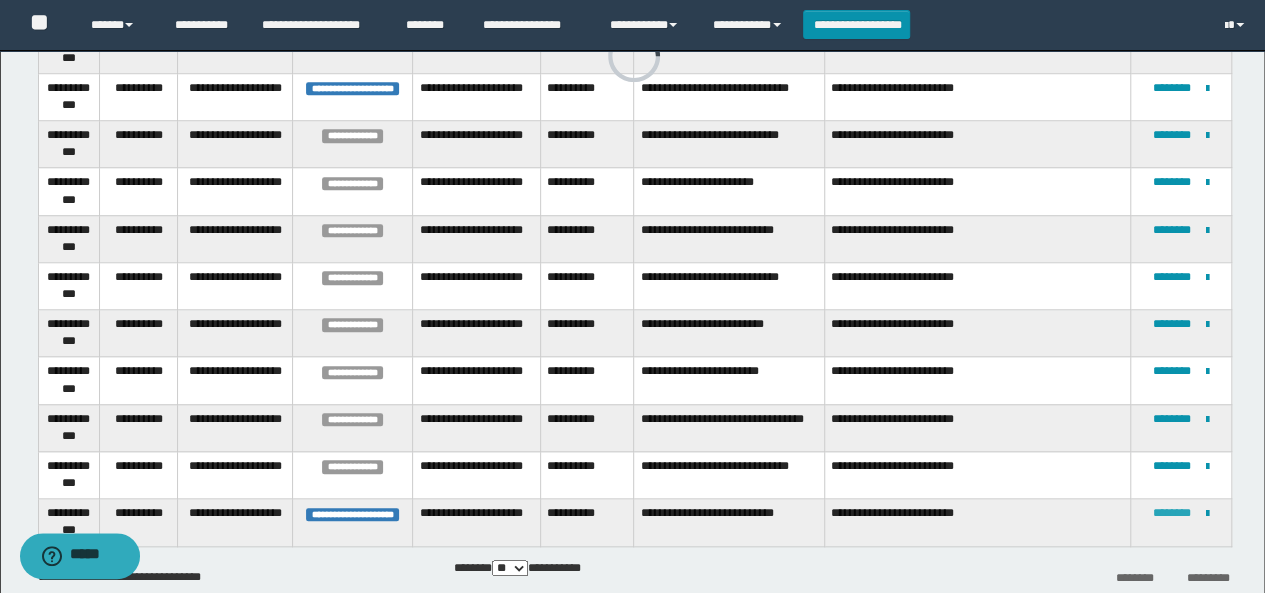 scroll, scrollTop: 0, scrollLeft: 0, axis: both 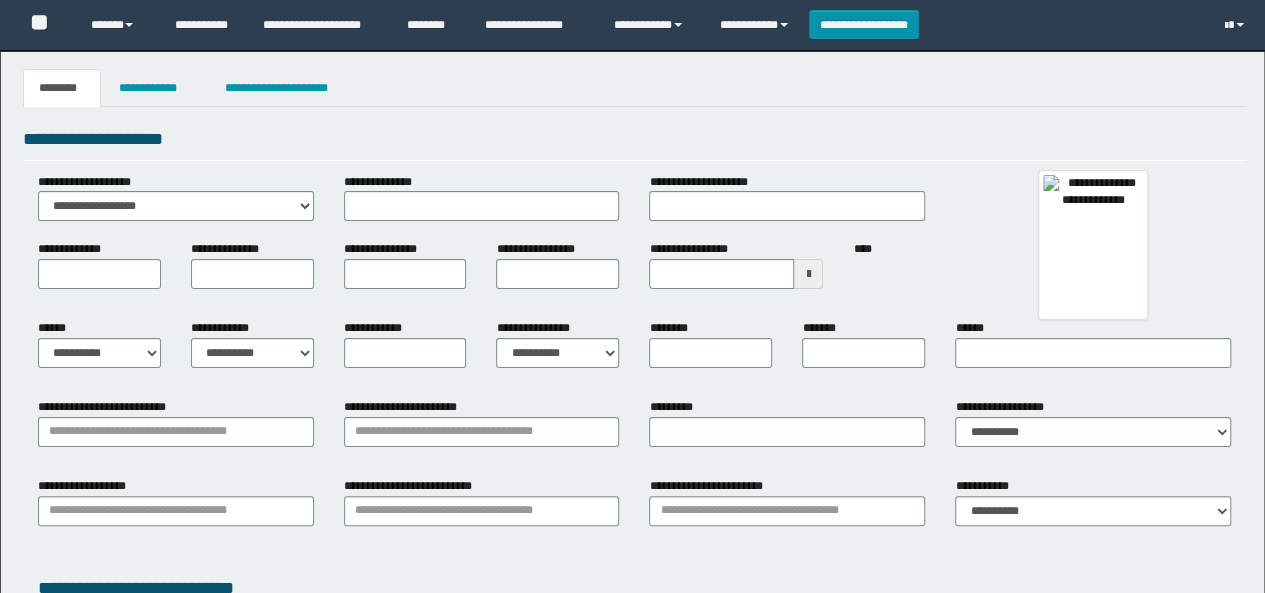 type 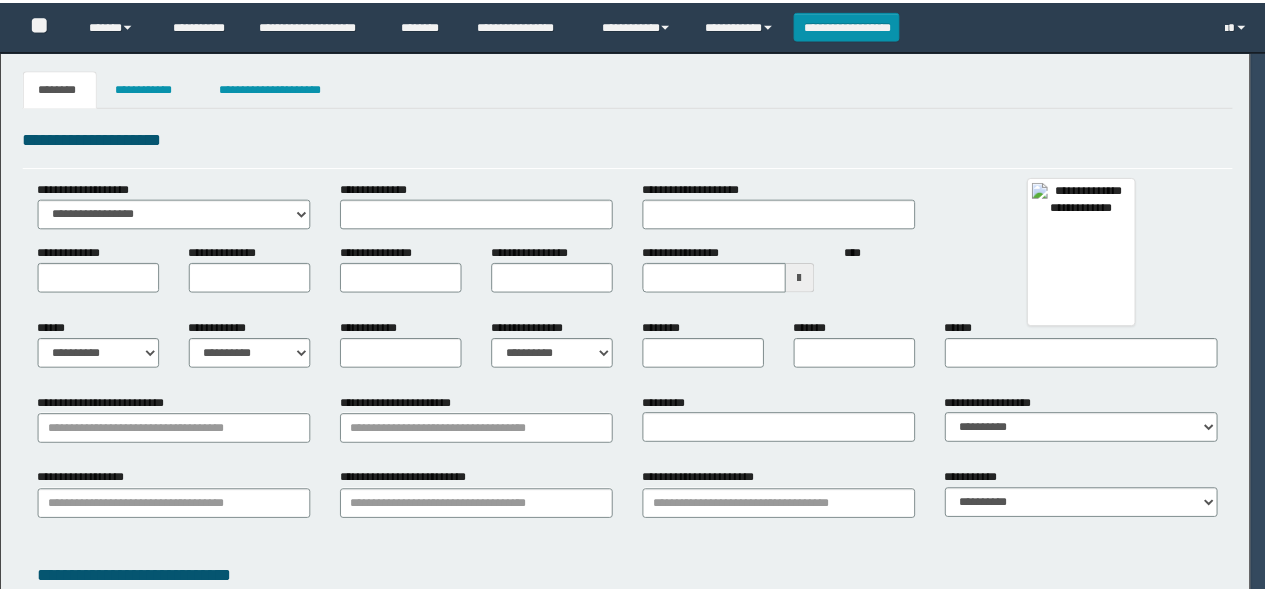 scroll, scrollTop: 0, scrollLeft: 0, axis: both 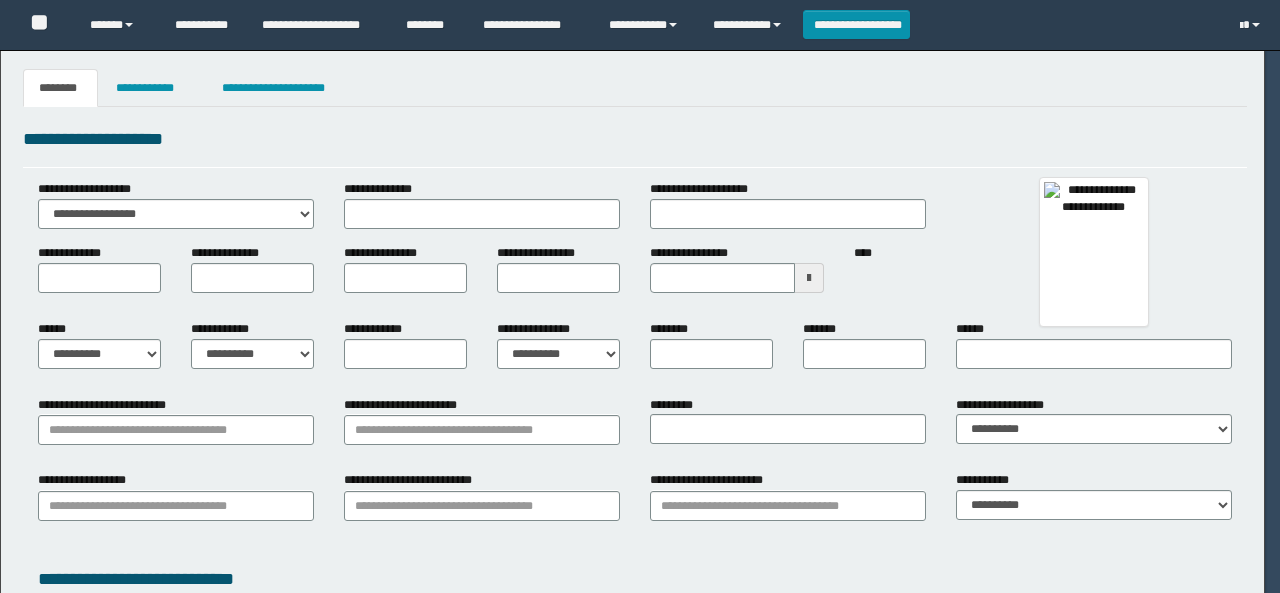 type on "**********" 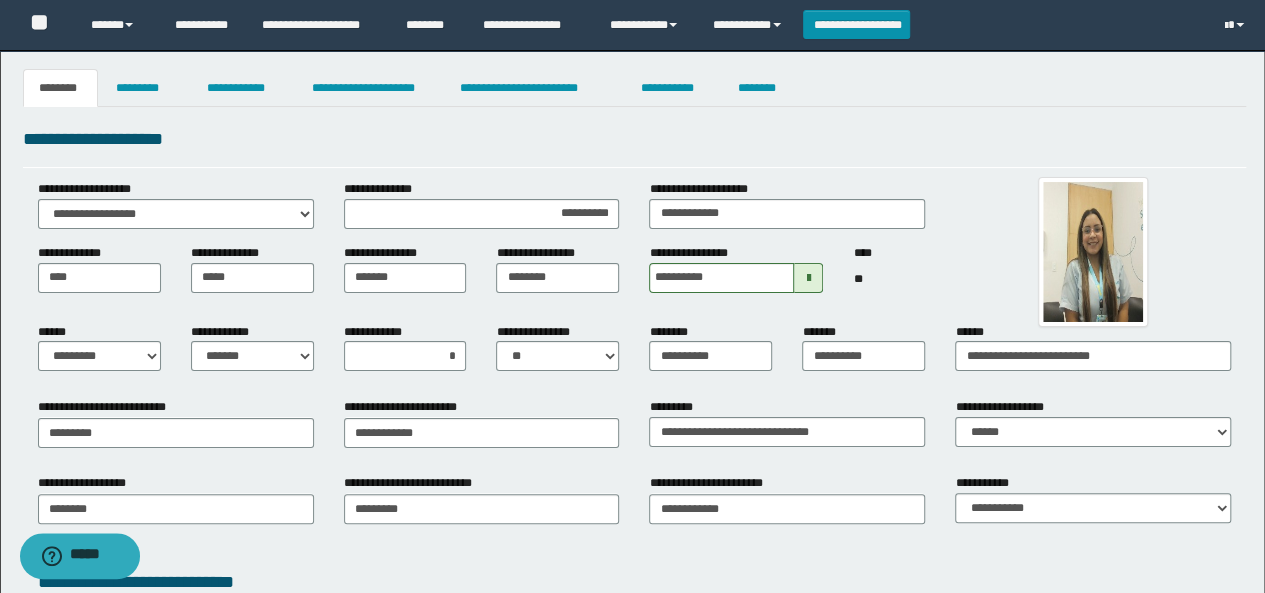 click at bounding box center [1093, 252] 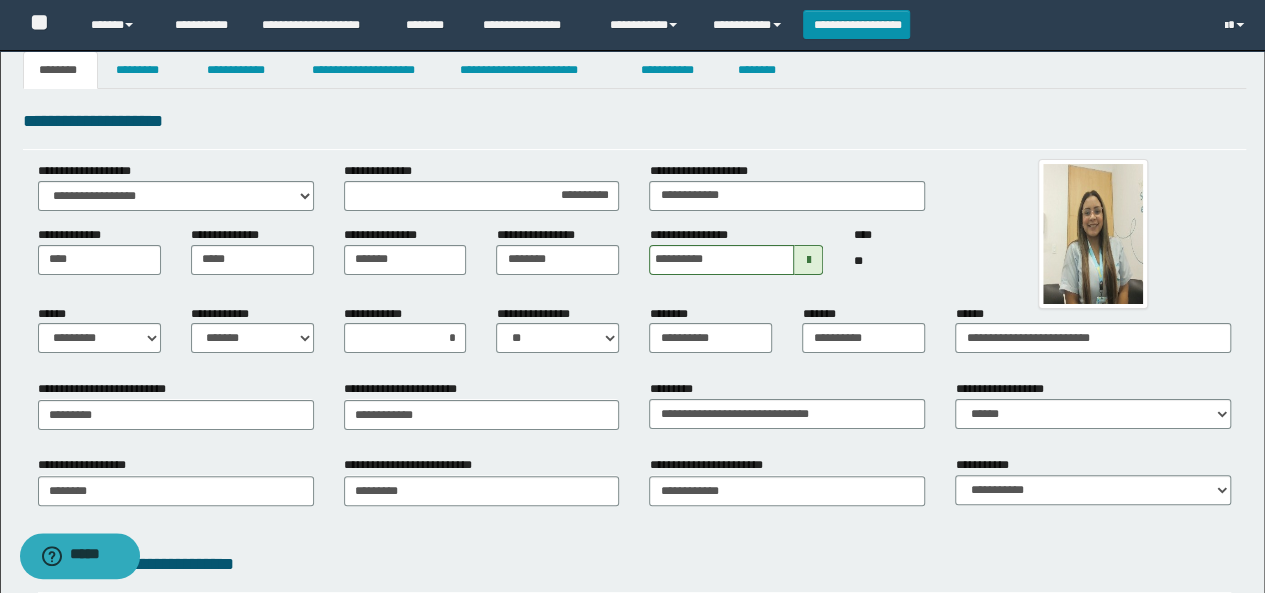 scroll, scrollTop: 0, scrollLeft: 0, axis: both 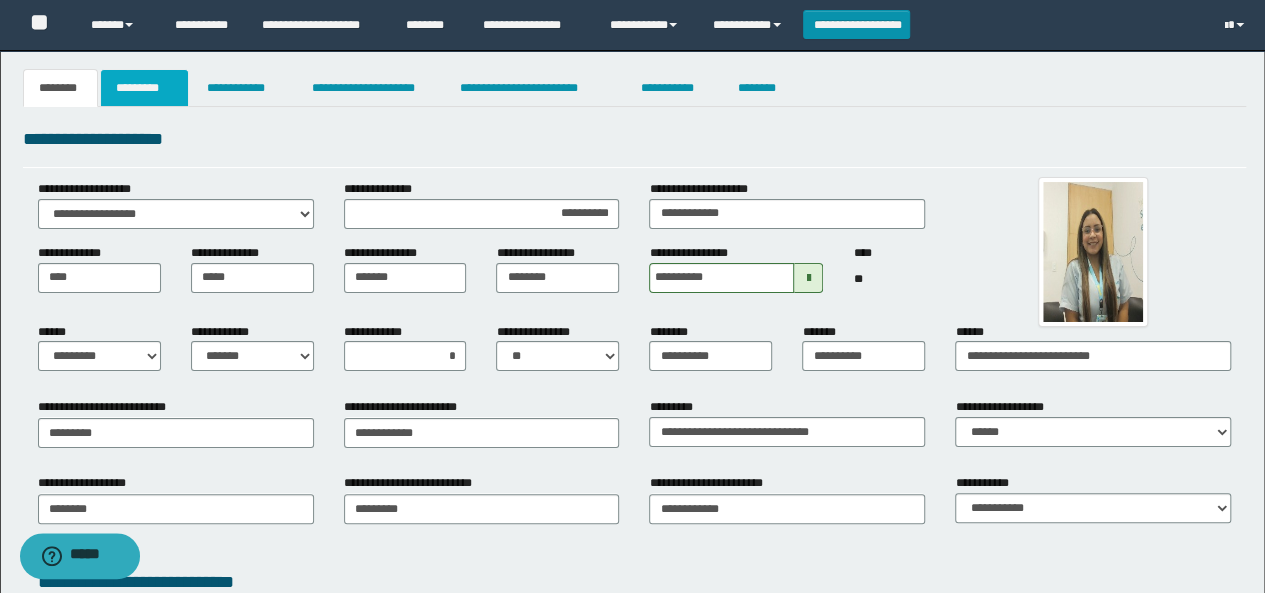click on "*********" at bounding box center [144, 88] 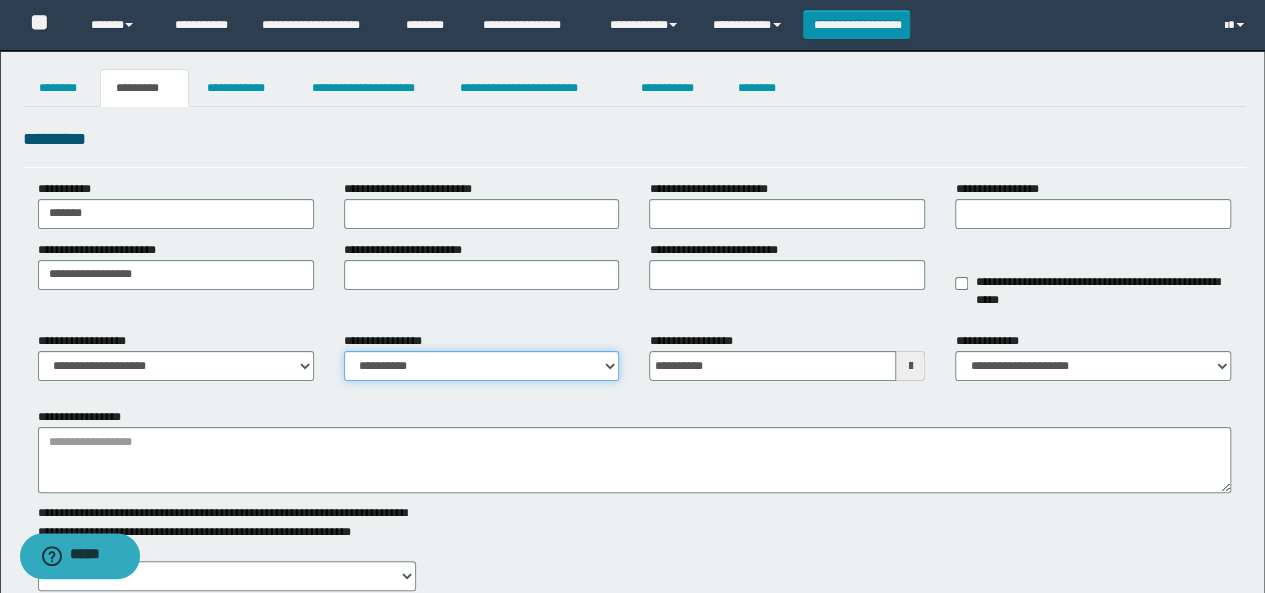 click on "**********" at bounding box center (482, 366) 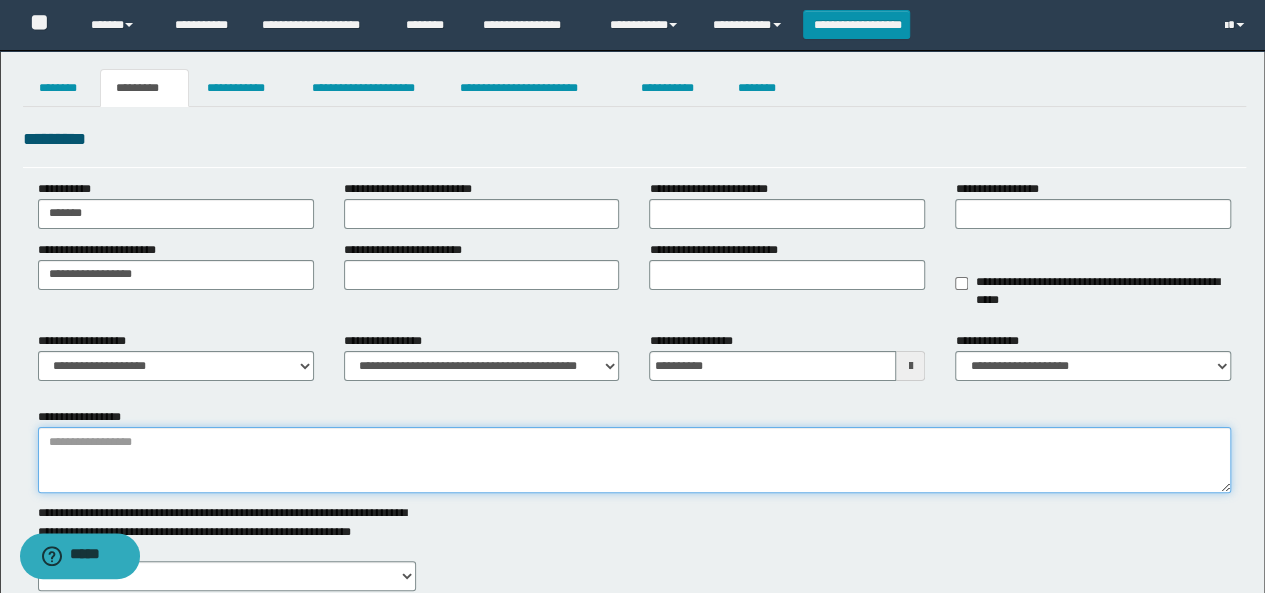 click on "**********" at bounding box center (635, 460) 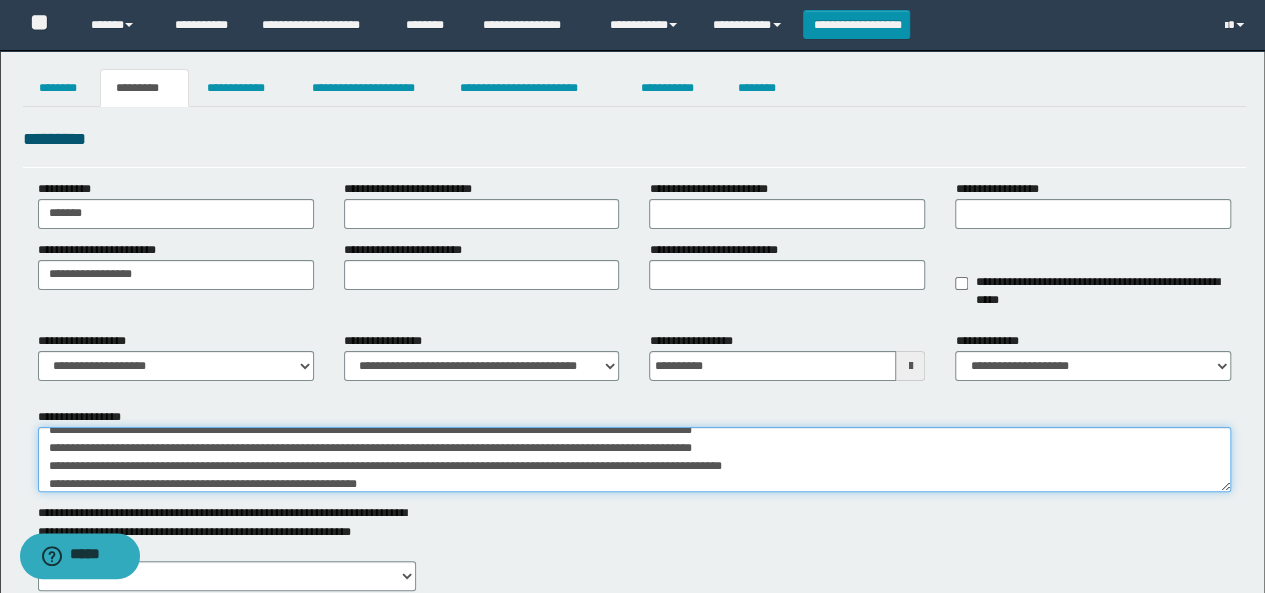 scroll, scrollTop: 0, scrollLeft: 0, axis: both 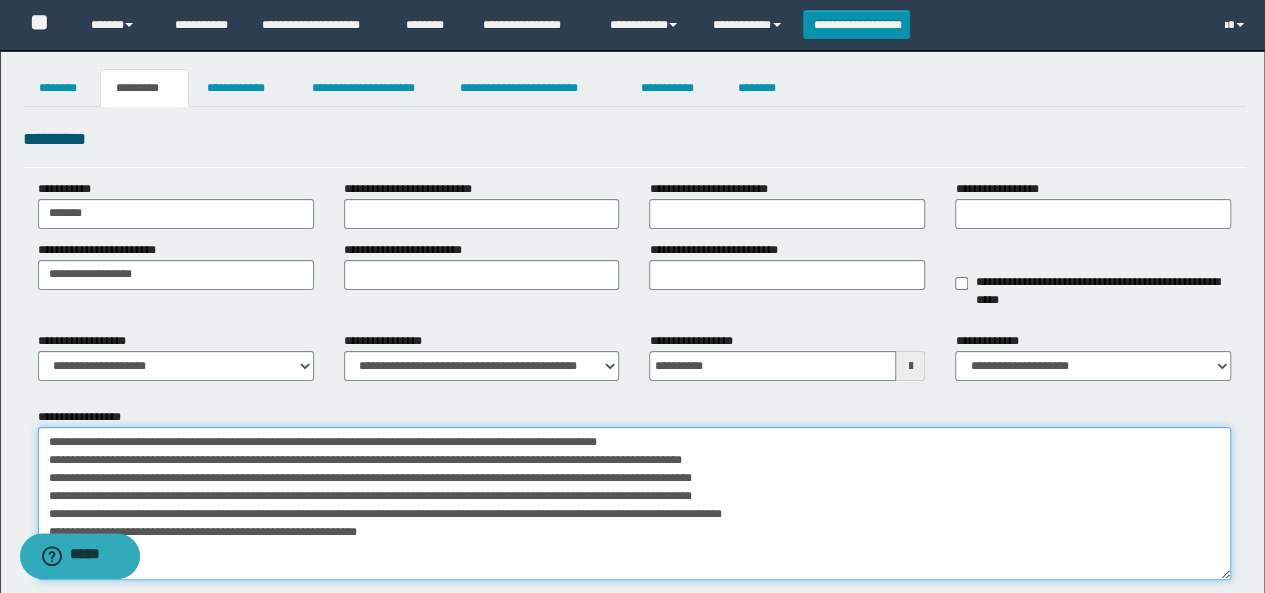 drag, startPoint x: 1224, startPoint y: 490, endPoint x: 1257, endPoint y: 632, distance: 145.78409 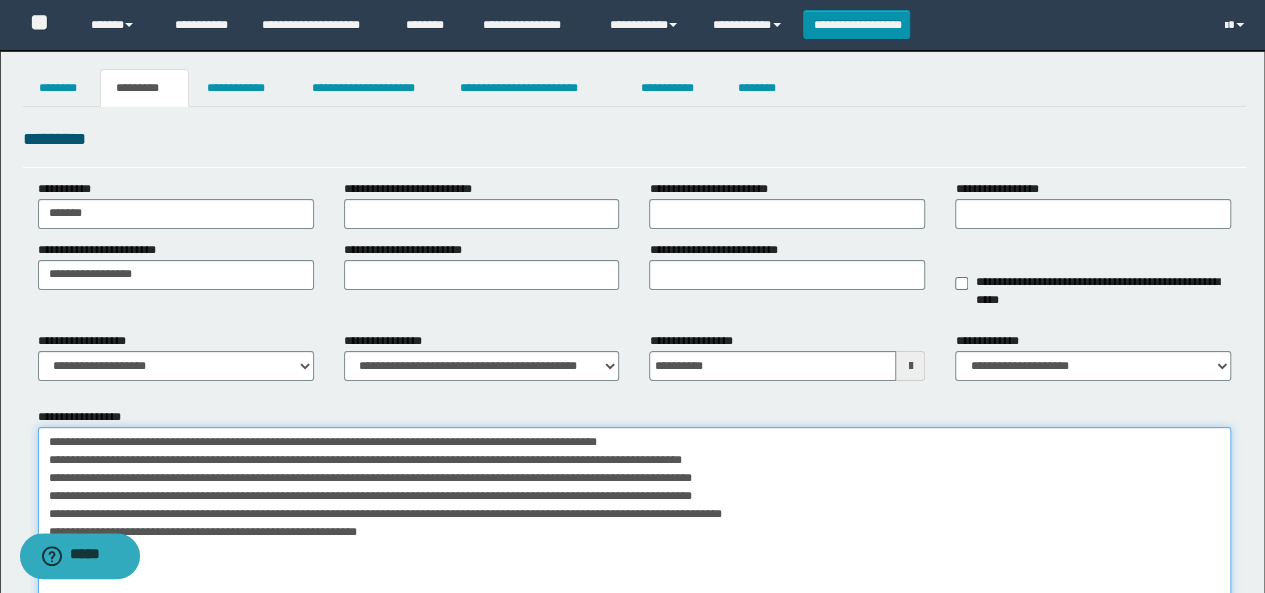 click on "**********" at bounding box center (635, 530) 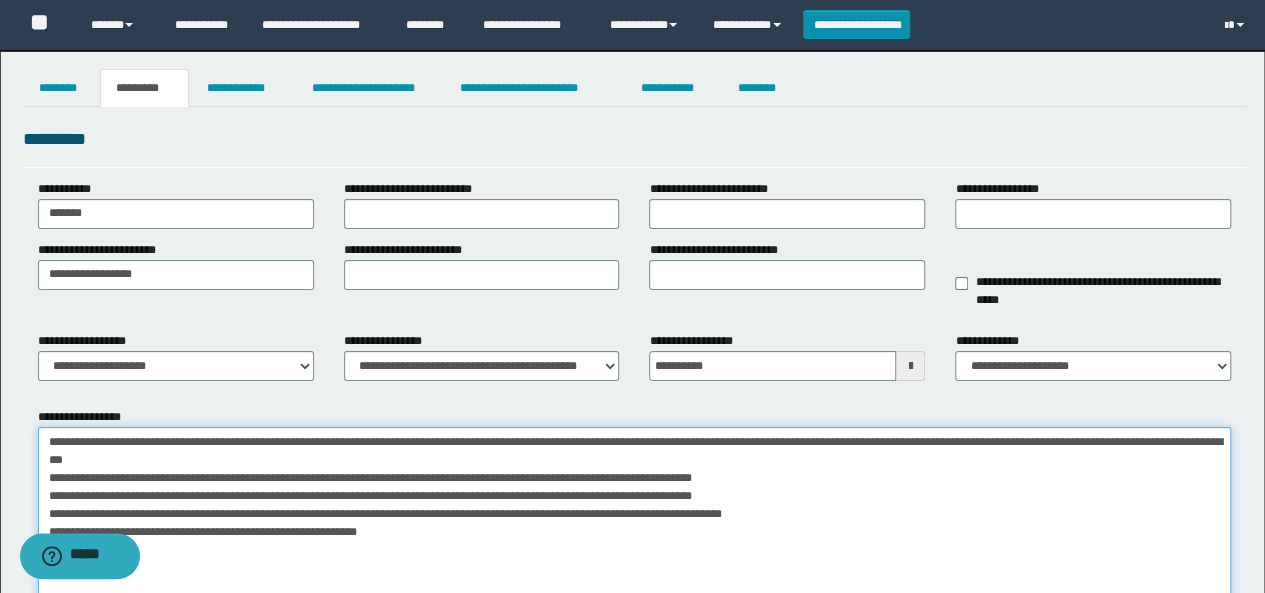 click on "**********" at bounding box center (635, 530) 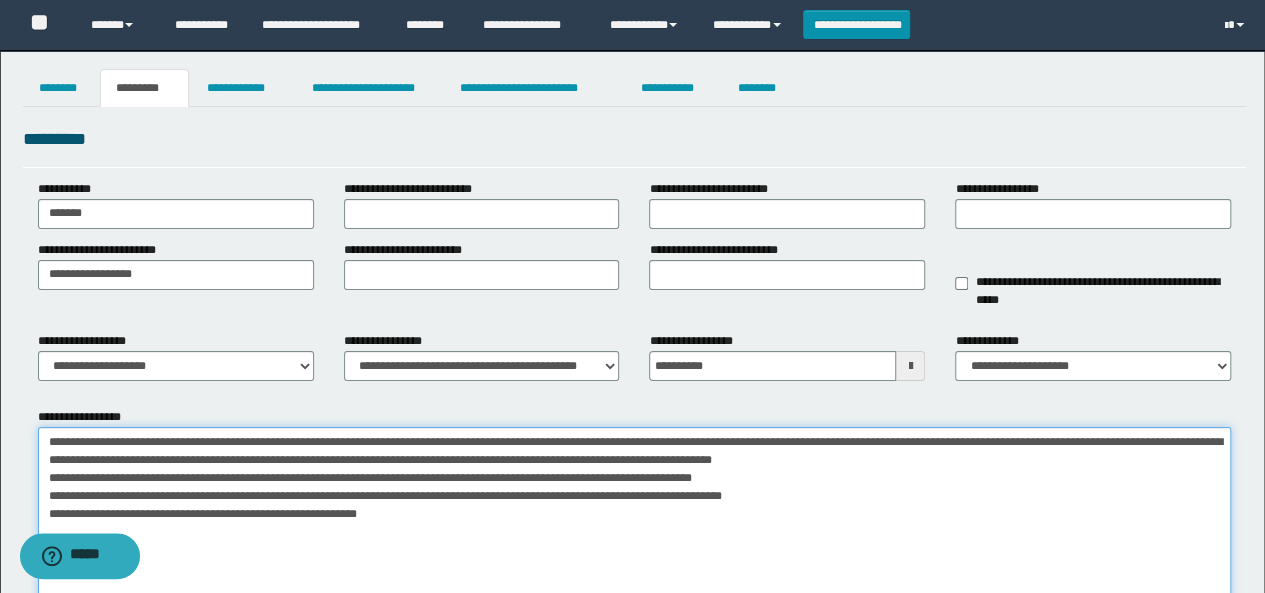 click on "**********" at bounding box center [635, 530] 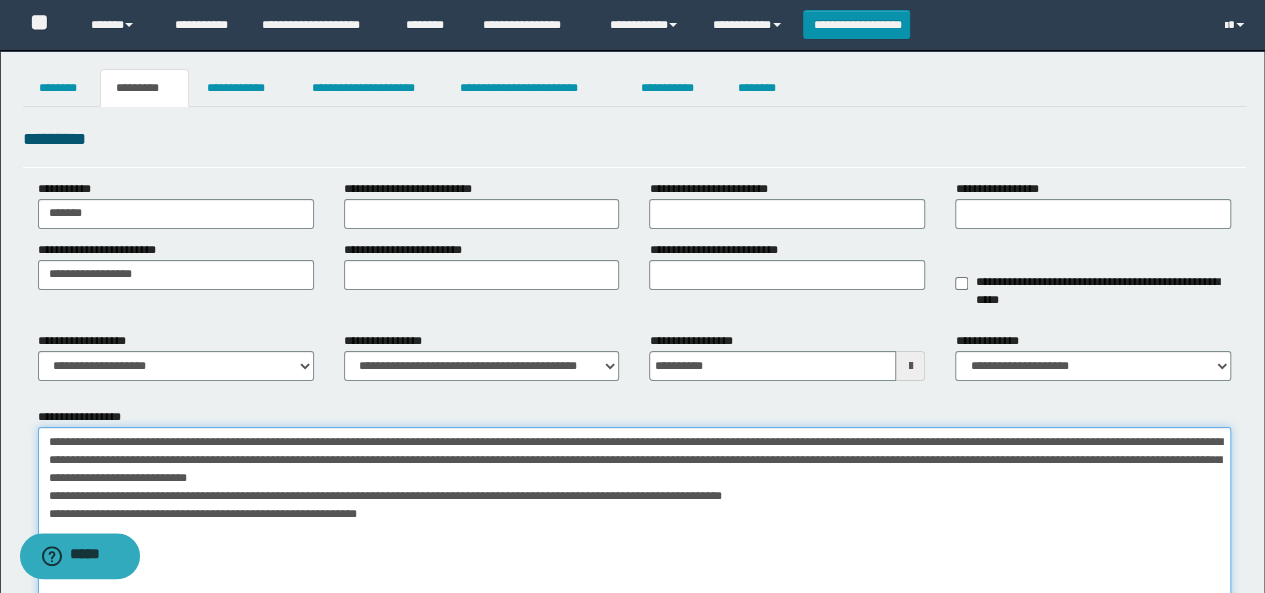 click on "**********" at bounding box center (635, 530) 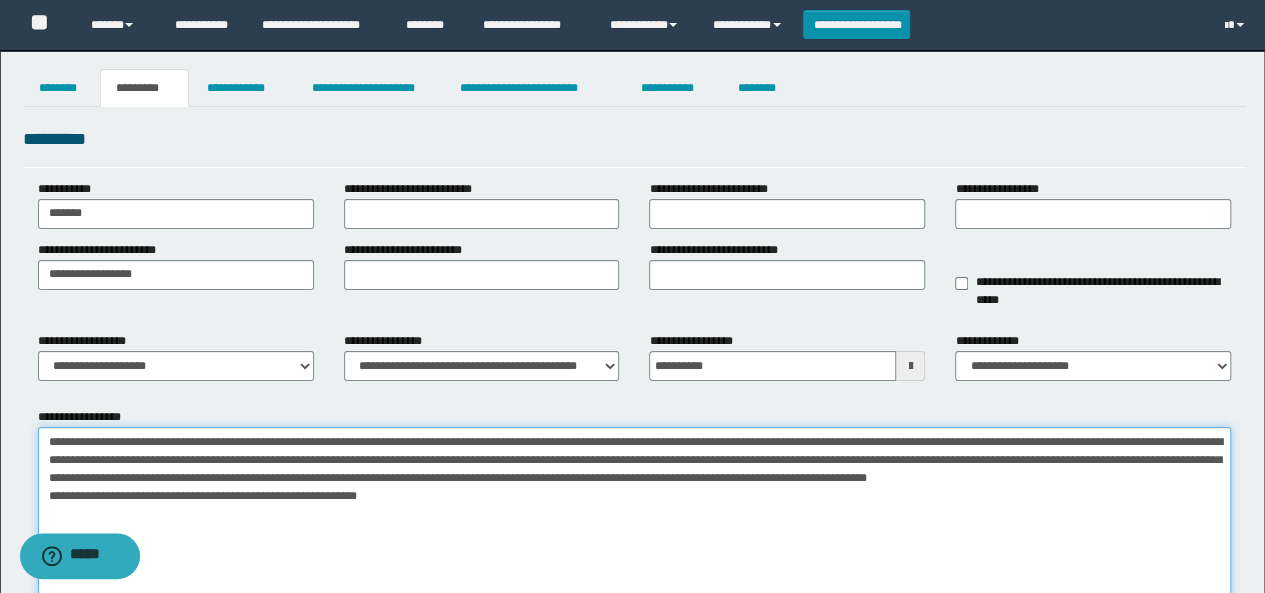 click on "**********" at bounding box center [635, 530] 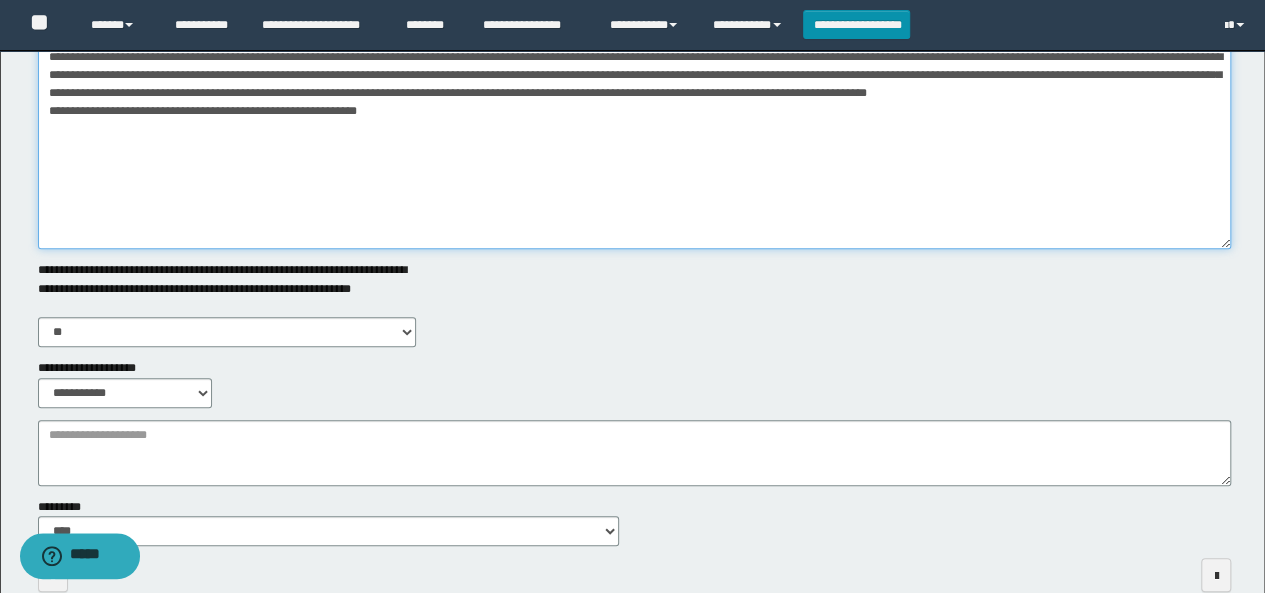 scroll, scrollTop: 491, scrollLeft: 0, axis: vertical 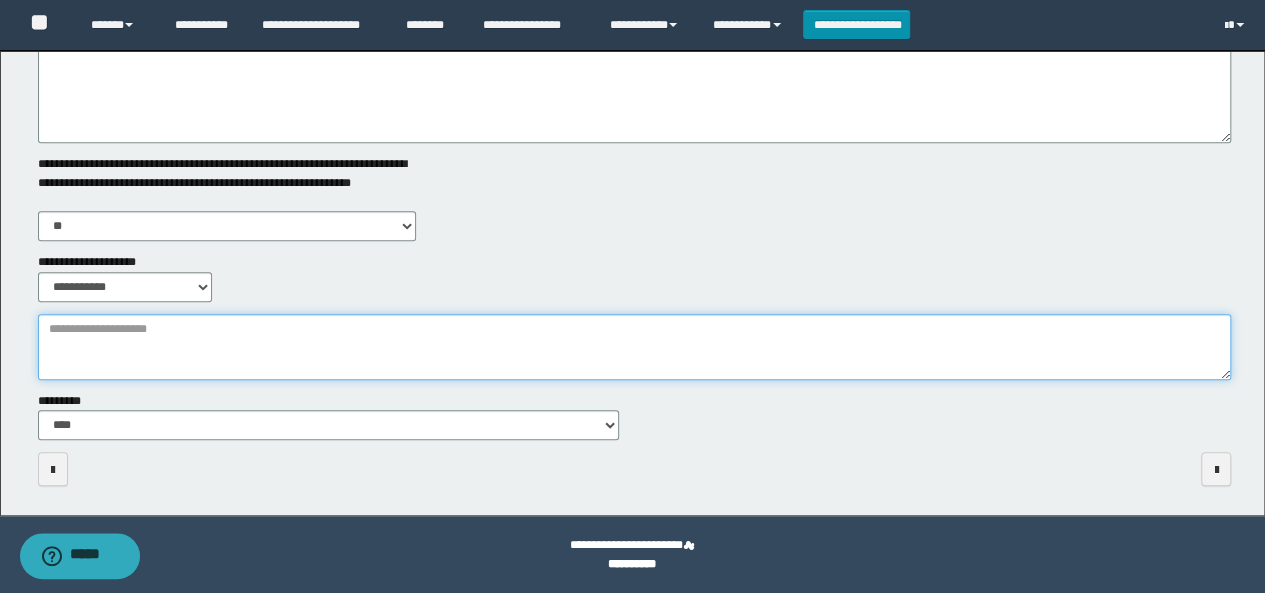 click on "**********" at bounding box center (635, 346) 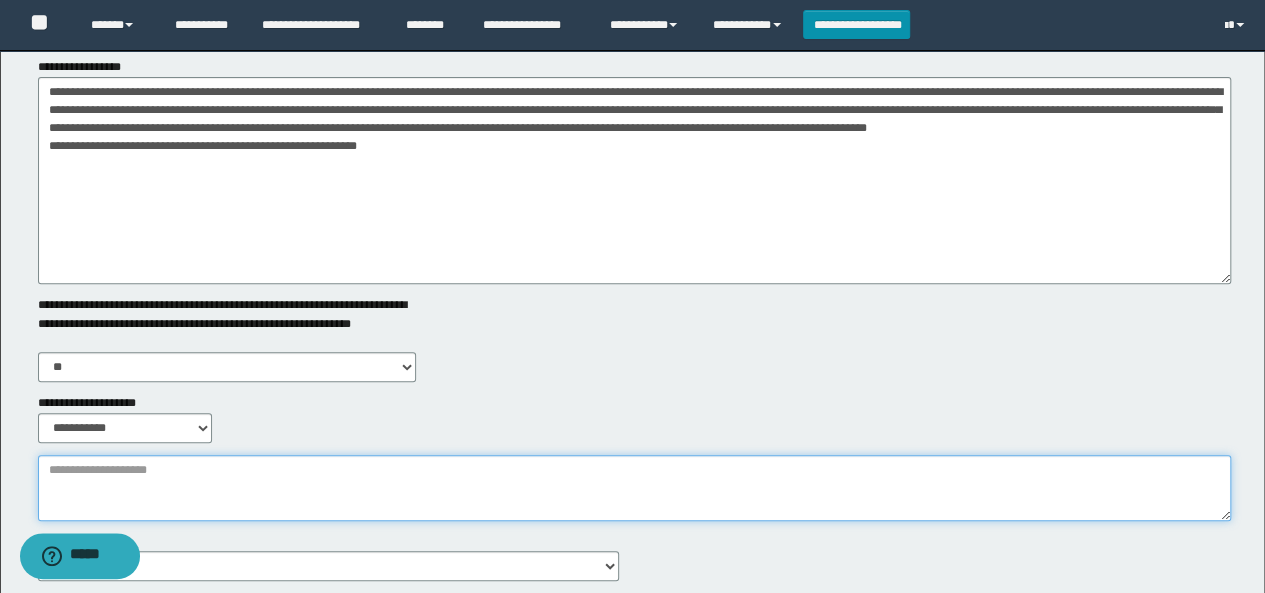 scroll, scrollTop: 191, scrollLeft: 0, axis: vertical 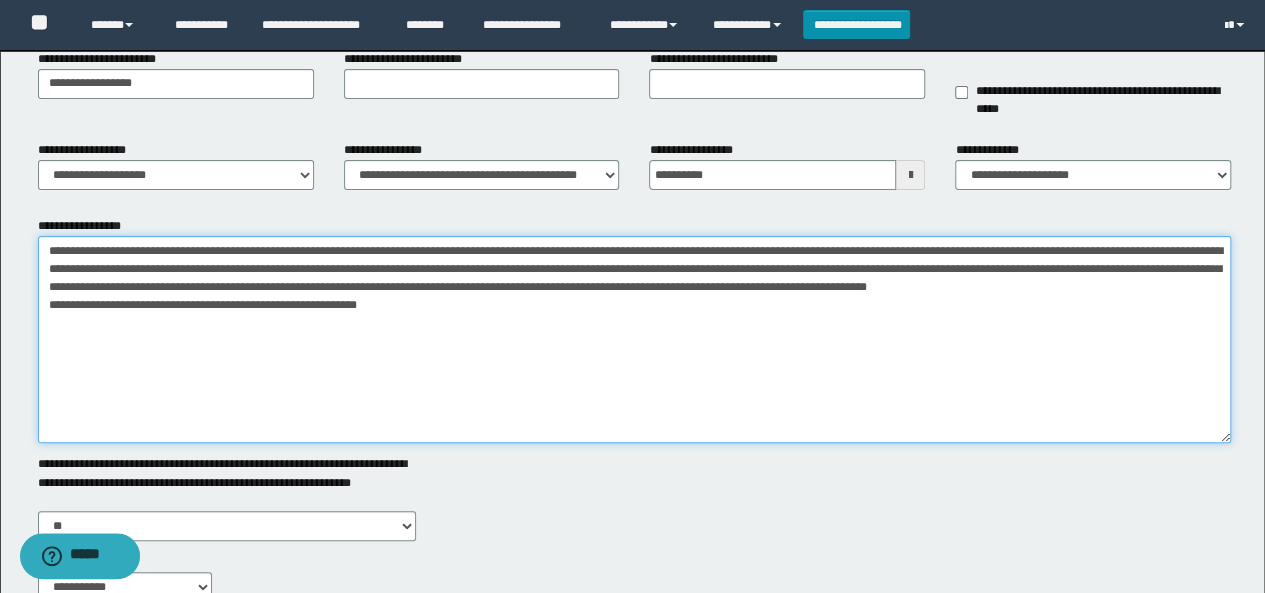 click on "**********" at bounding box center (635, 339) 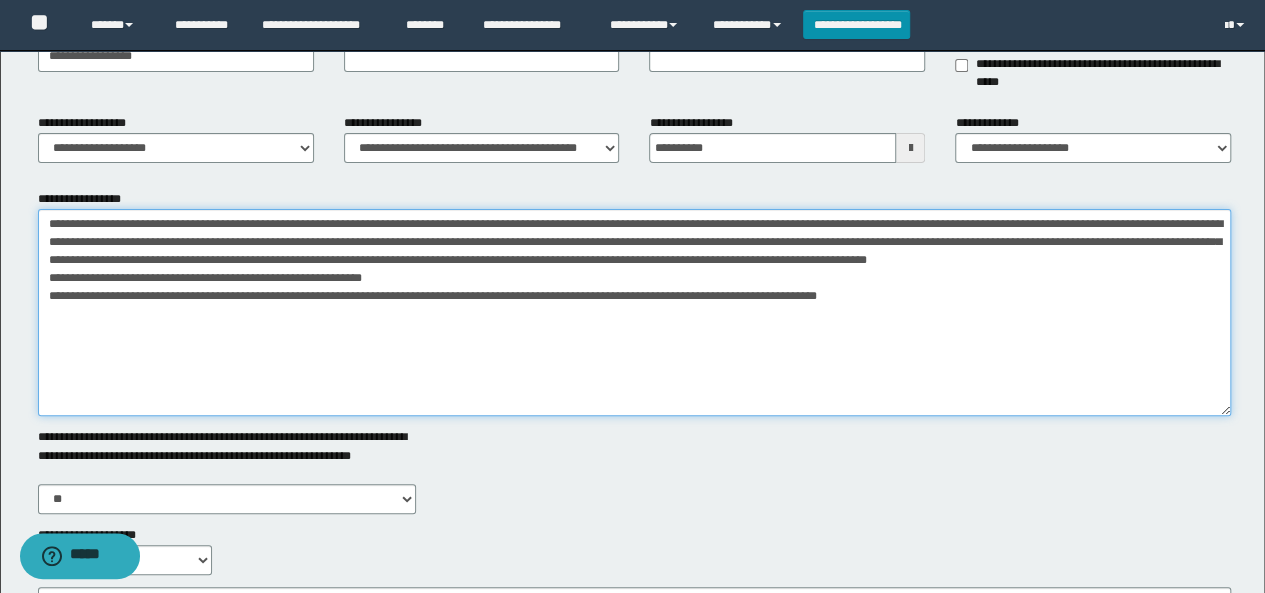 scroll, scrollTop: 491, scrollLeft: 0, axis: vertical 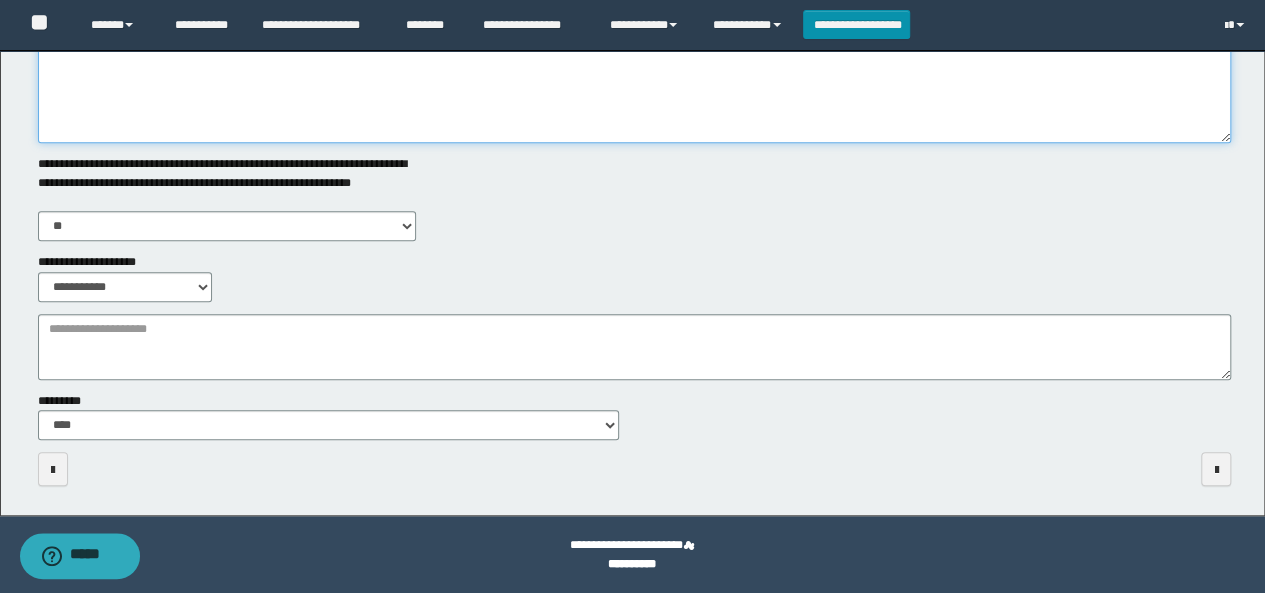 type on "**********" 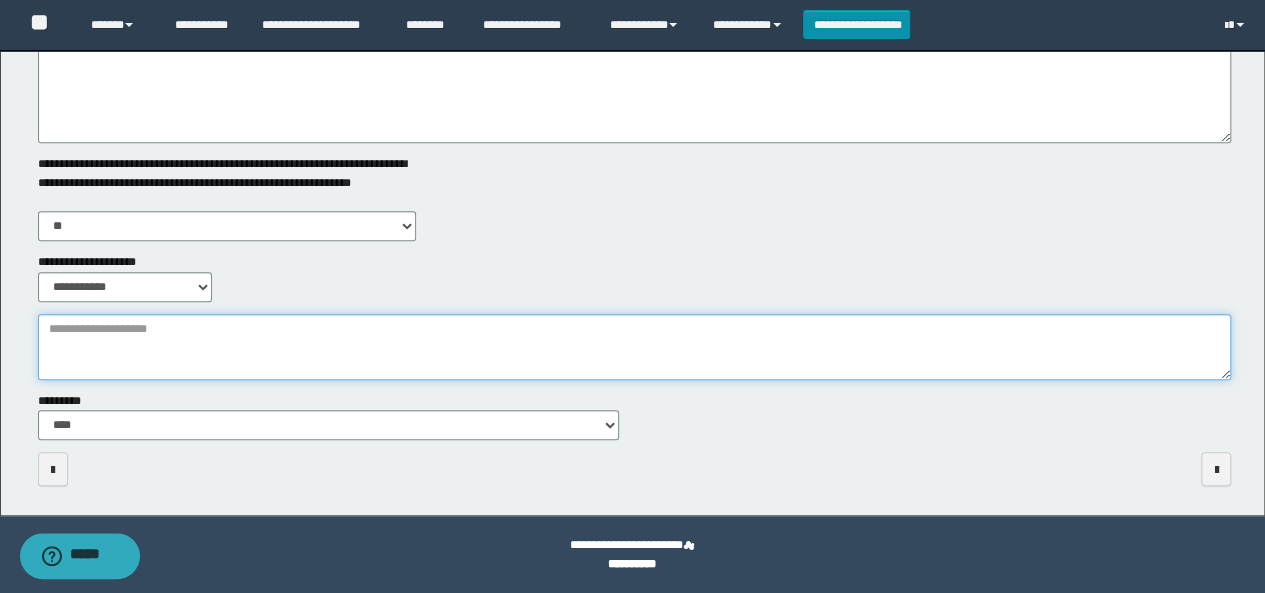 click on "**********" at bounding box center (635, 346) 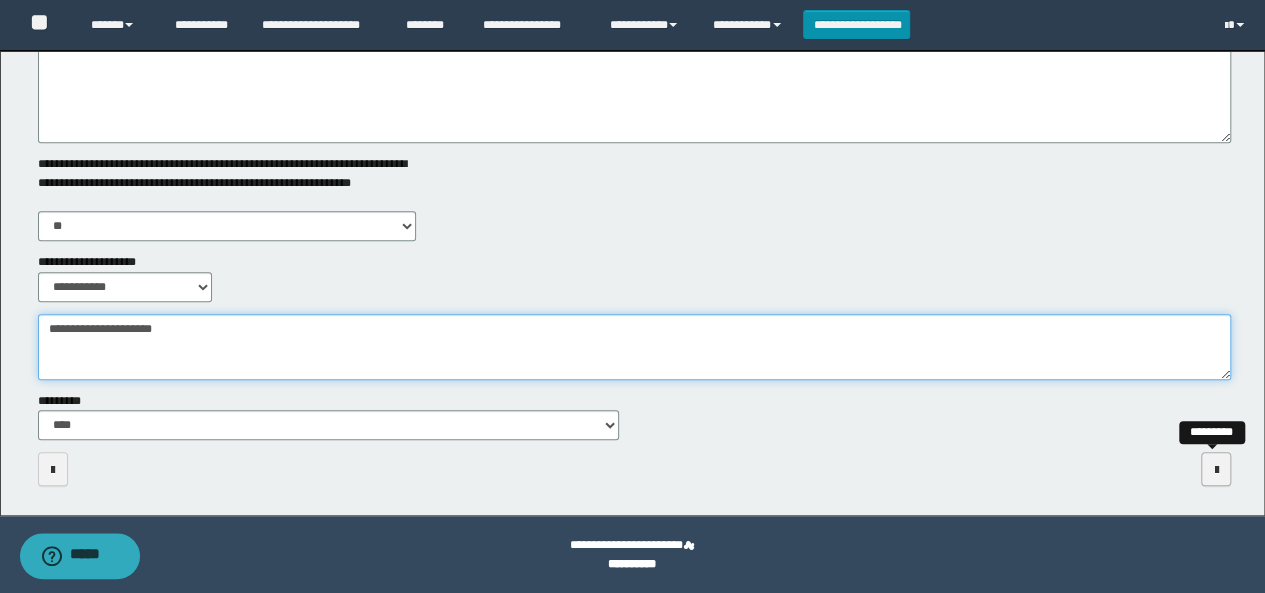 type on "**********" 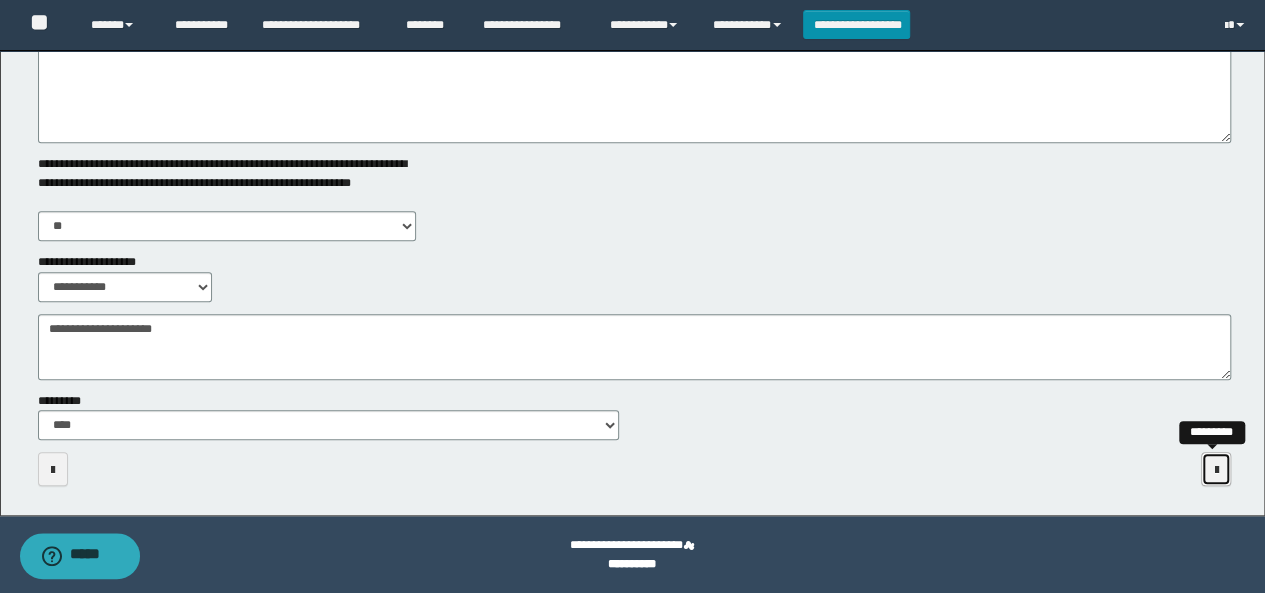 click at bounding box center [1216, 469] 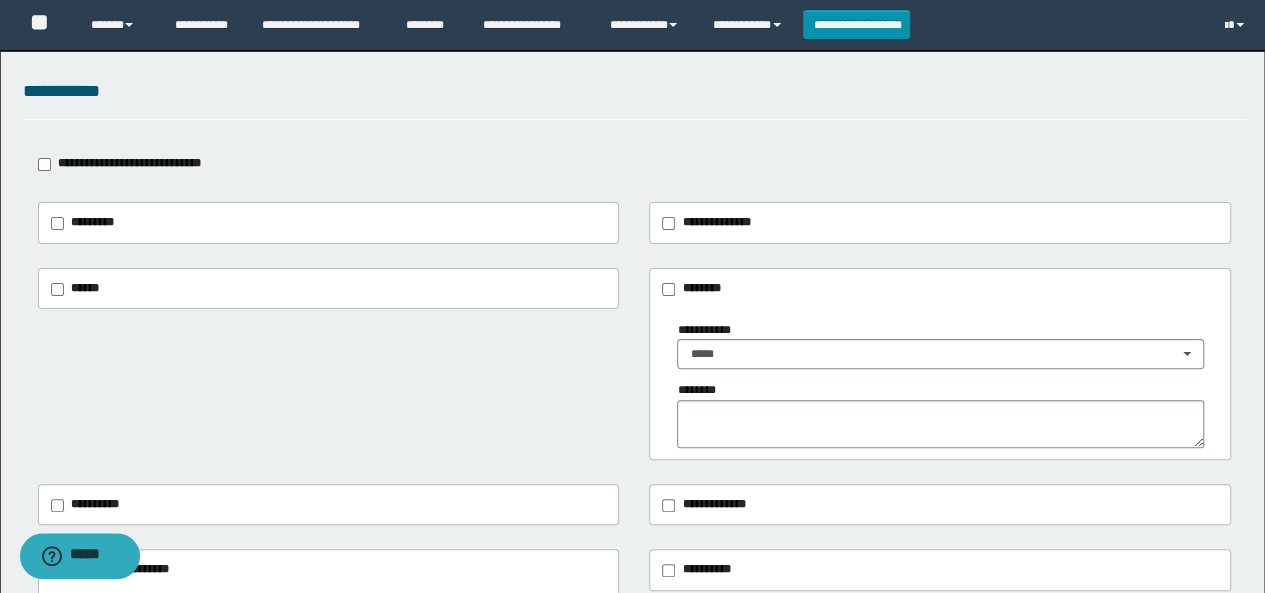 scroll, scrollTop: 0, scrollLeft: 0, axis: both 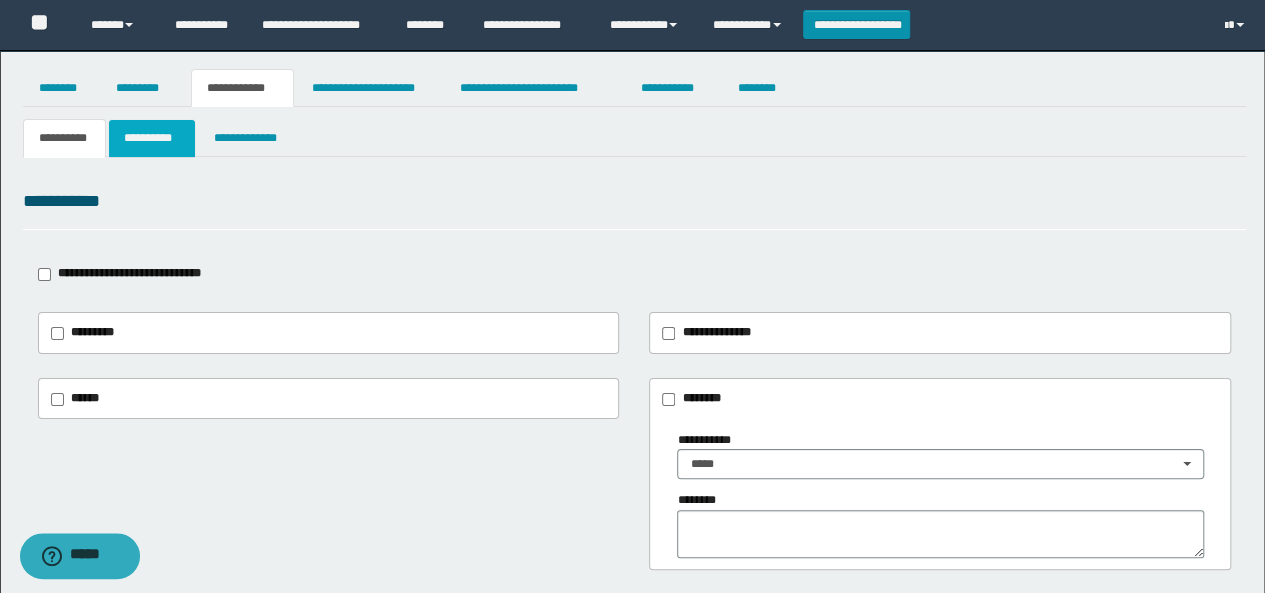 click on "**********" at bounding box center (151, 138) 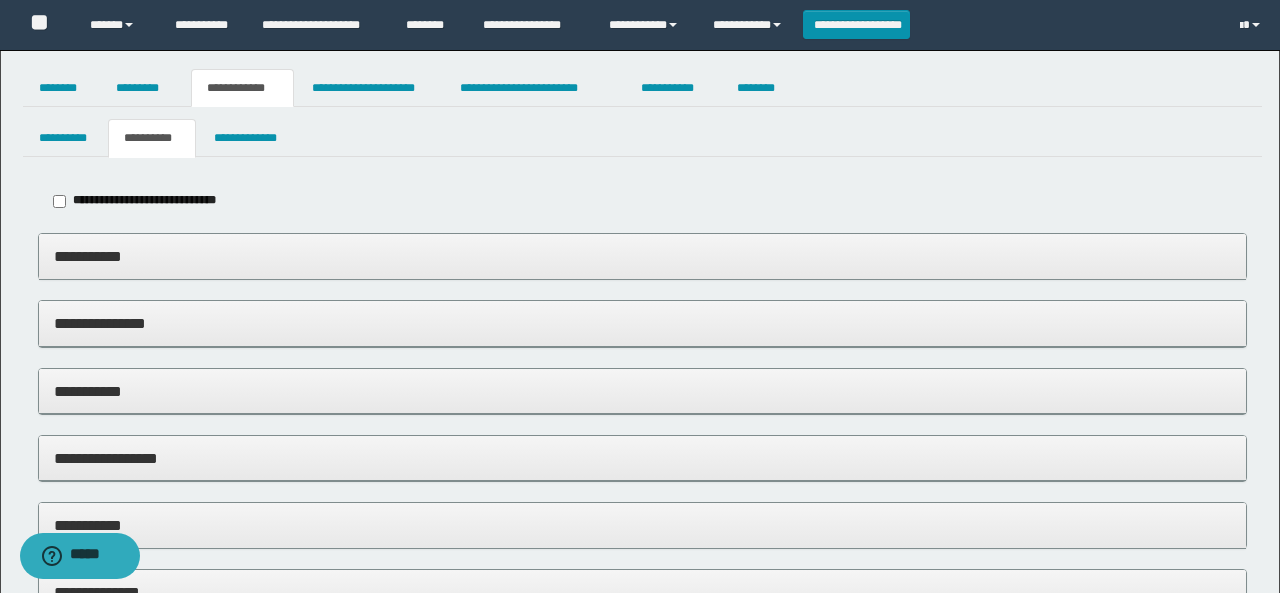 type on "**********" 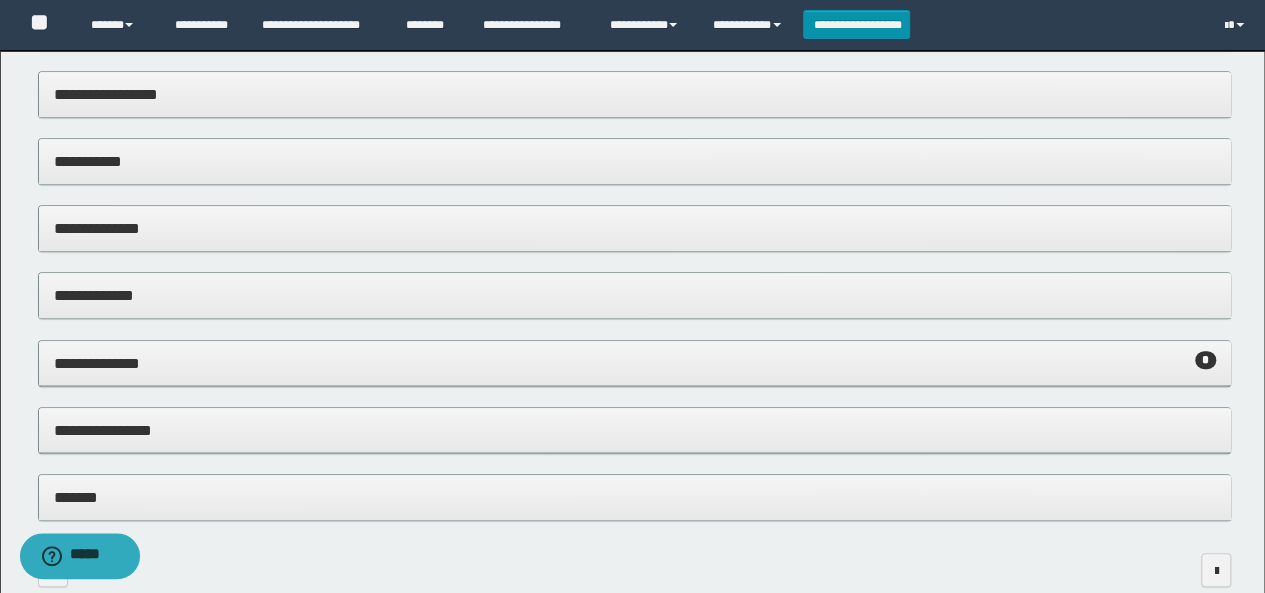 scroll, scrollTop: 500, scrollLeft: 0, axis: vertical 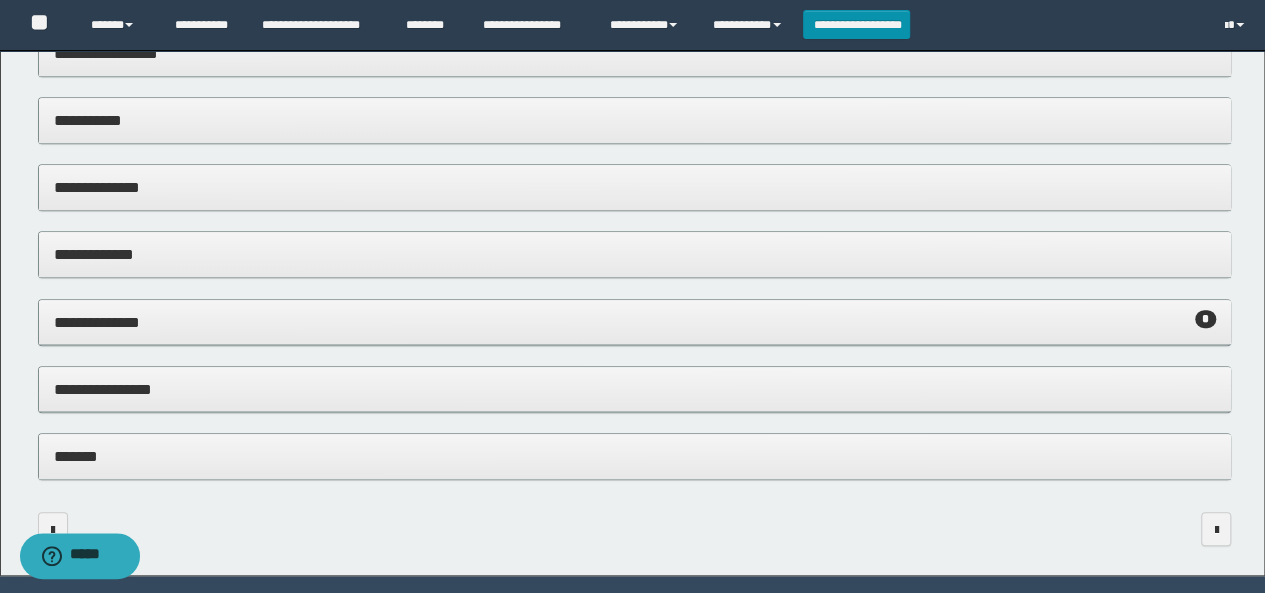 click on "**********" at bounding box center (635, 322) 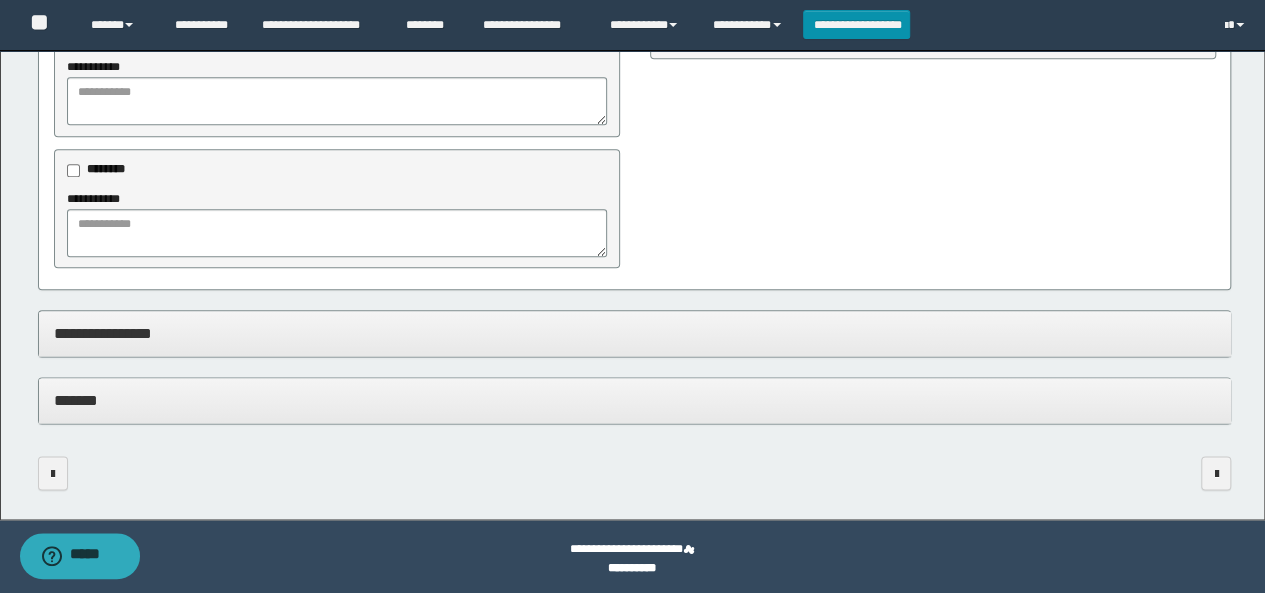 scroll, scrollTop: 1116, scrollLeft: 0, axis: vertical 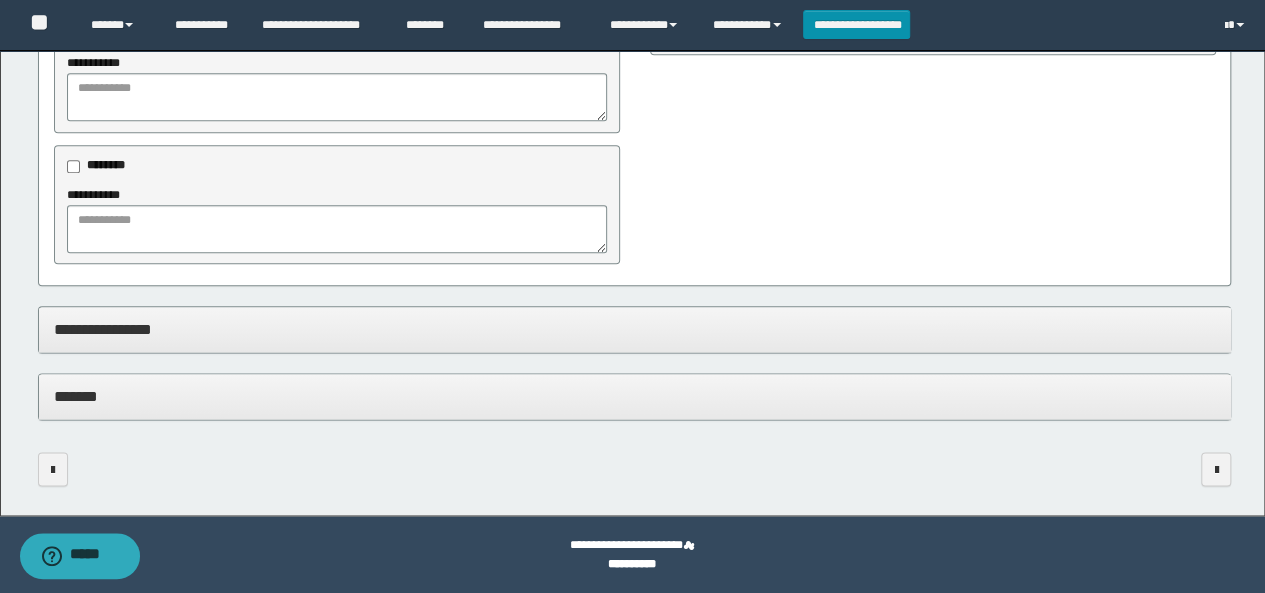 click on "**********" at bounding box center (635, 329) 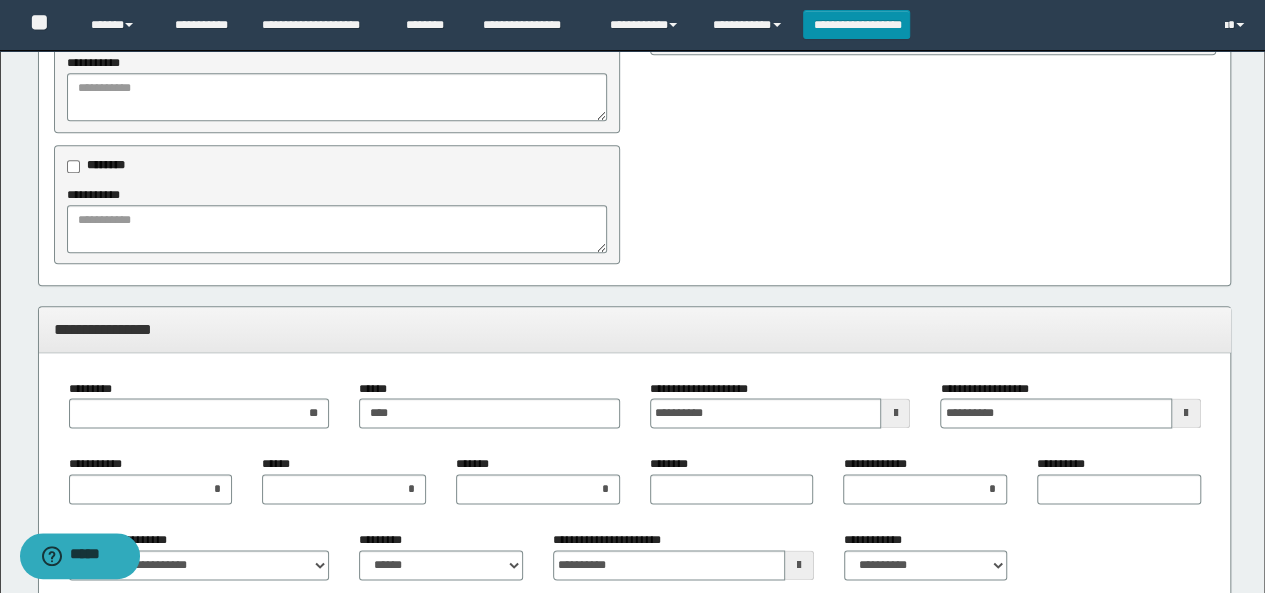 click at bounding box center [895, 413] 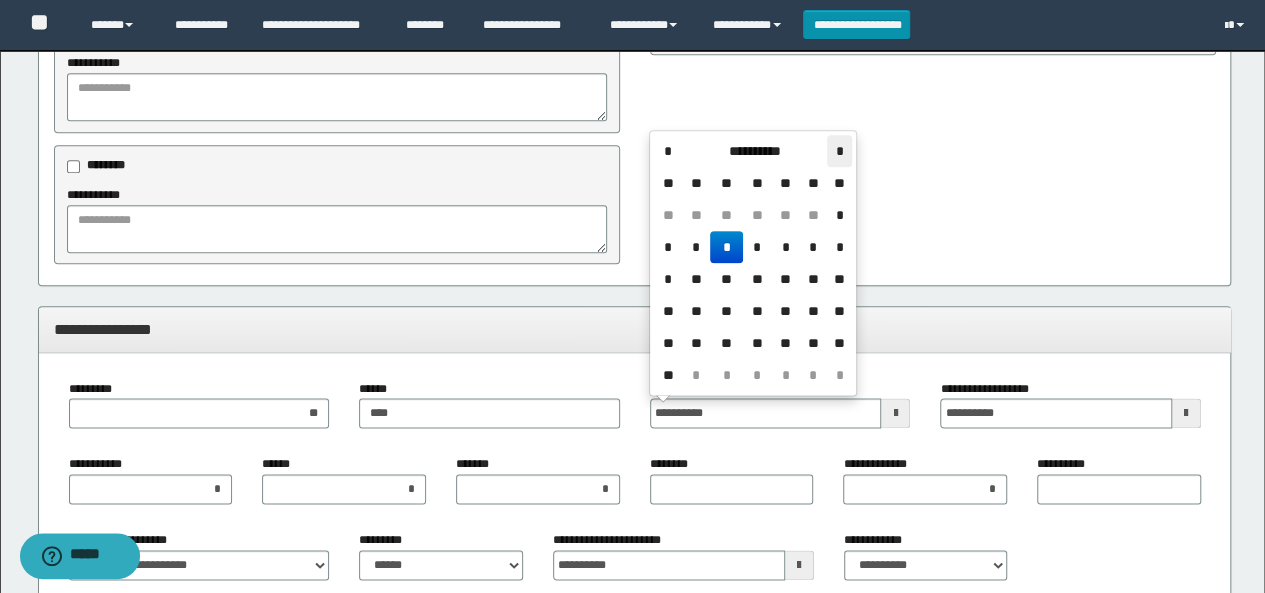 click on "*" at bounding box center [839, 151] 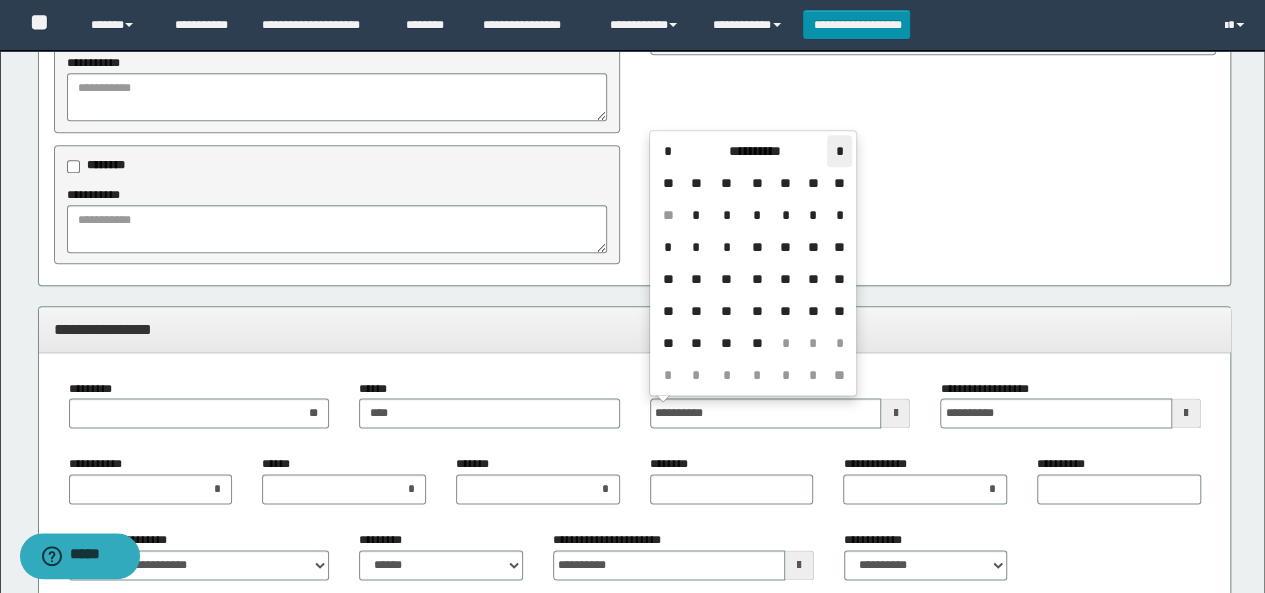 click on "*" at bounding box center [839, 151] 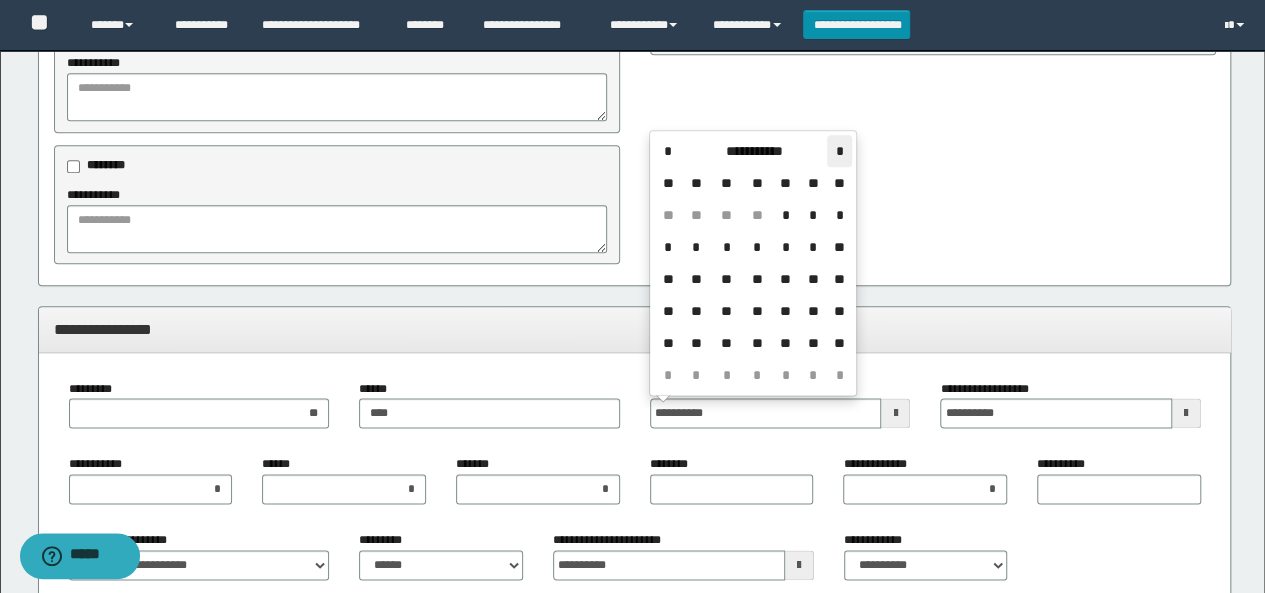 click on "*" at bounding box center [839, 151] 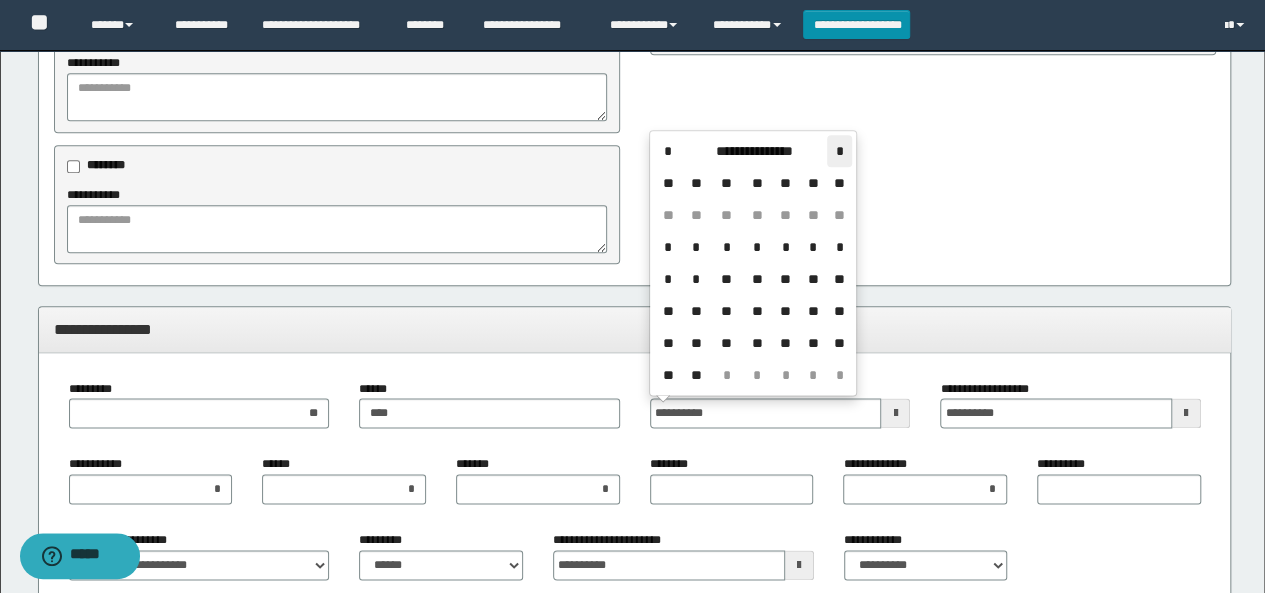 click on "*" at bounding box center [839, 151] 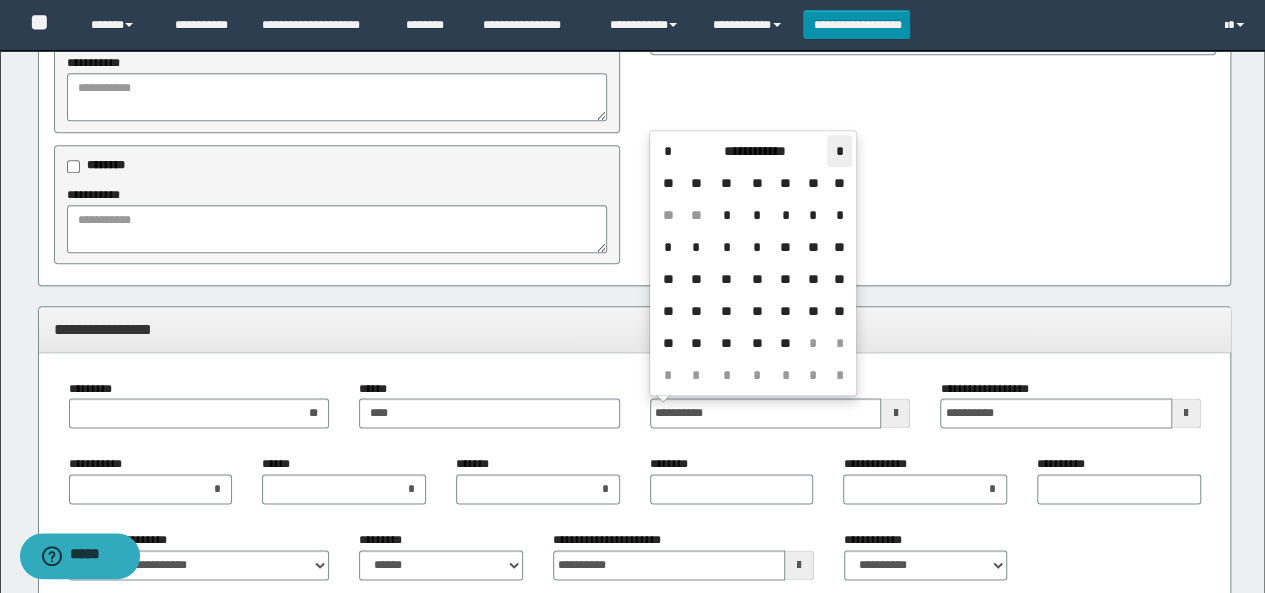 click on "*" at bounding box center [839, 151] 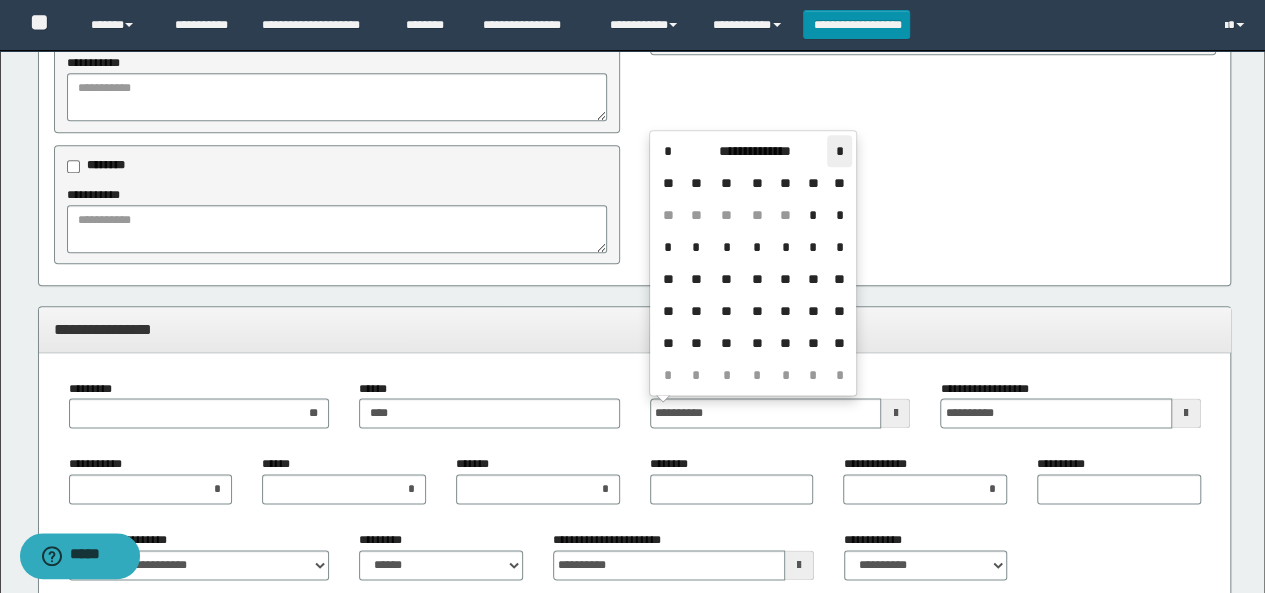 click on "*" at bounding box center (839, 151) 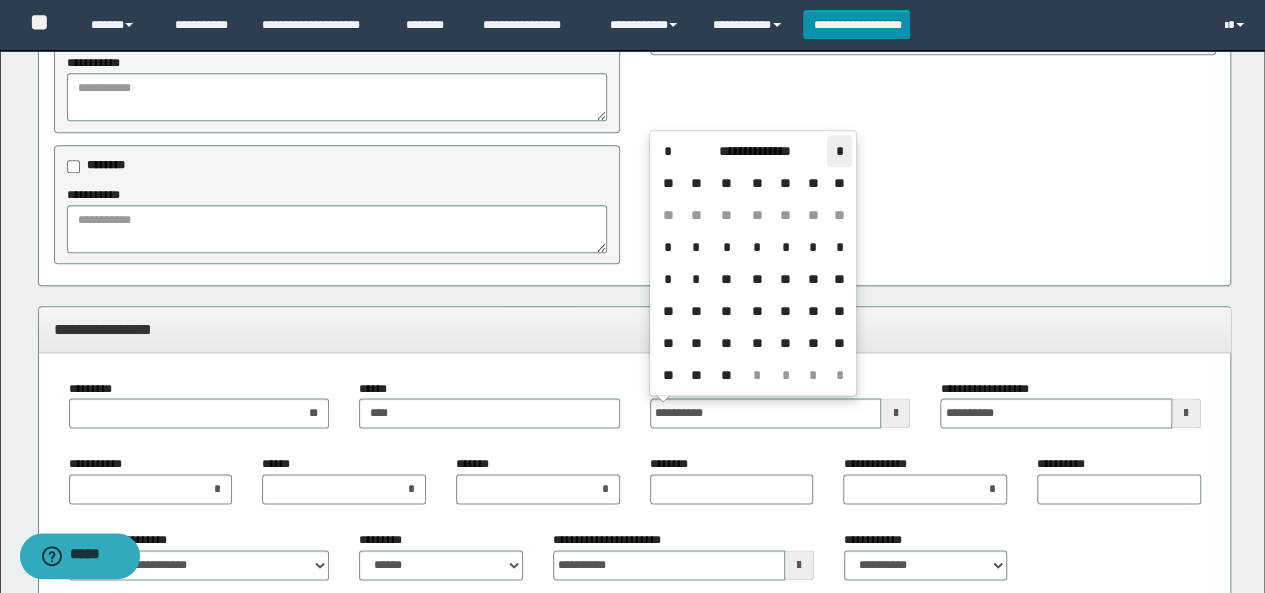 click on "*" at bounding box center [839, 151] 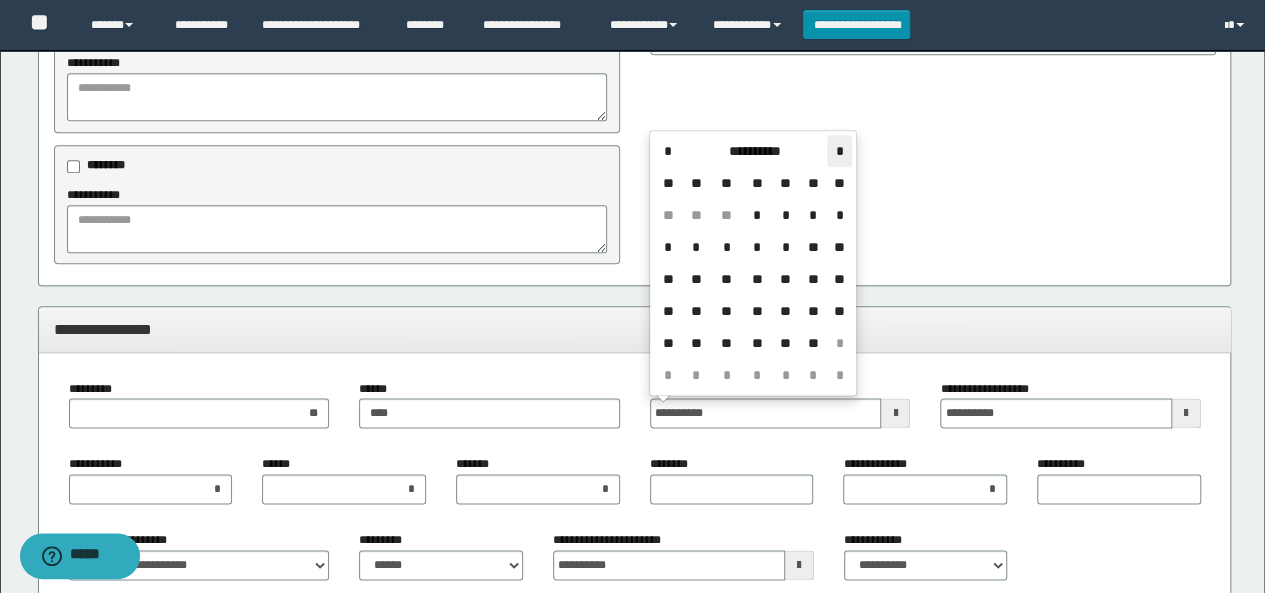 click on "*" at bounding box center [839, 151] 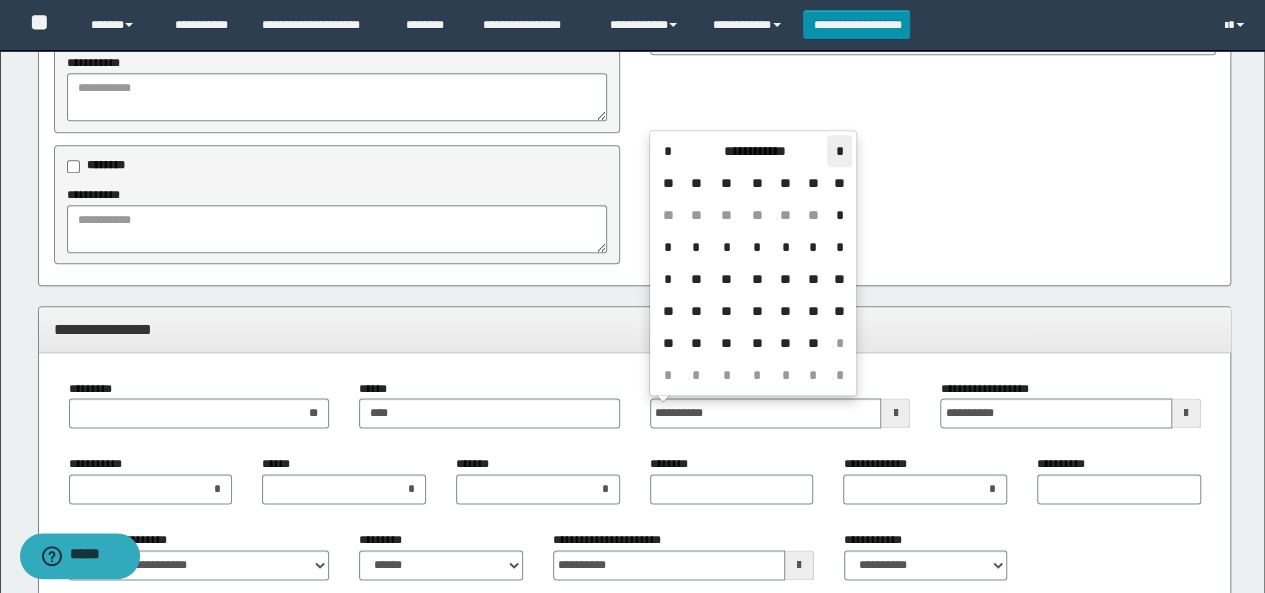 click on "*" at bounding box center (839, 151) 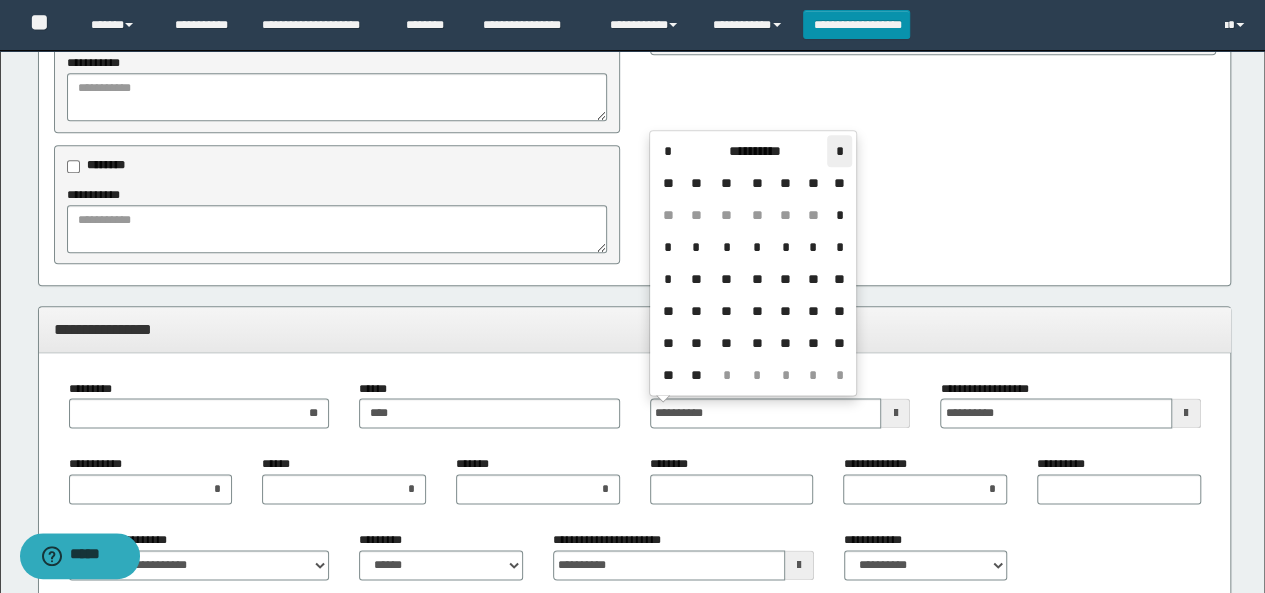 click on "*" at bounding box center (839, 151) 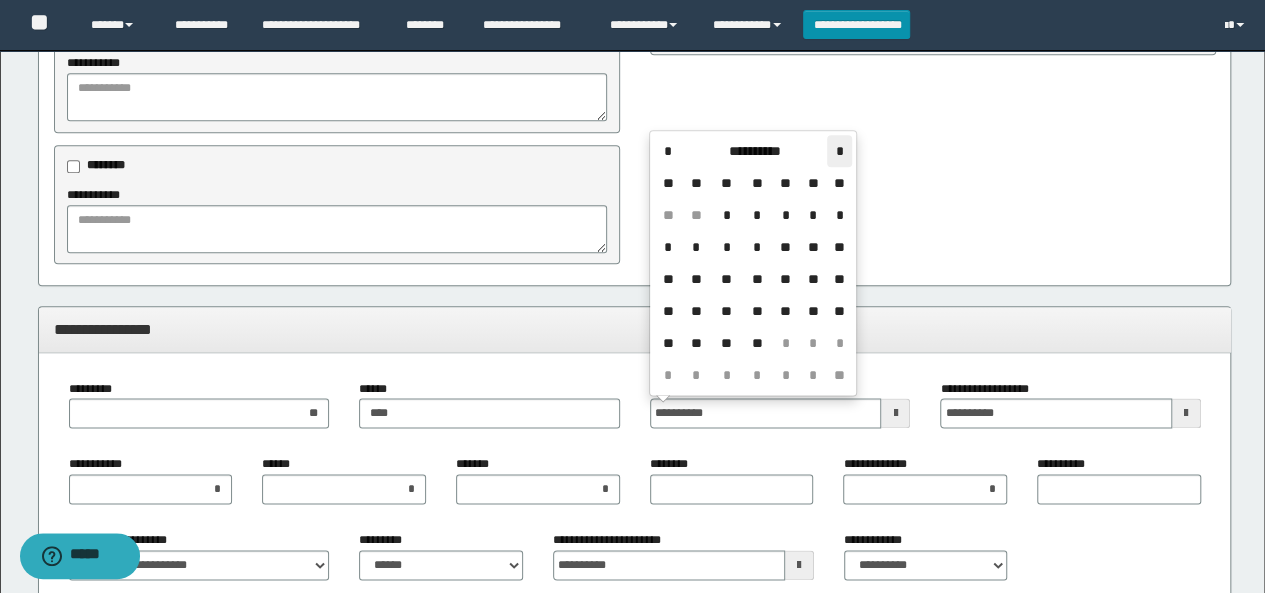 click on "*" at bounding box center [839, 151] 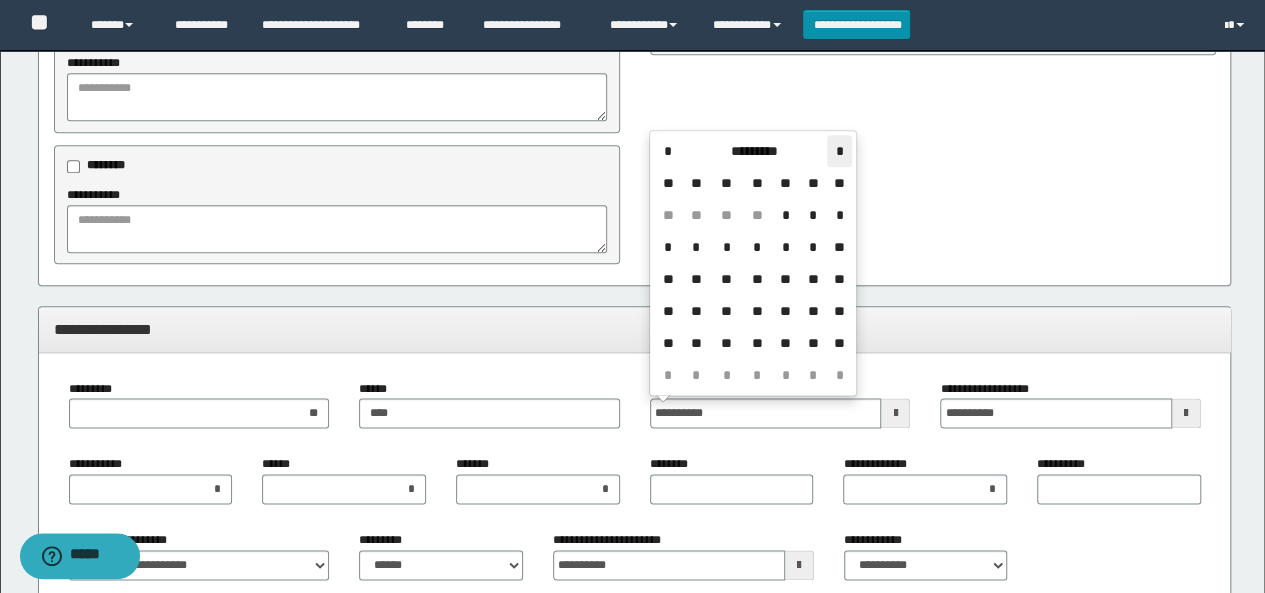 click on "*" at bounding box center (839, 151) 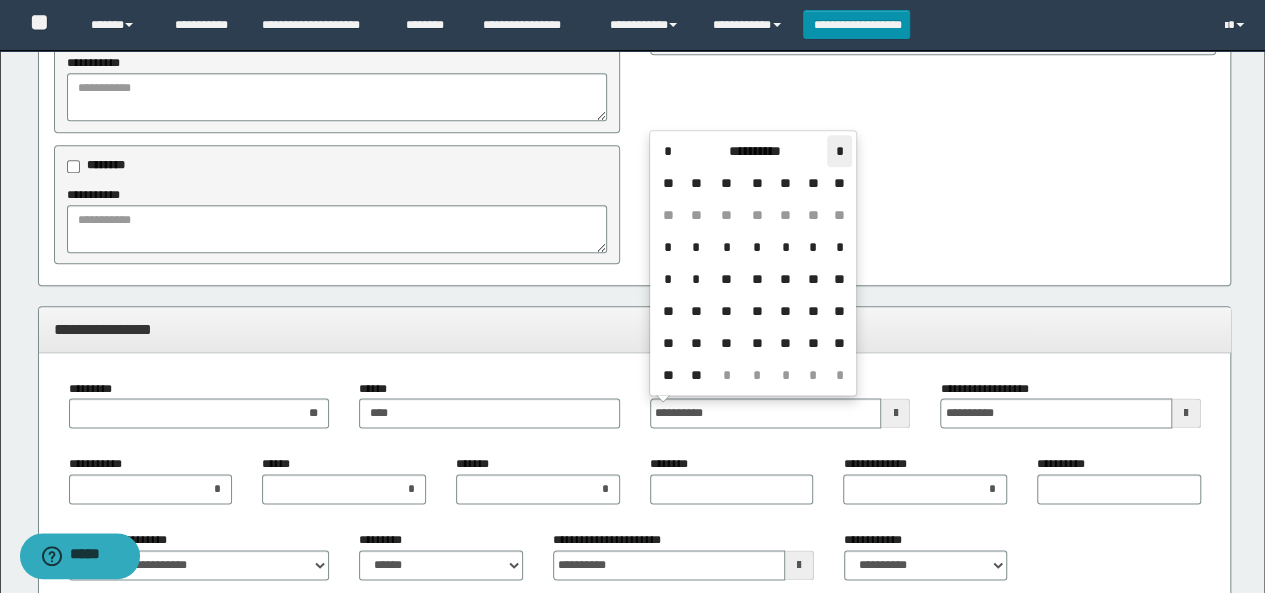 click on "*" at bounding box center [839, 151] 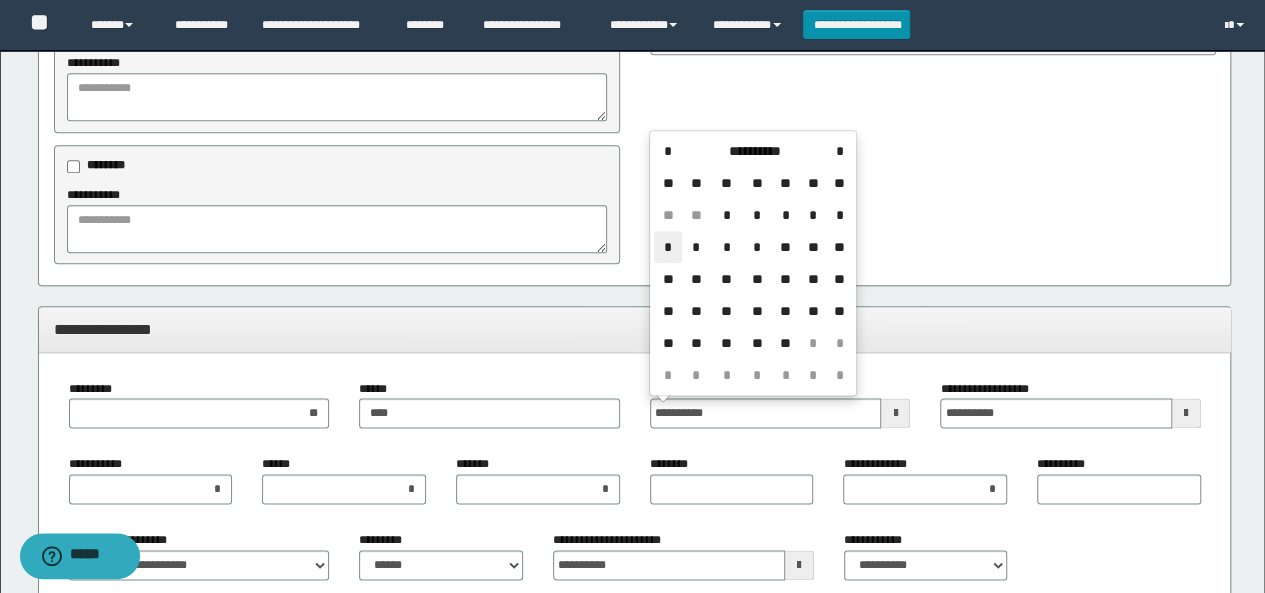 click on "*" at bounding box center [668, 247] 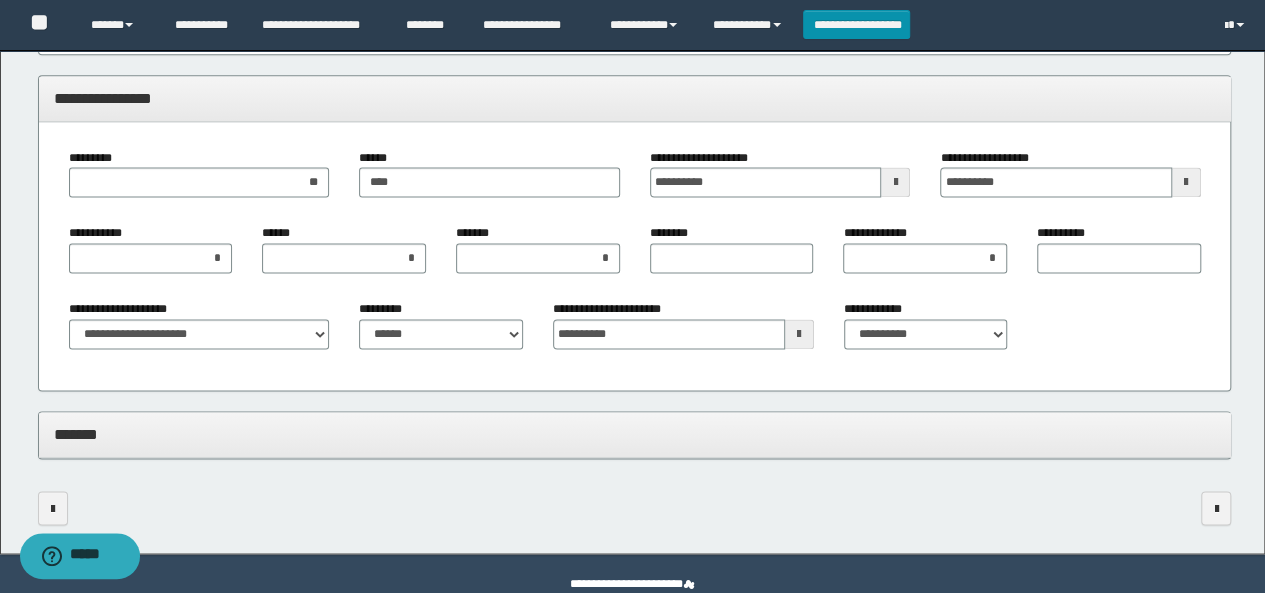 scroll, scrollTop: 1385, scrollLeft: 0, axis: vertical 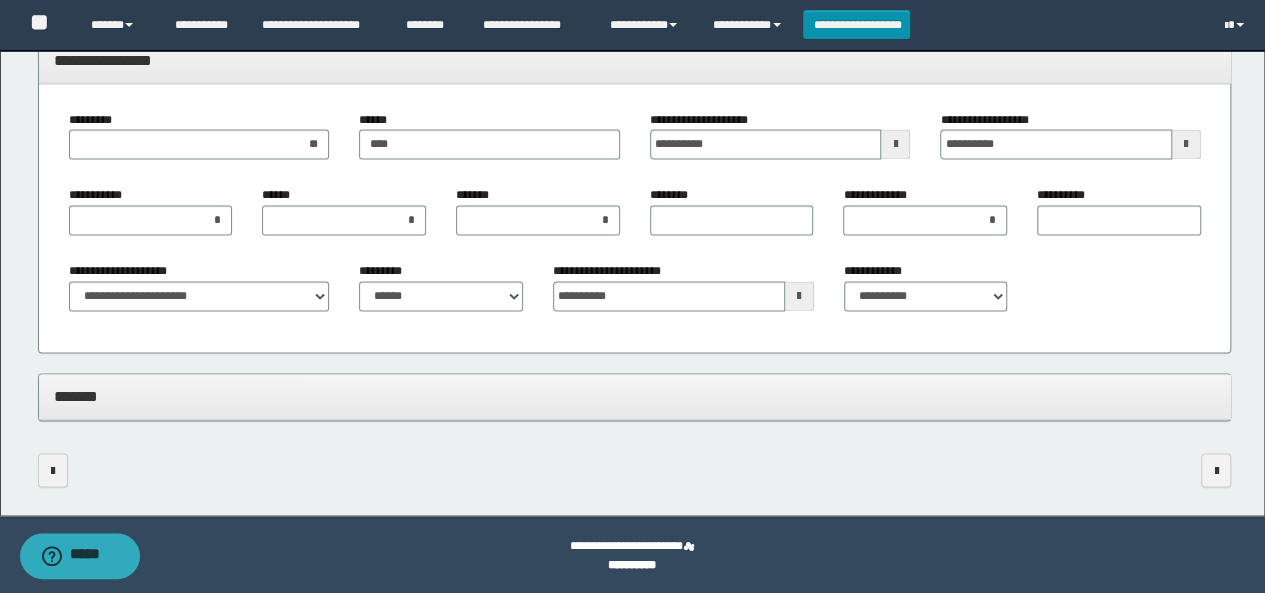 click on "*******" at bounding box center [635, 396] 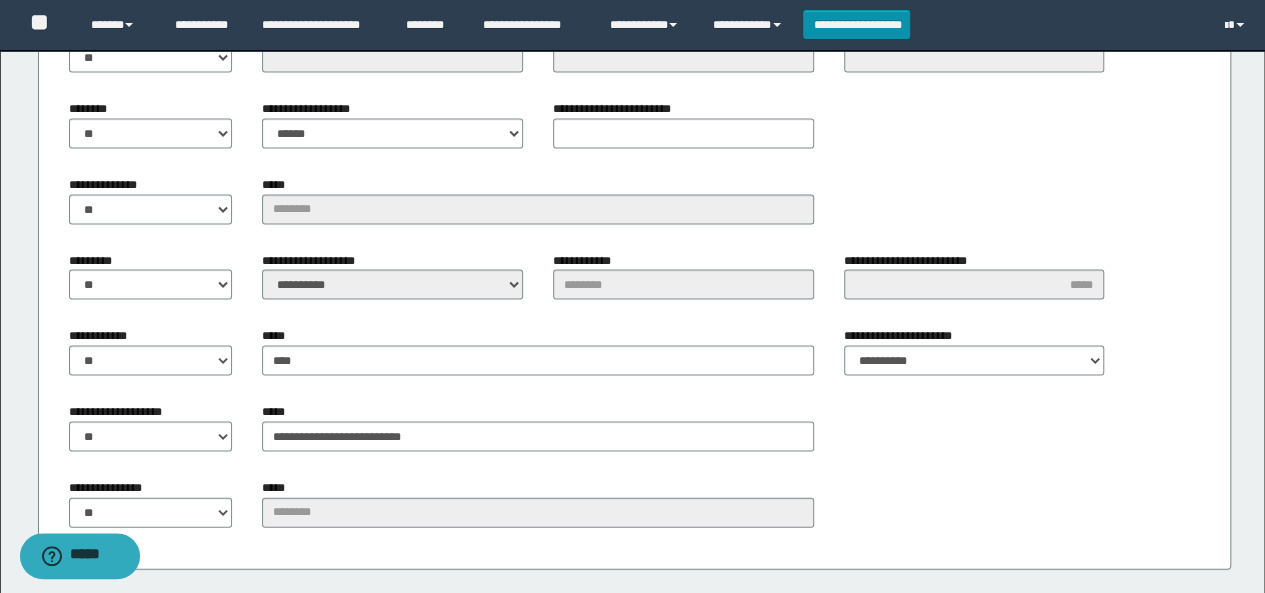 scroll, scrollTop: 1985, scrollLeft: 0, axis: vertical 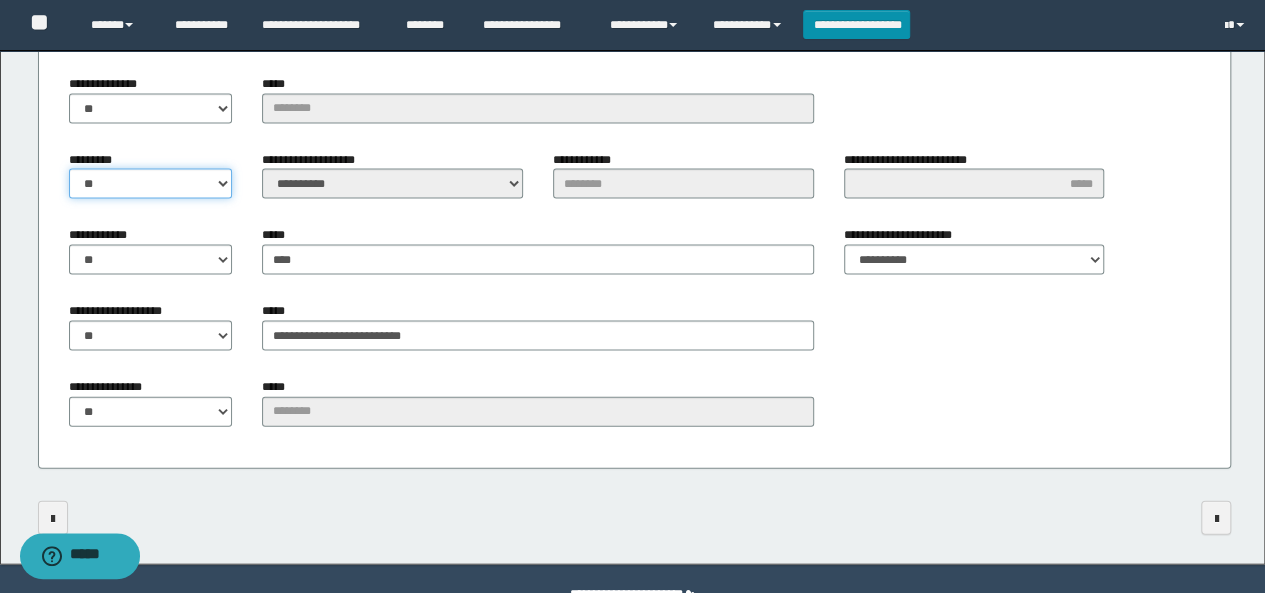 click on "**
**" at bounding box center [151, 184] 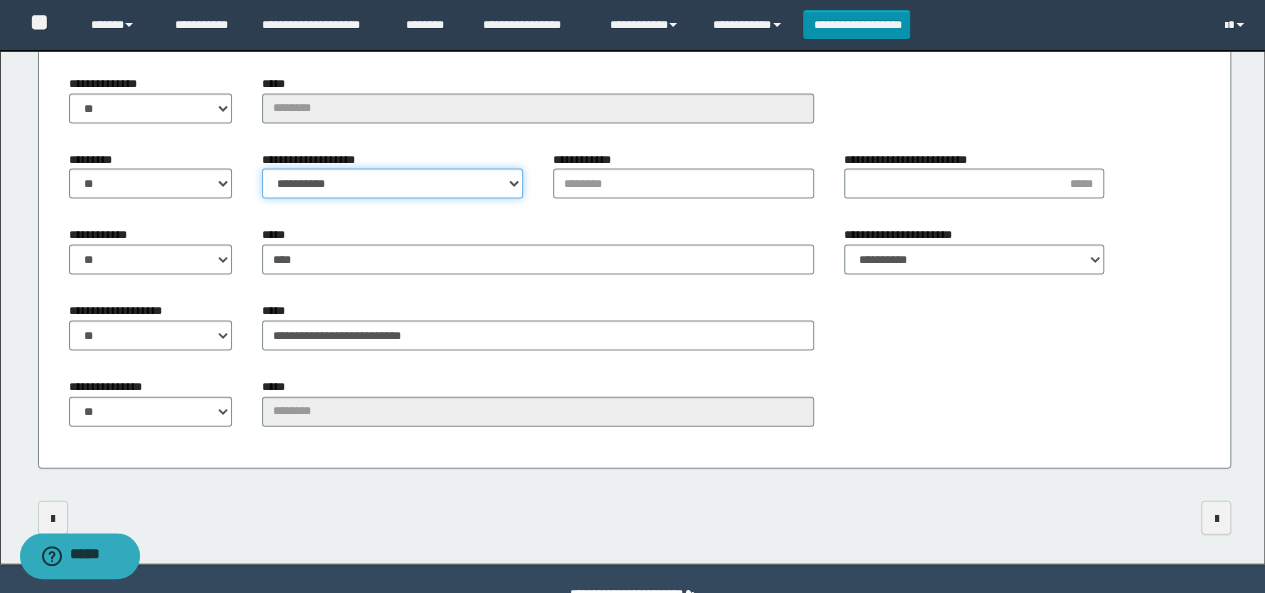 click on "**********" at bounding box center [392, 184] 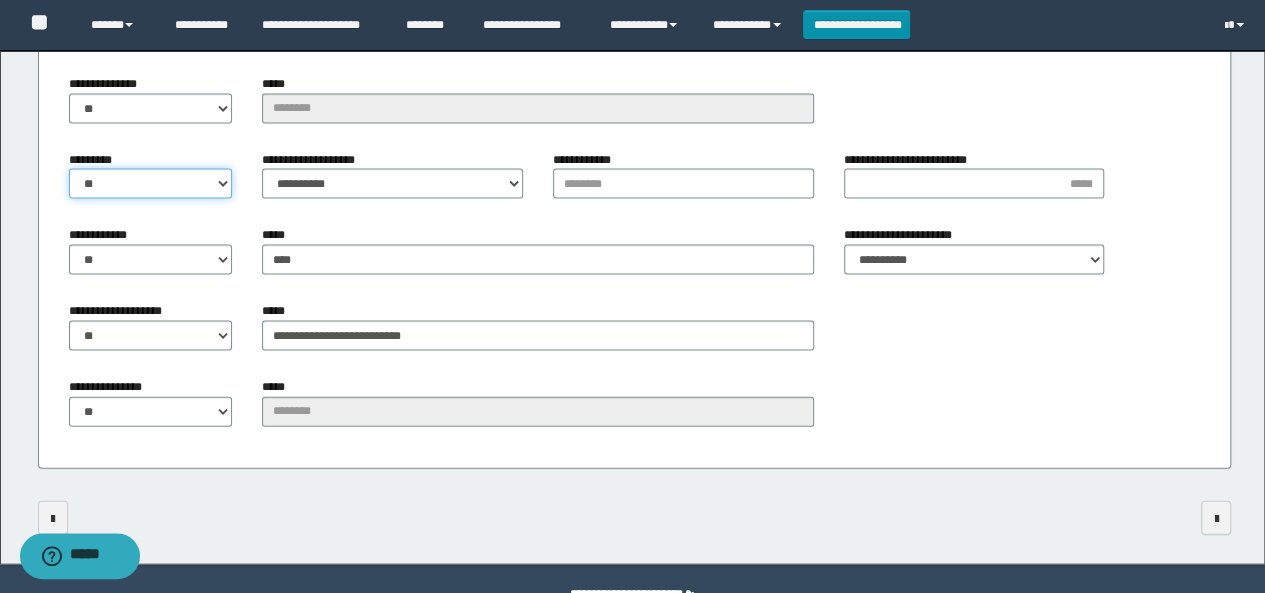 click on "**
**" at bounding box center (151, 184) 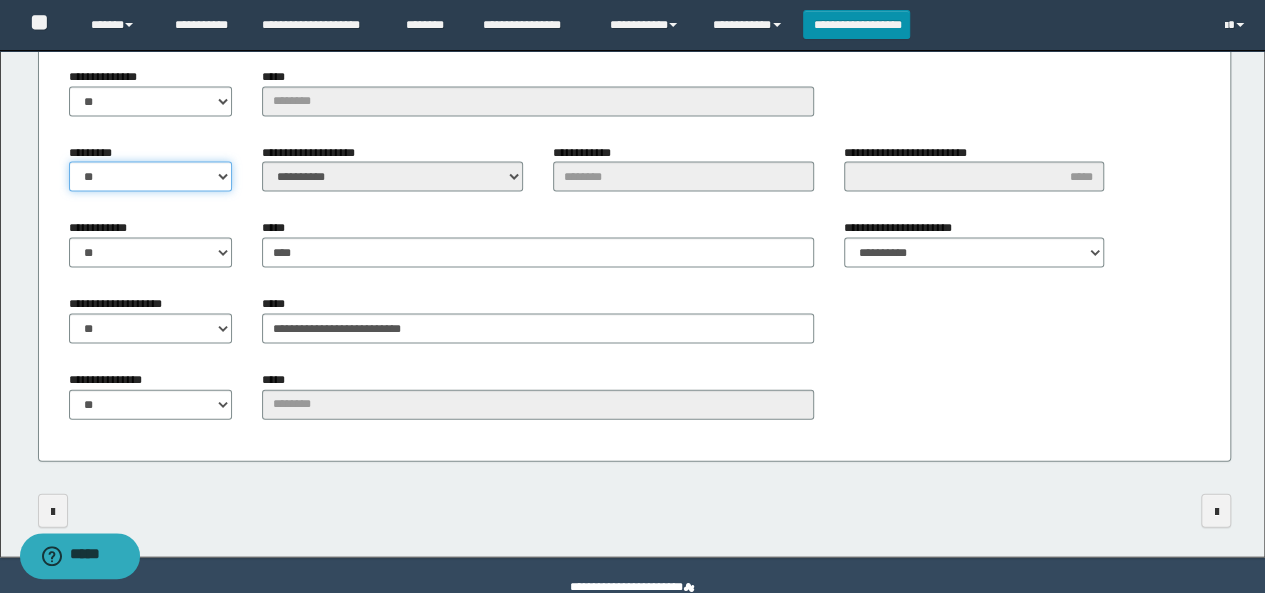 scroll, scrollTop: 2034, scrollLeft: 0, axis: vertical 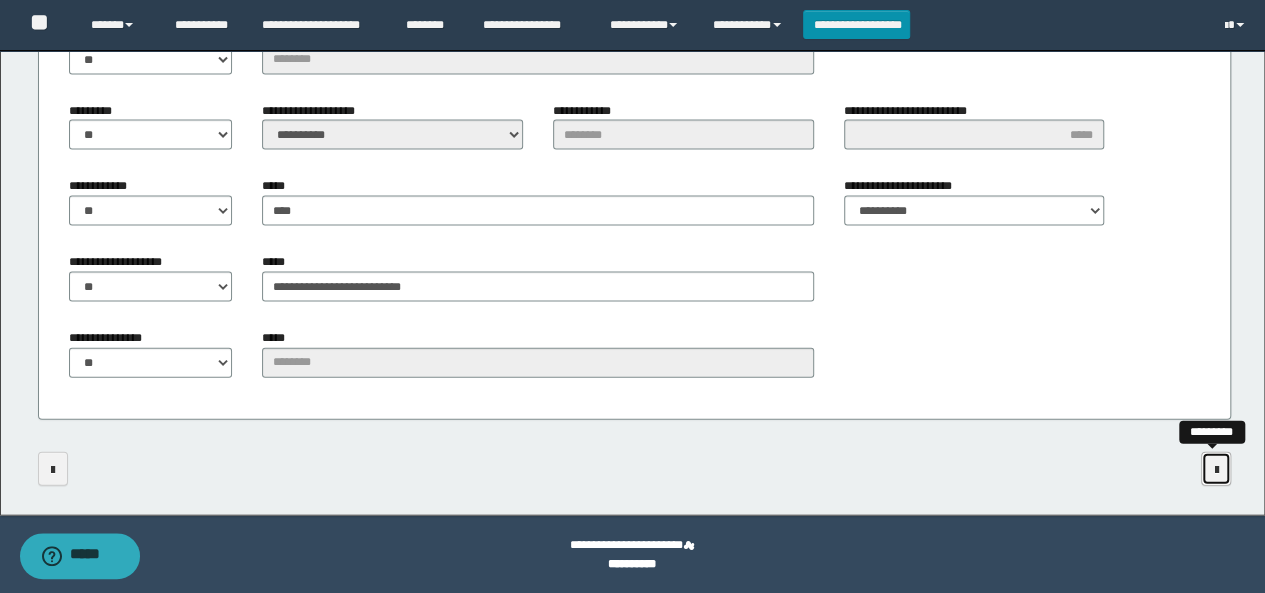 click at bounding box center (1216, 470) 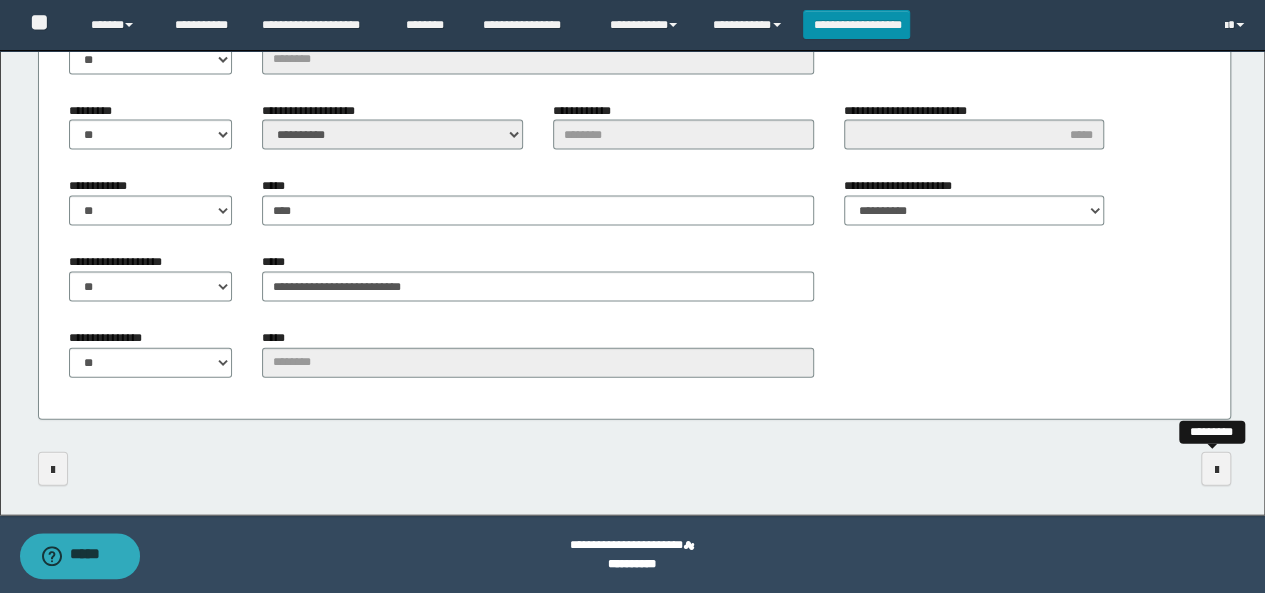 scroll, scrollTop: 0, scrollLeft: 0, axis: both 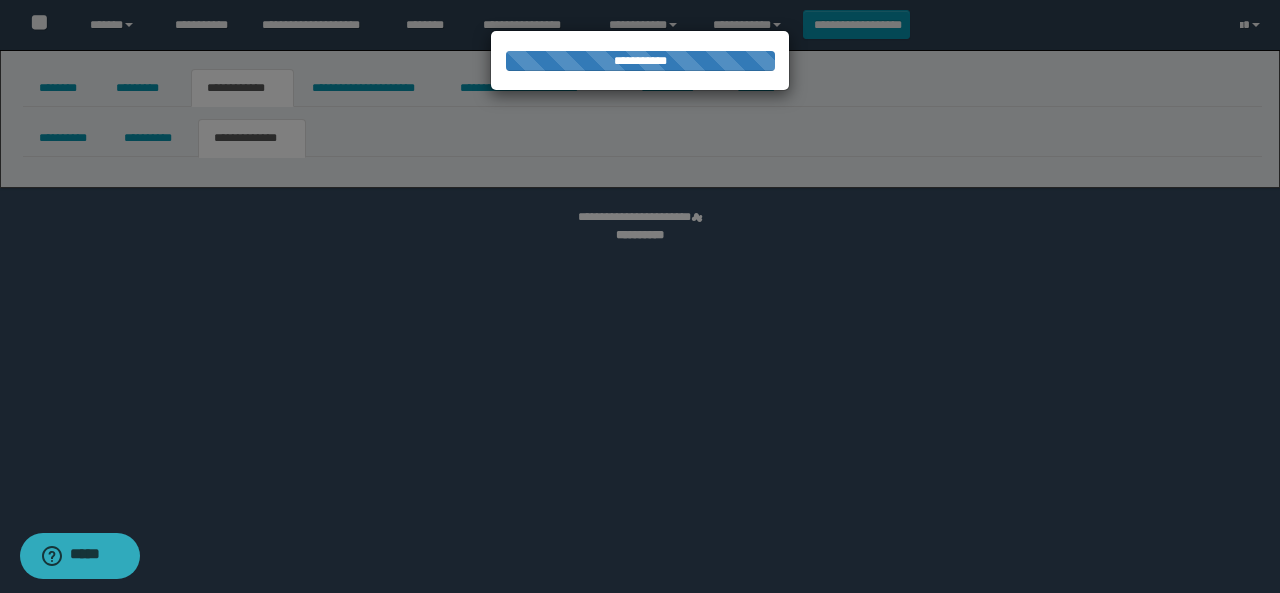 select on "*" 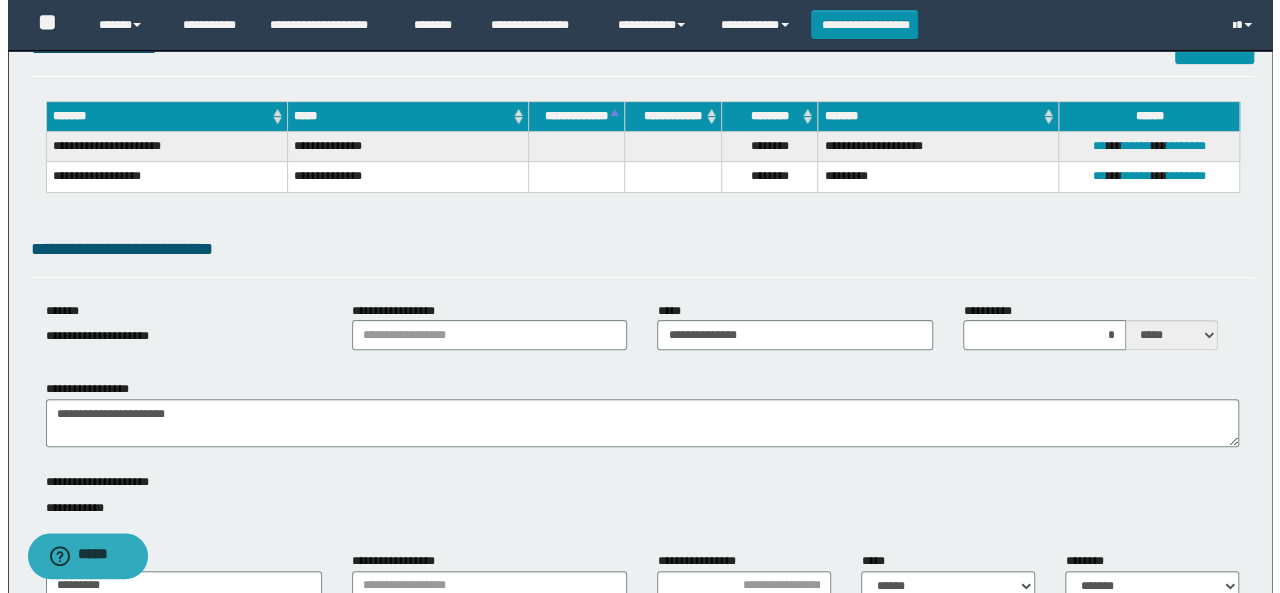 scroll, scrollTop: 0, scrollLeft: 0, axis: both 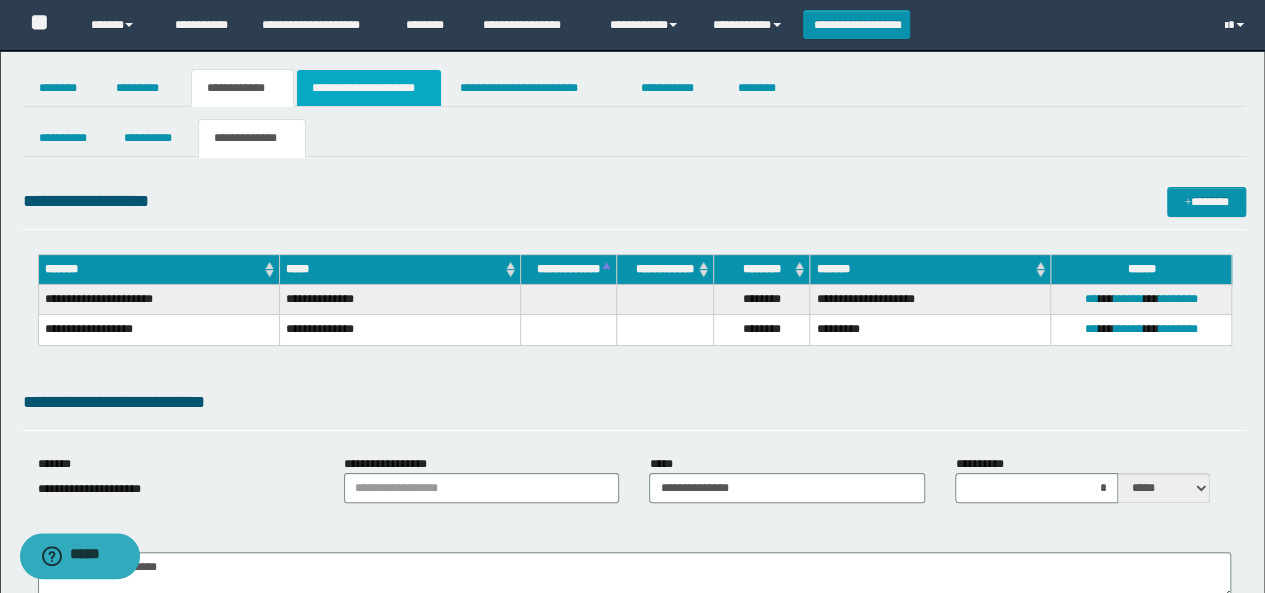click on "**********" at bounding box center (369, 88) 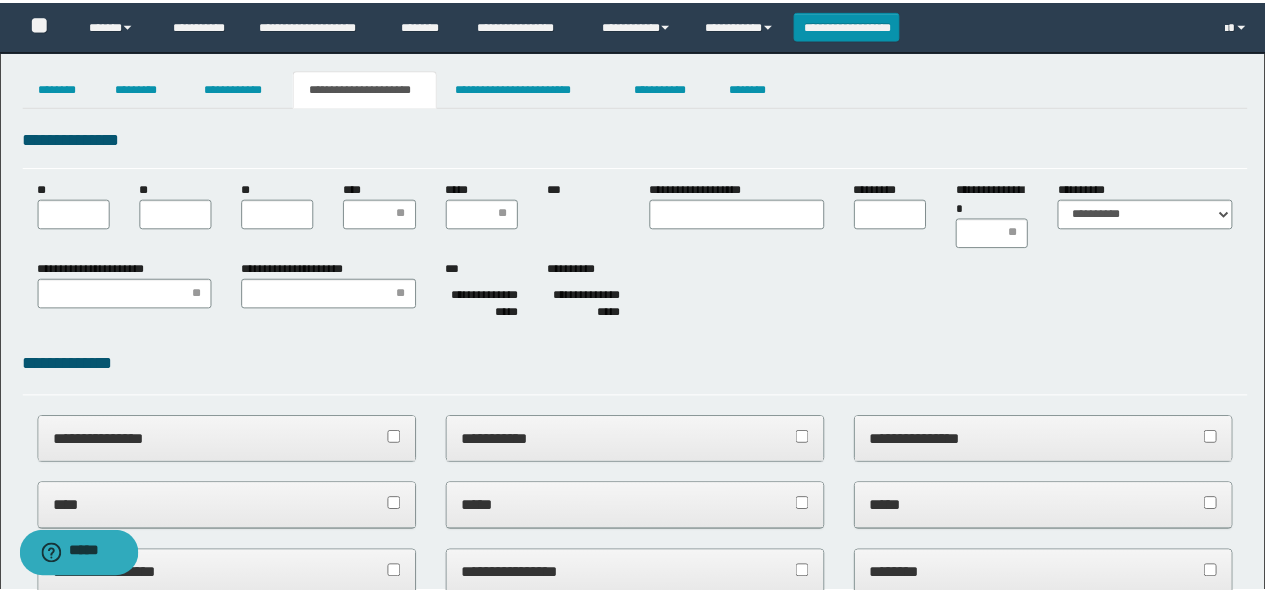 scroll, scrollTop: 0, scrollLeft: 0, axis: both 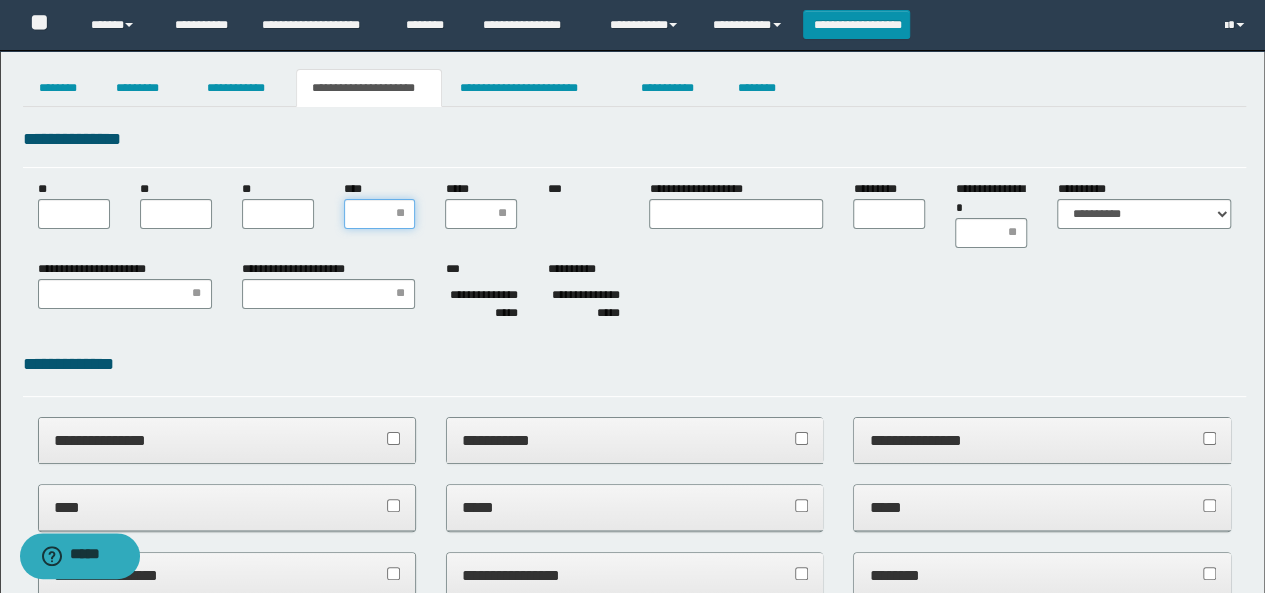 click on "****" at bounding box center [380, 214] 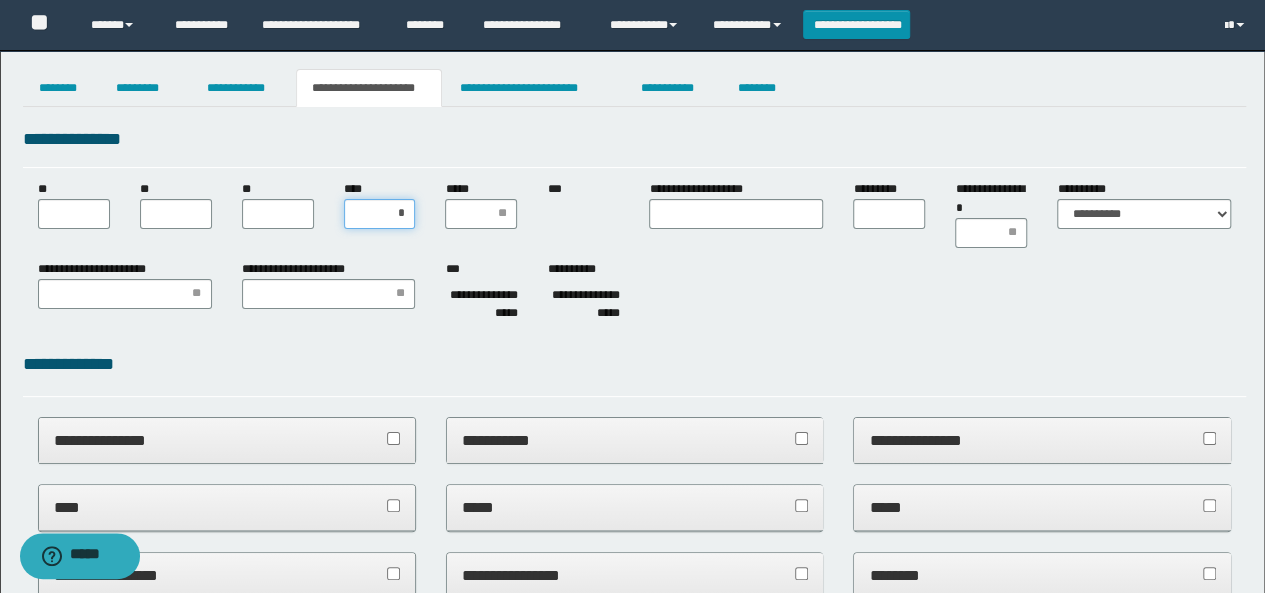 type on "**" 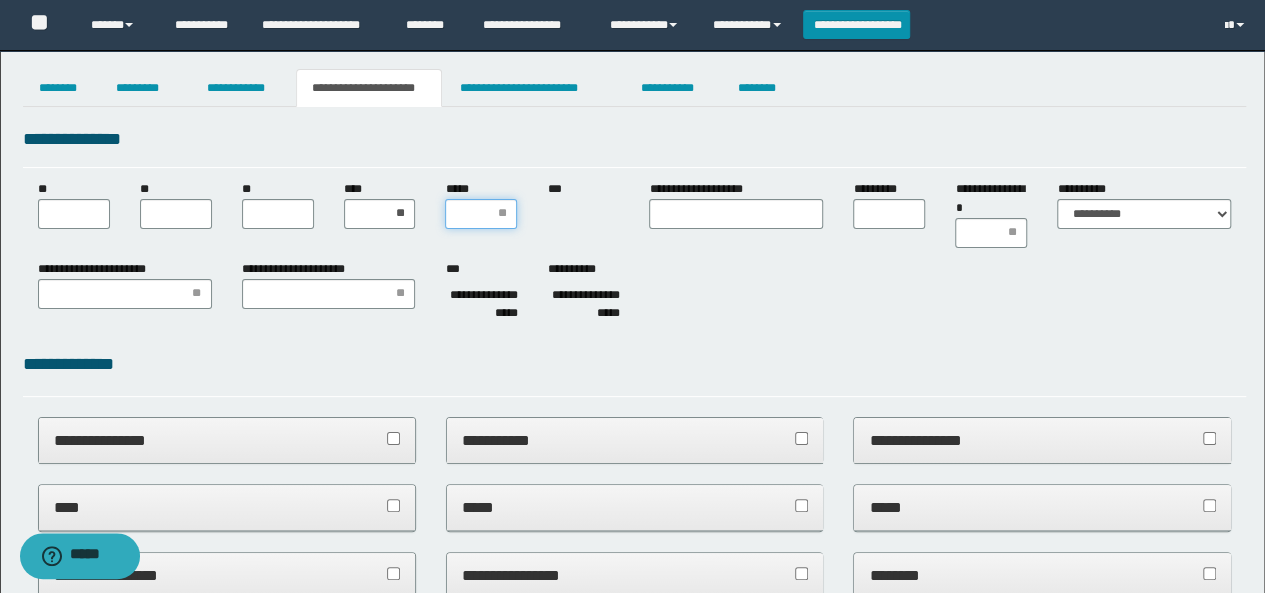 click on "*****" at bounding box center [481, 214] 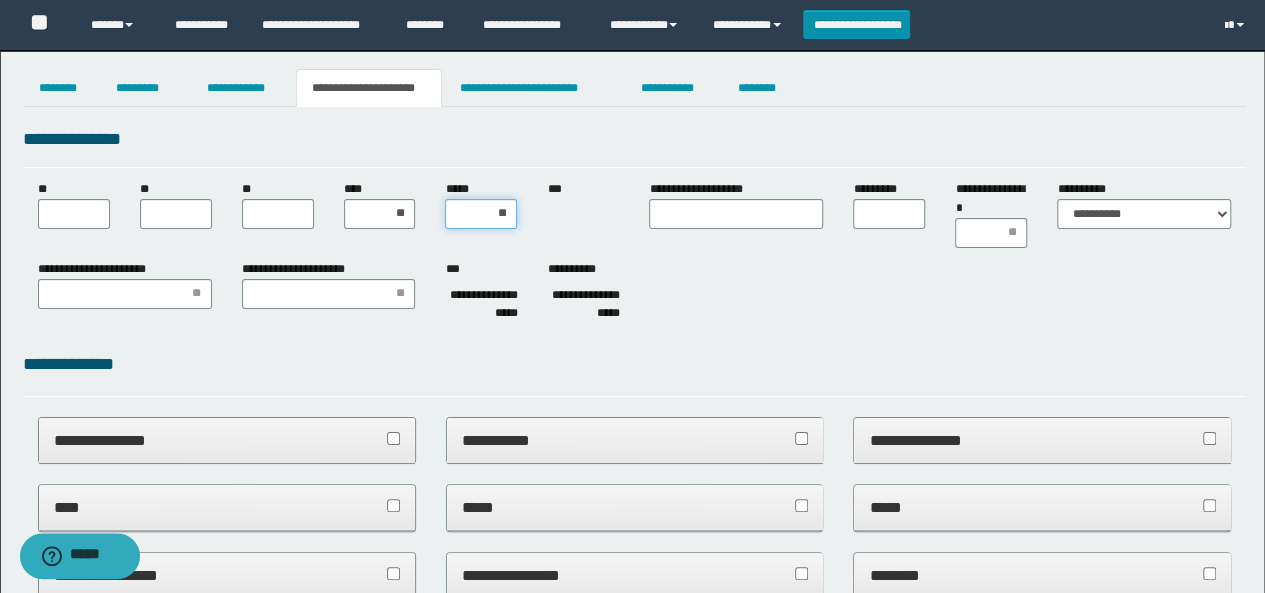 type on "***" 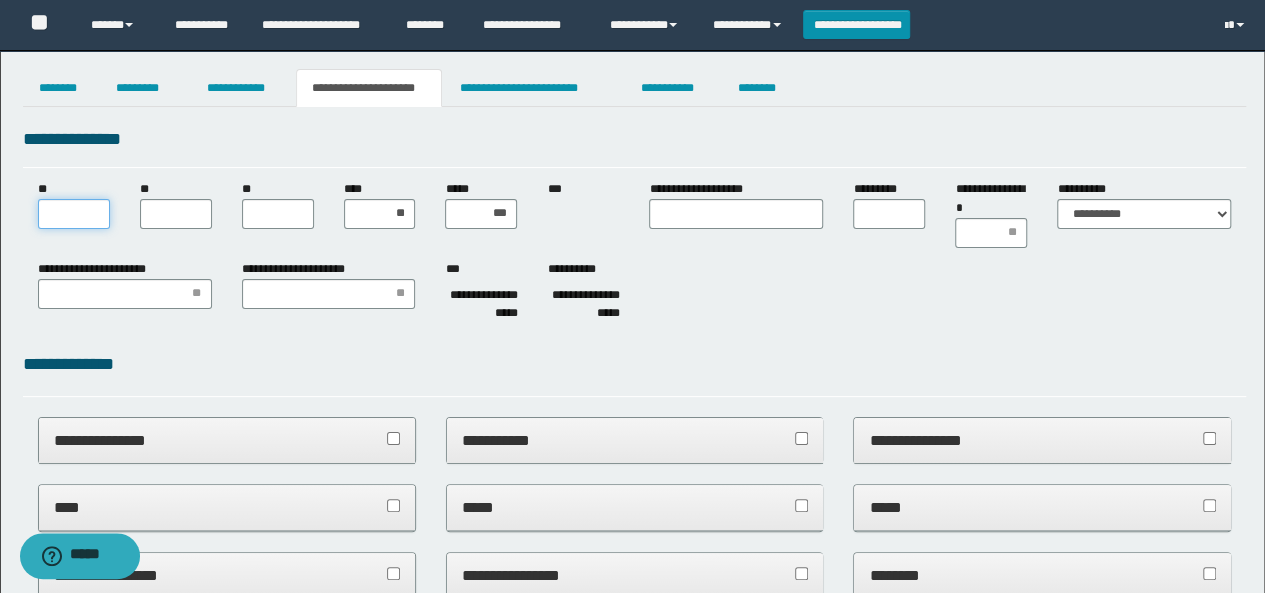 click on "**" at bounding box center [74, 214] 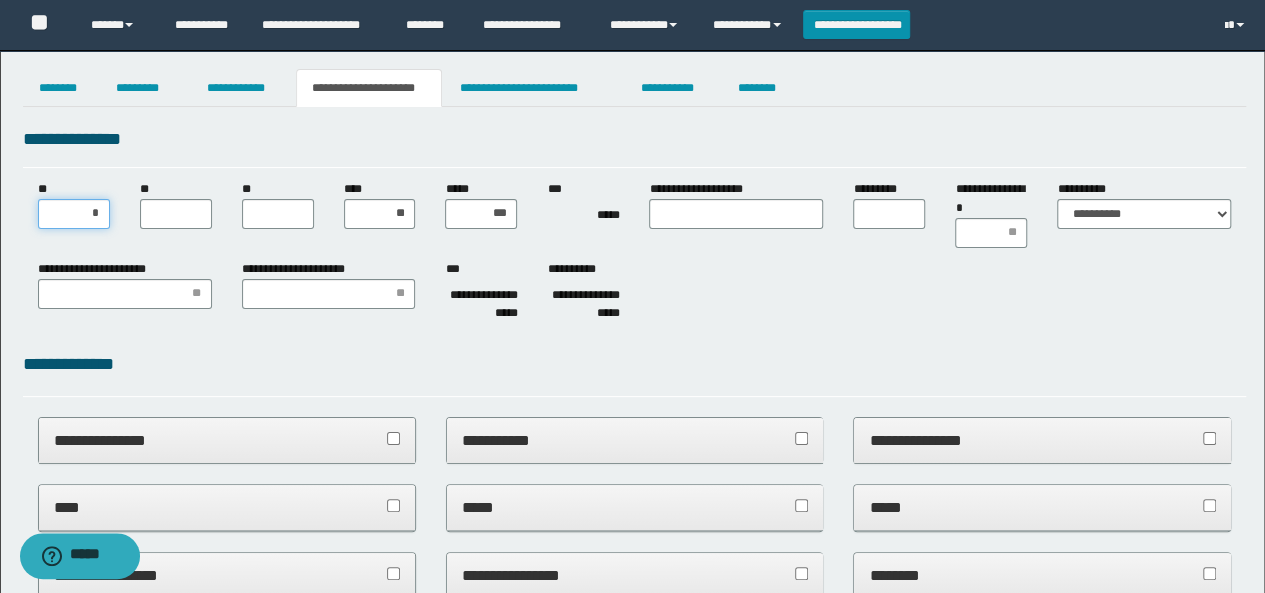 type on "**" 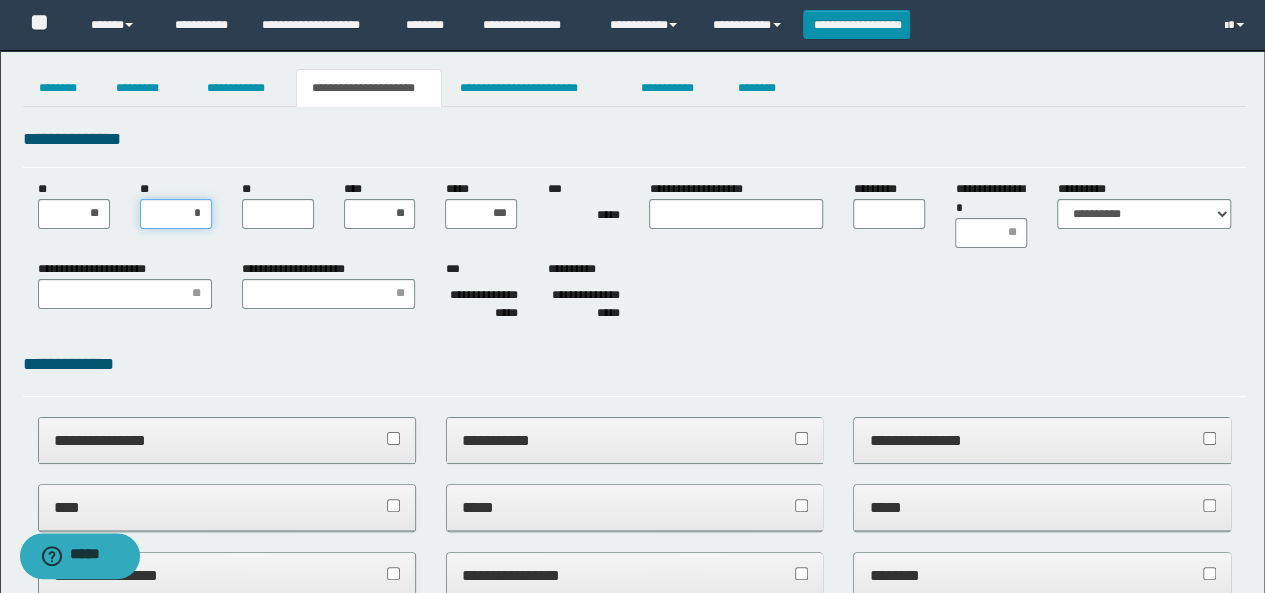 type on "**" 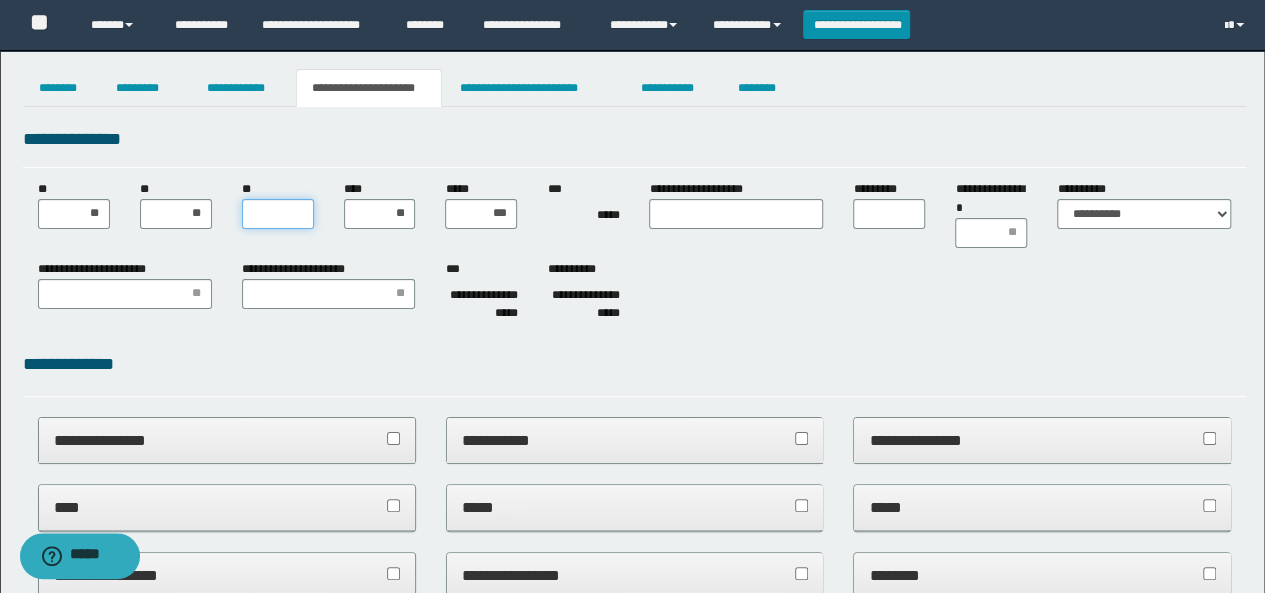 click on "**" at bounding box center [278, 214] 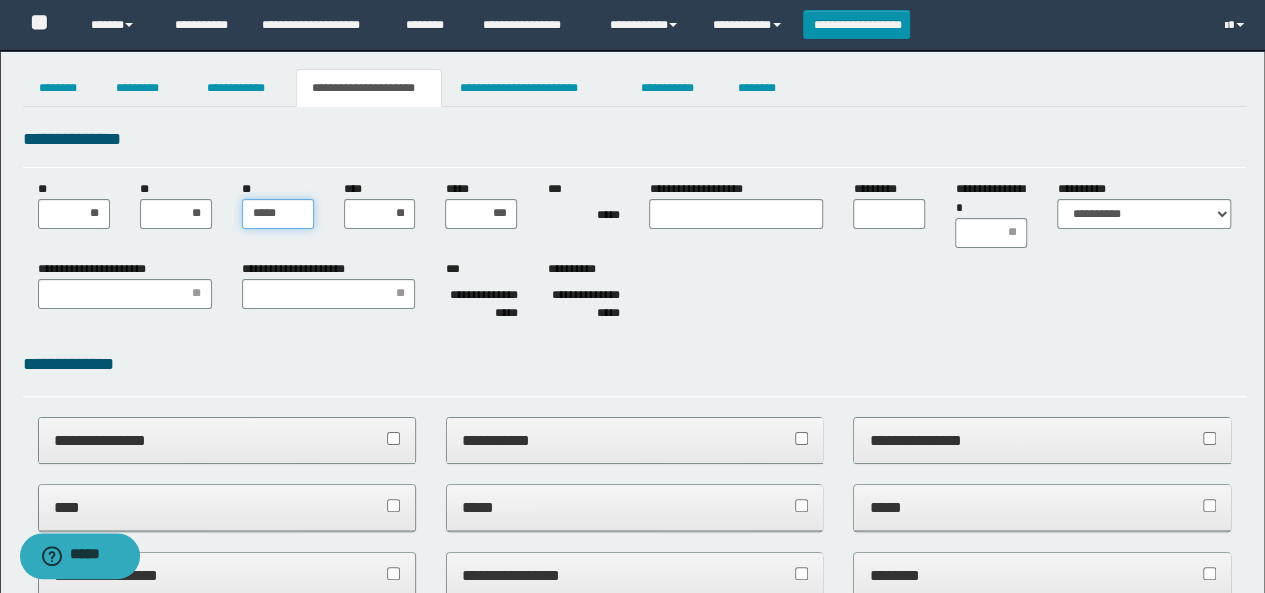 type on "******" 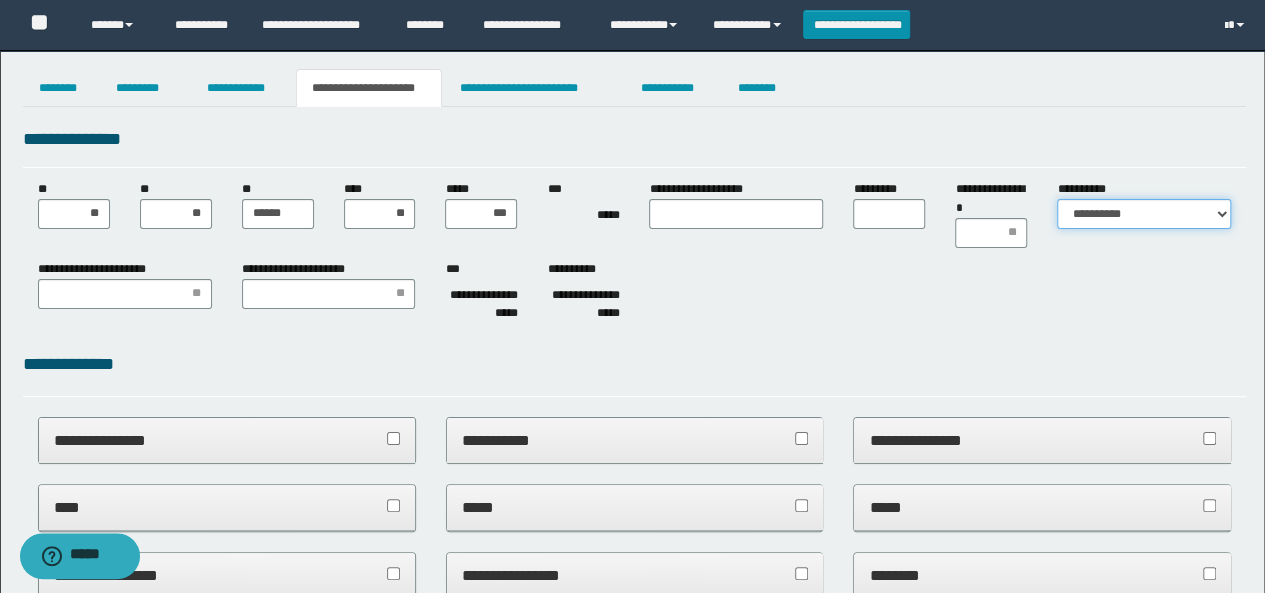 click on "**********" at bounding box center (1144, 214) 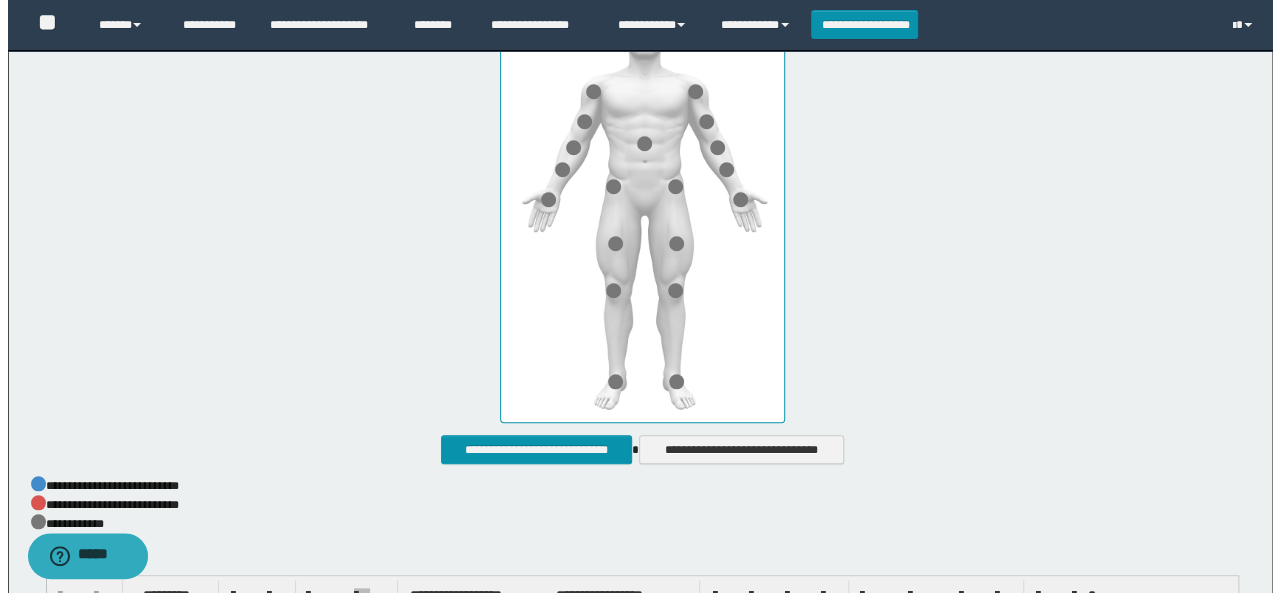 scroll, scrollTop: 872, scrollLeft: 0, axis: vertical 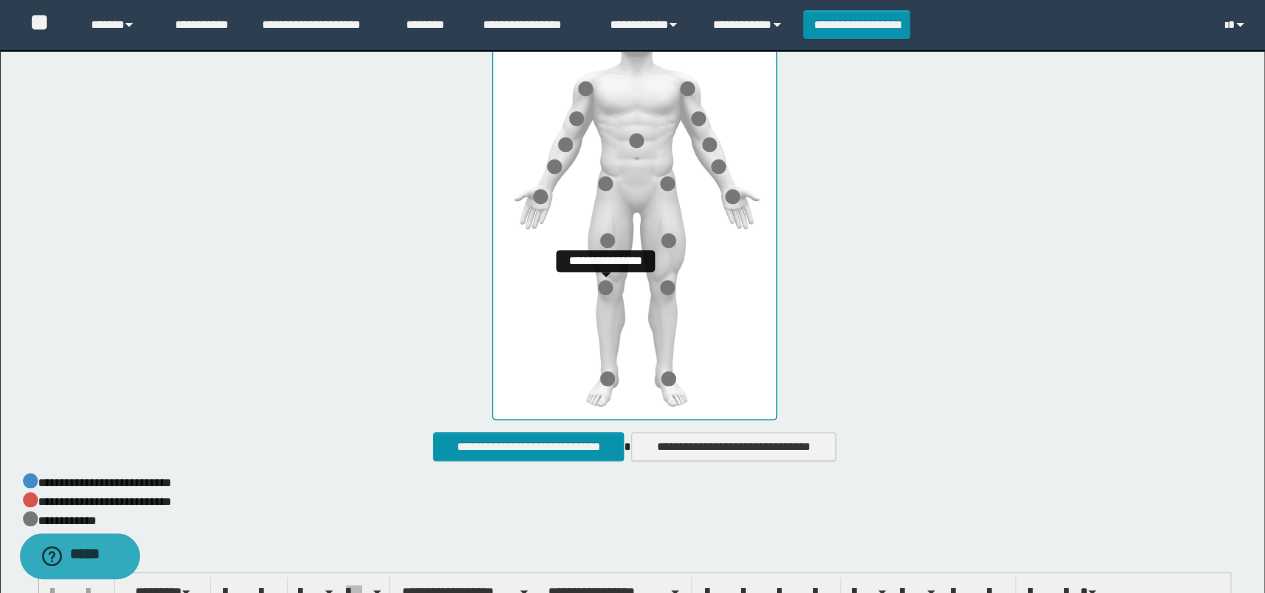 click at bounding box center [605, 287] 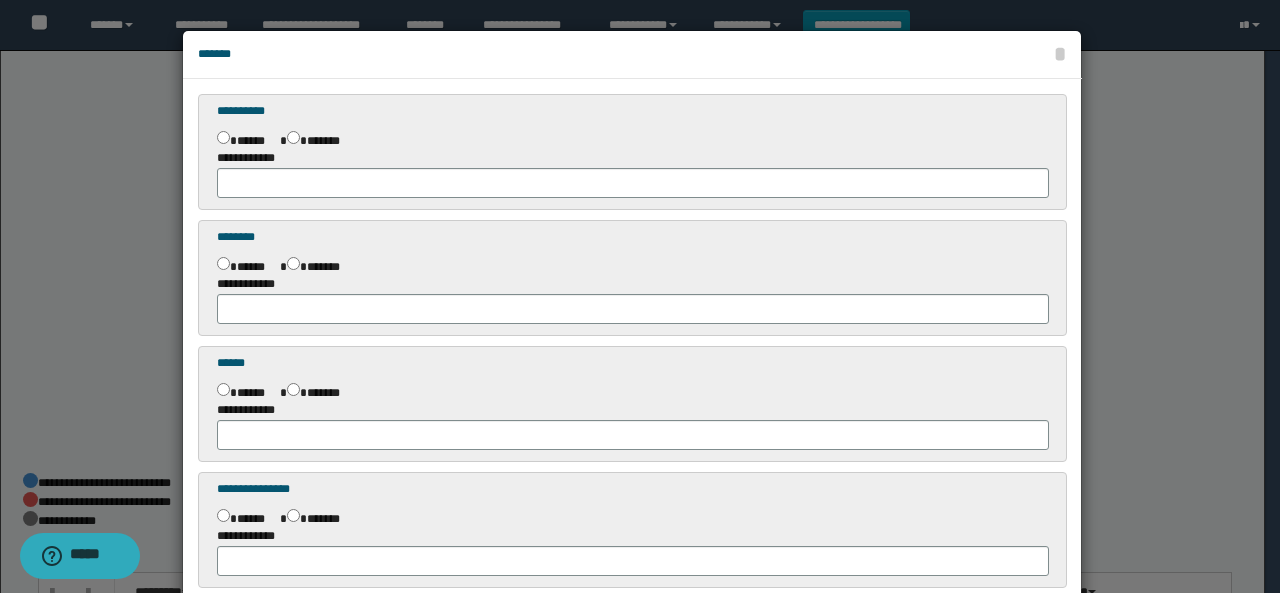 click on "******
*******" at bounding box center [632, 138] 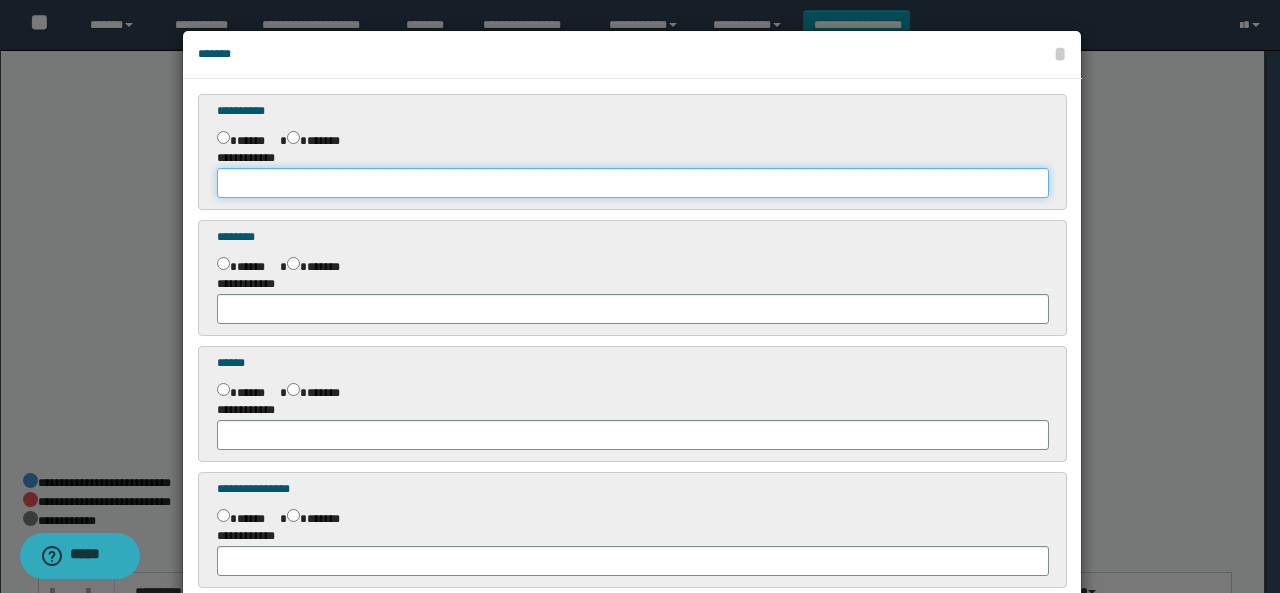 click at bounding box center (632, 183) 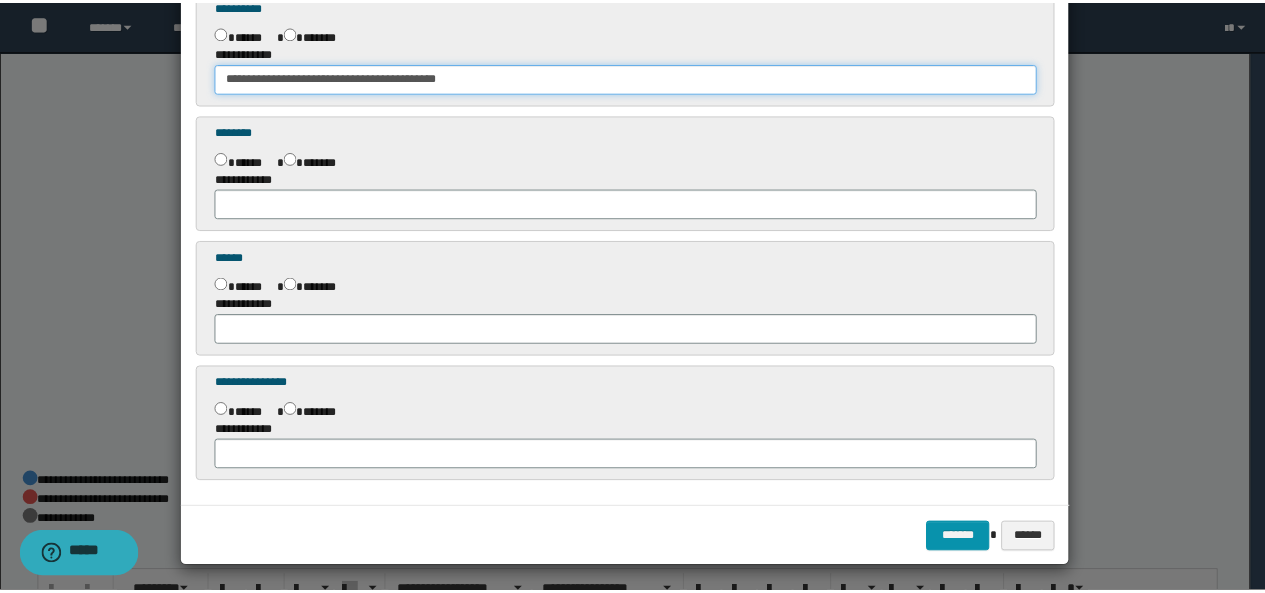 scroll, scrollTop: 110, scrollLeft: 0, axis: vertical 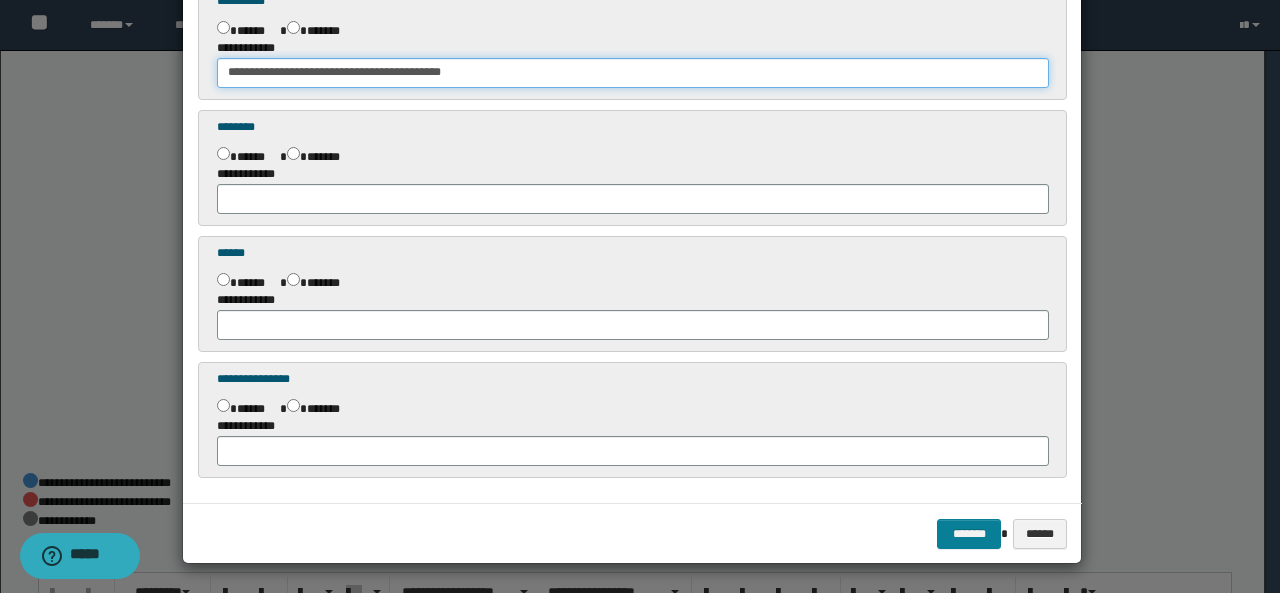 type on "**********" 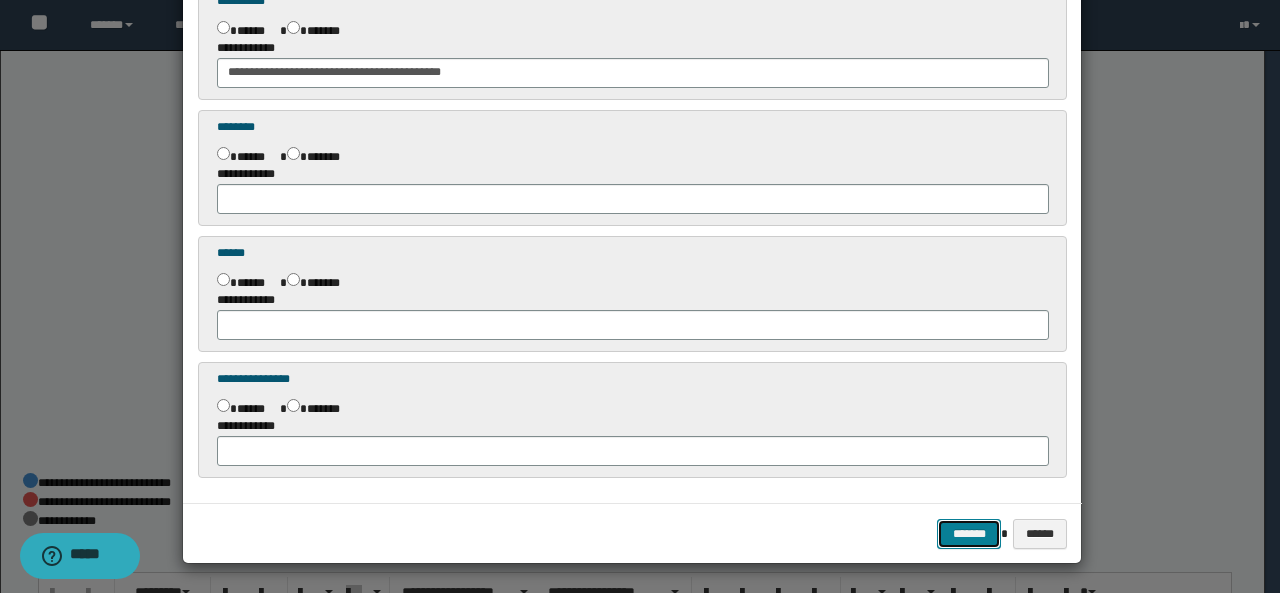 click on "*******" at bounding box center (969, 533) 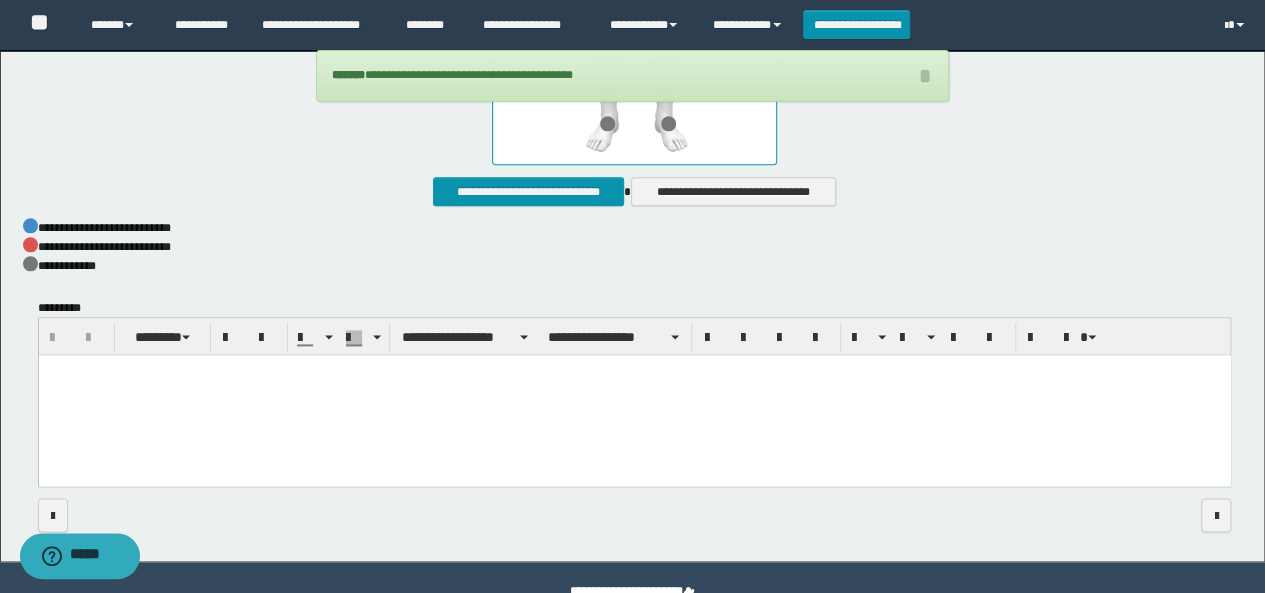 scroll, scrollTop: 1172, scrollLeft: 0, axis: vertical 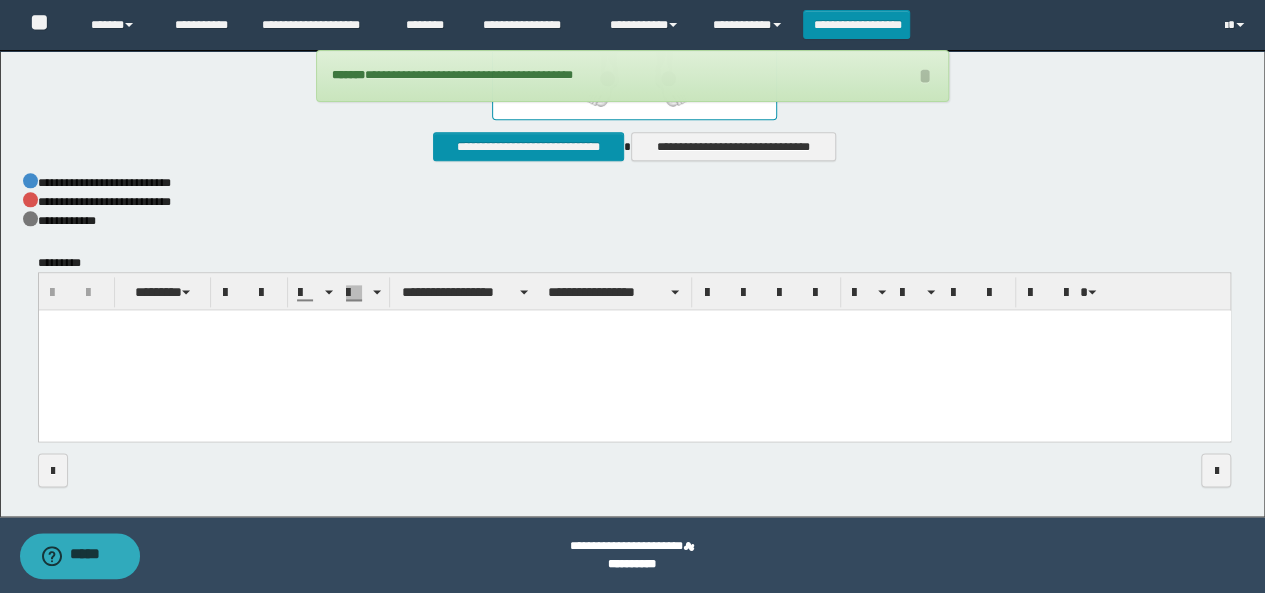 click at bounding box center (634, 351) 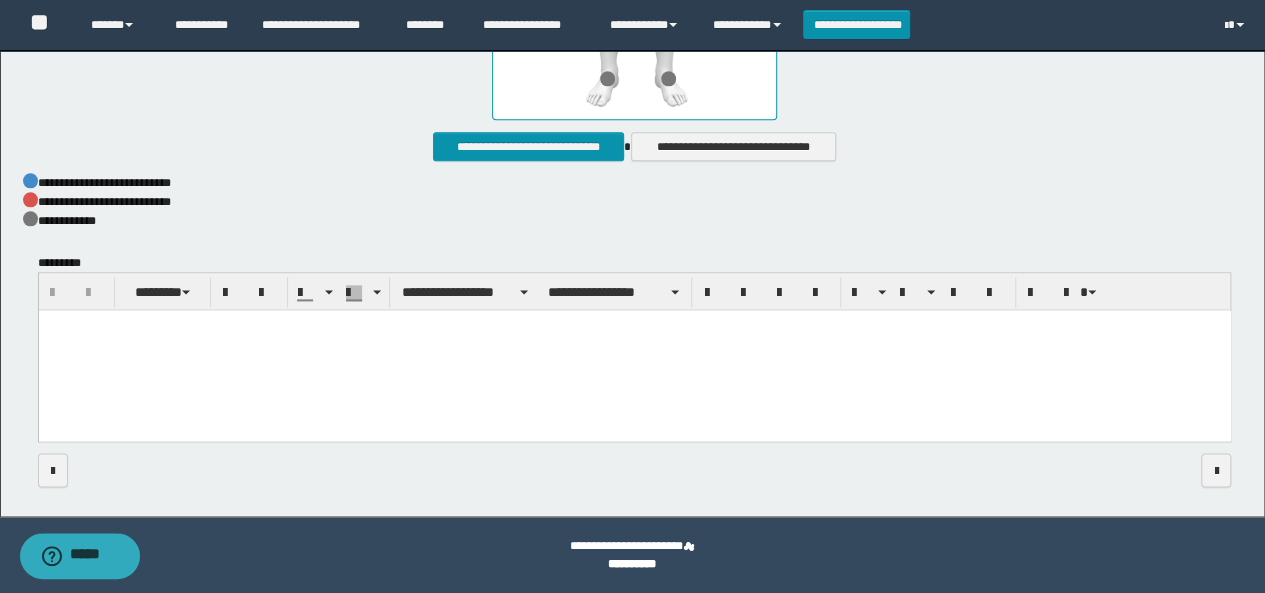 type 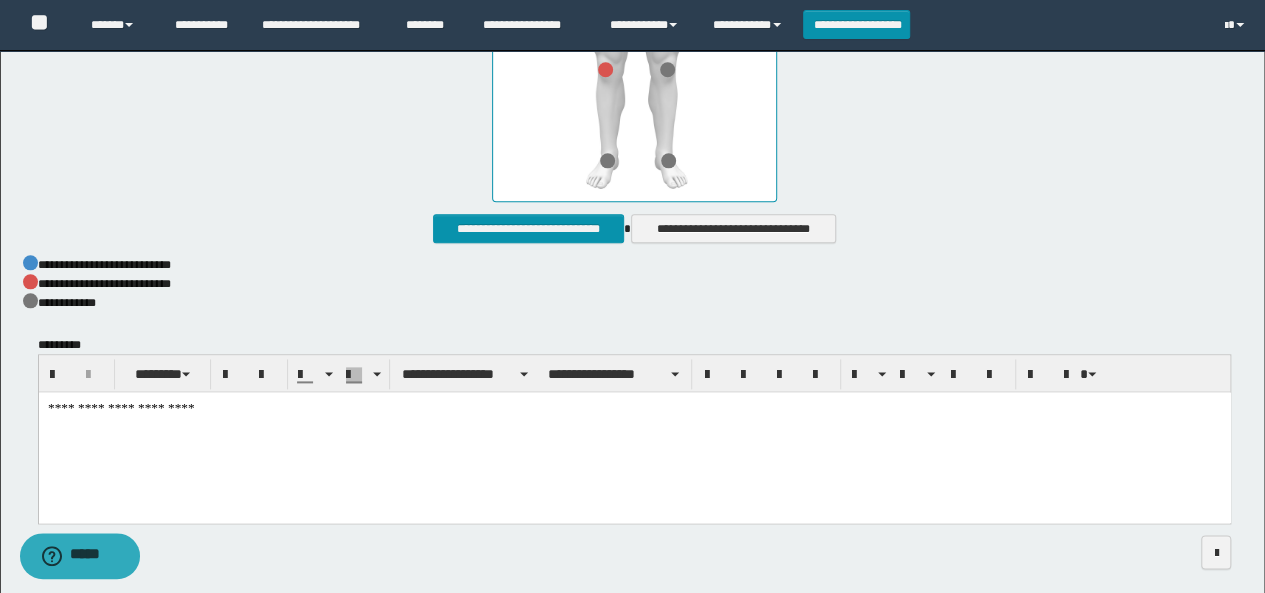 scroll, scrollTop: 1172, scrollLeft: 0, axis: vertical 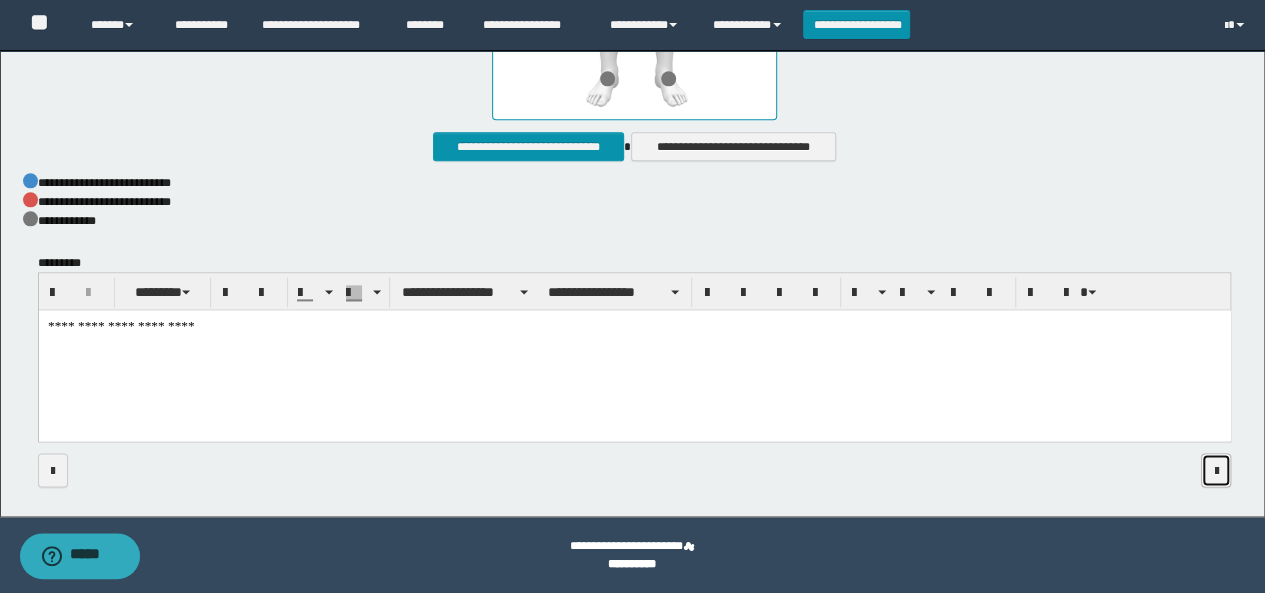 click at bounding box center (1216, 471) 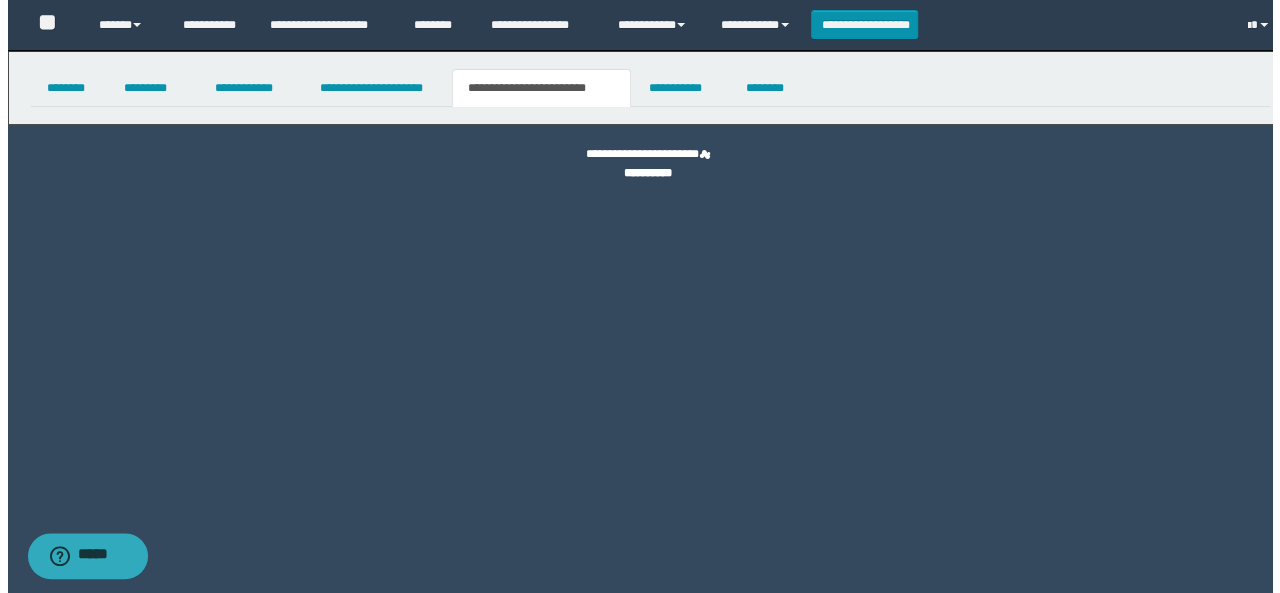 scroll, scrollTop: 0, scrollLeft: 0, axis: both 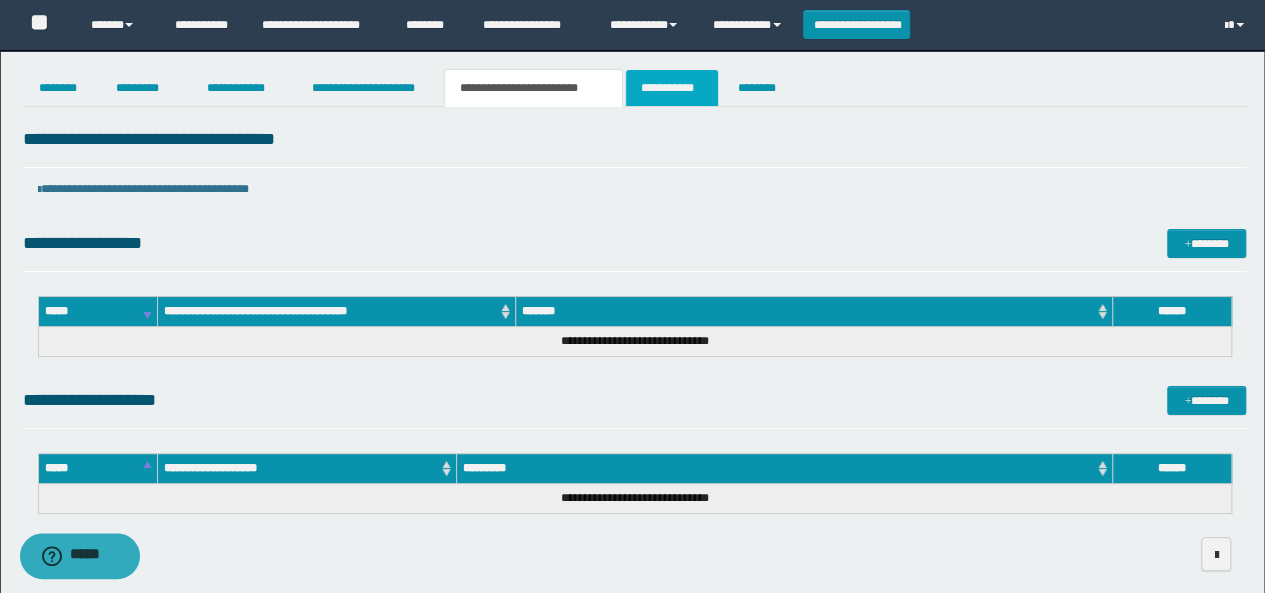 click on "**********" at bounding box center [672, 88] 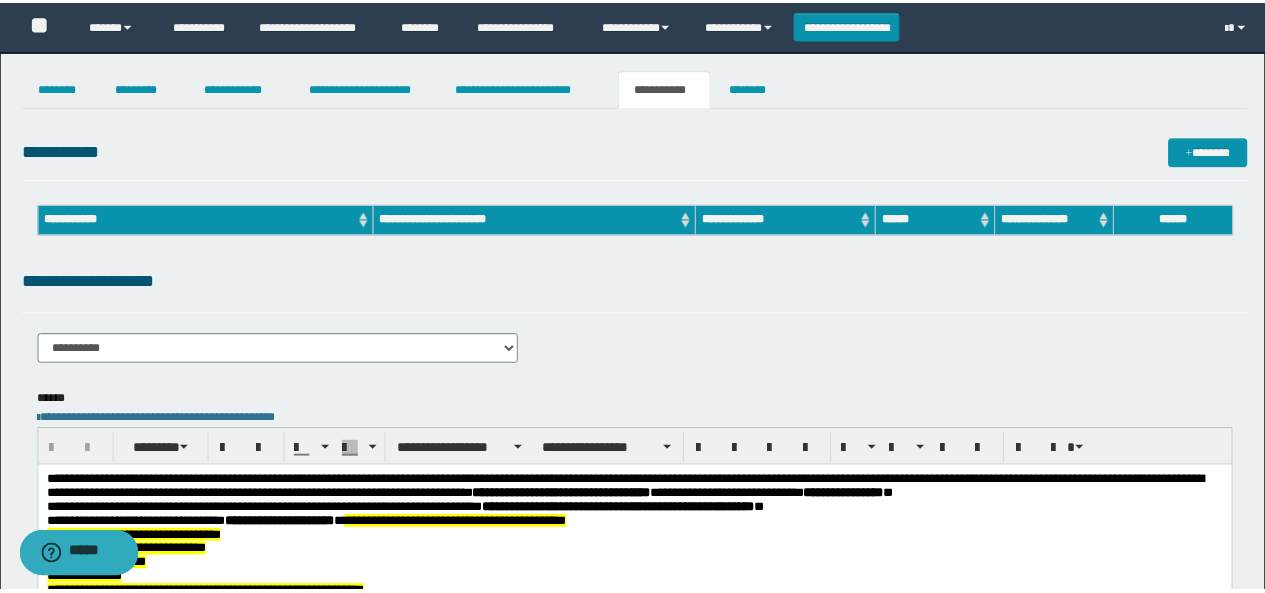 scroll, scrollTop: 0, scrollLeft: 0, axis: both 